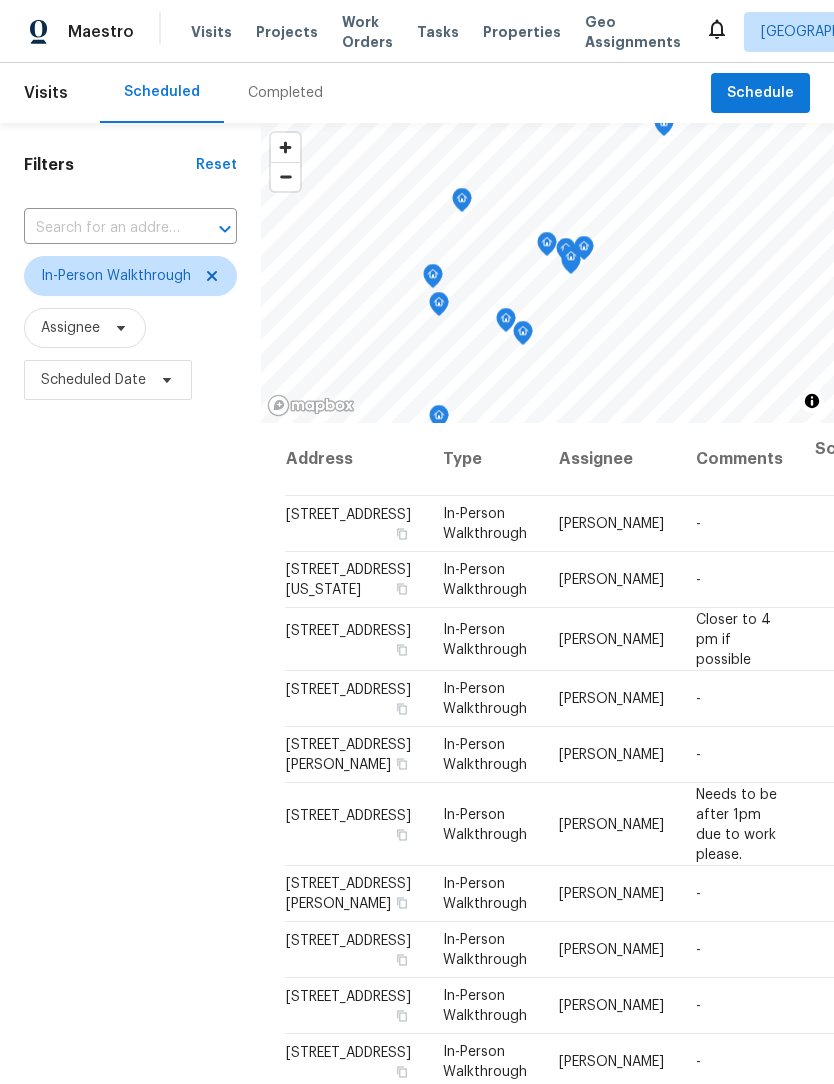 scroll, scrollTop: 1, scrollLeft: 0, axis: vertical 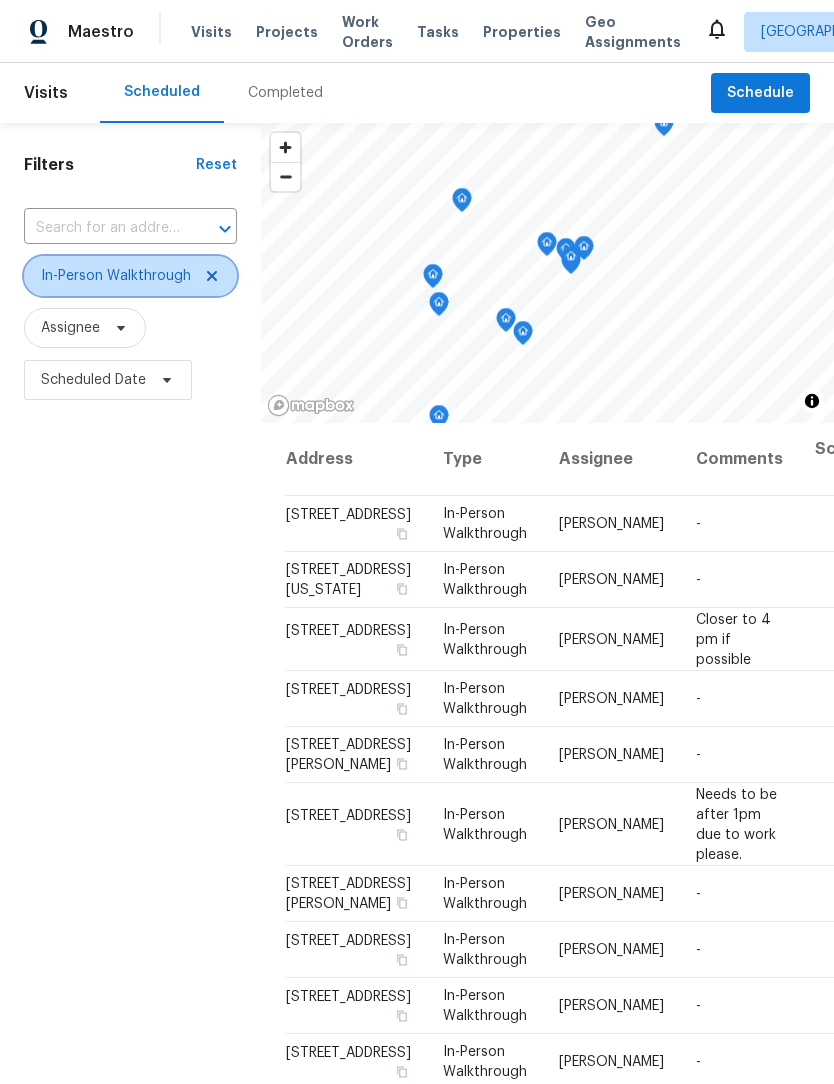 click 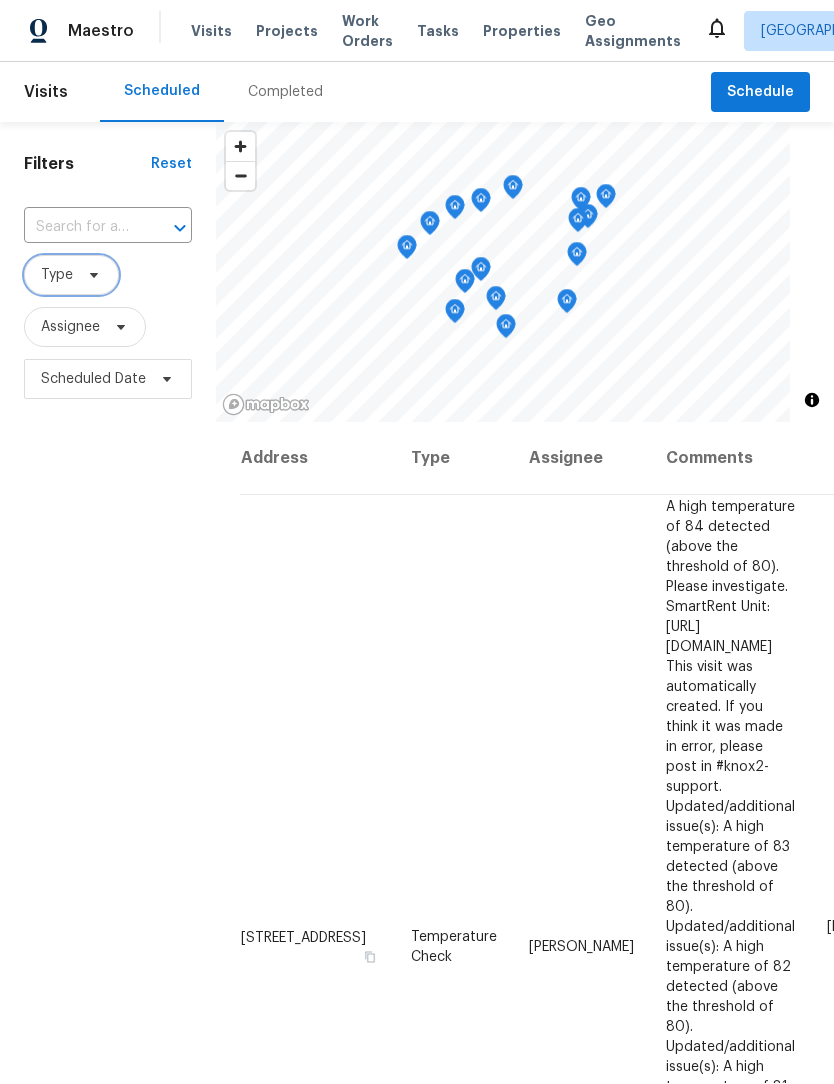 scroll, scrollTop: 1, scrollLeft: 0, axis: vertical 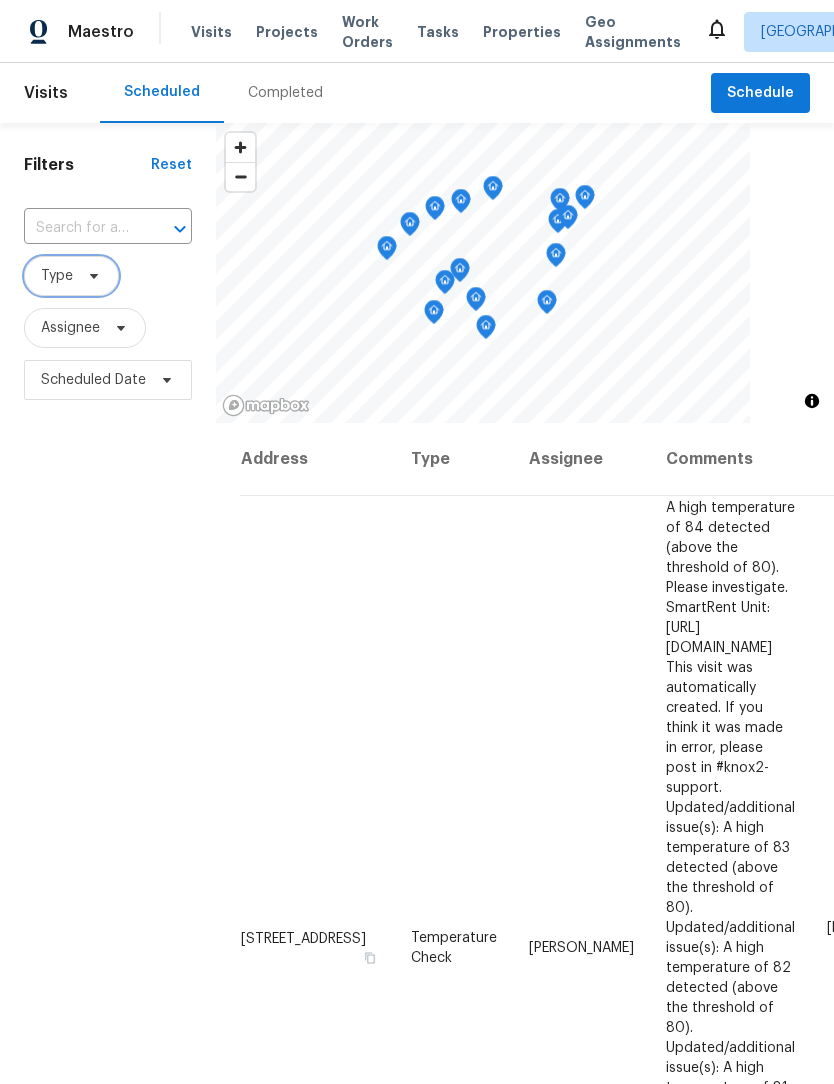 click on "Type" at bounding box center [57, 276] 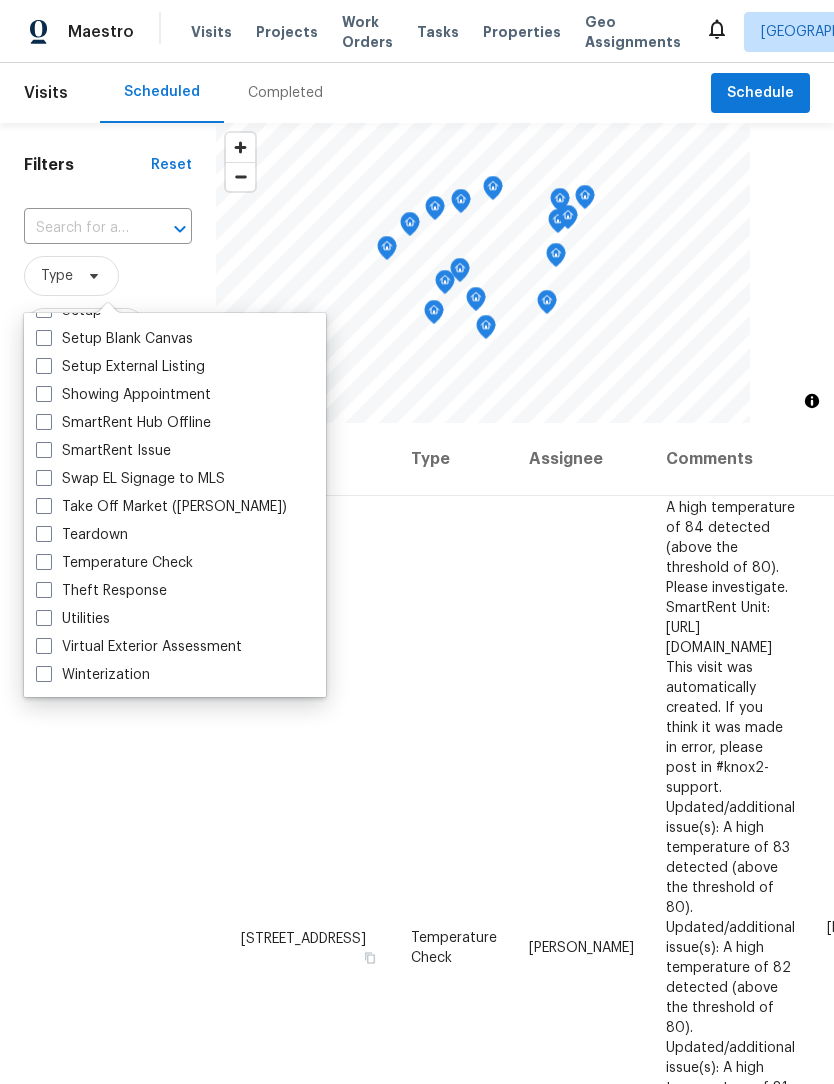 scroll, scrollTop: 1700, scrollLeft: 0, axis: vertical 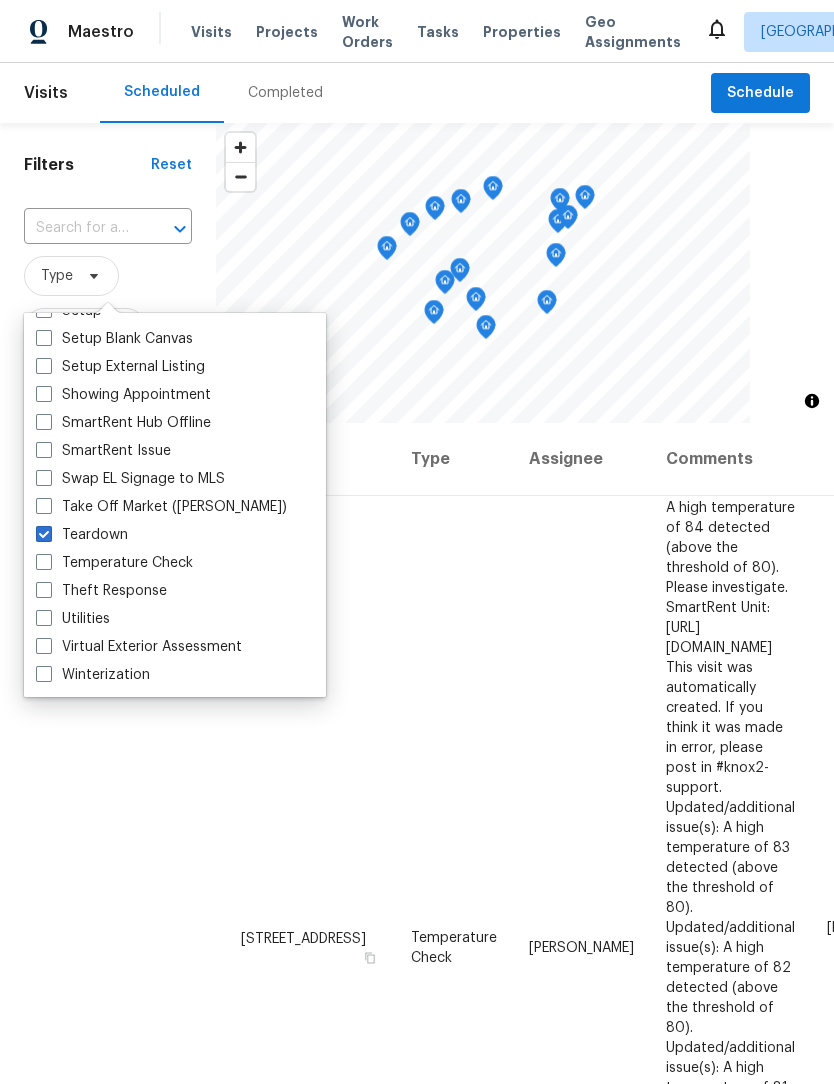 checkbox on "true" 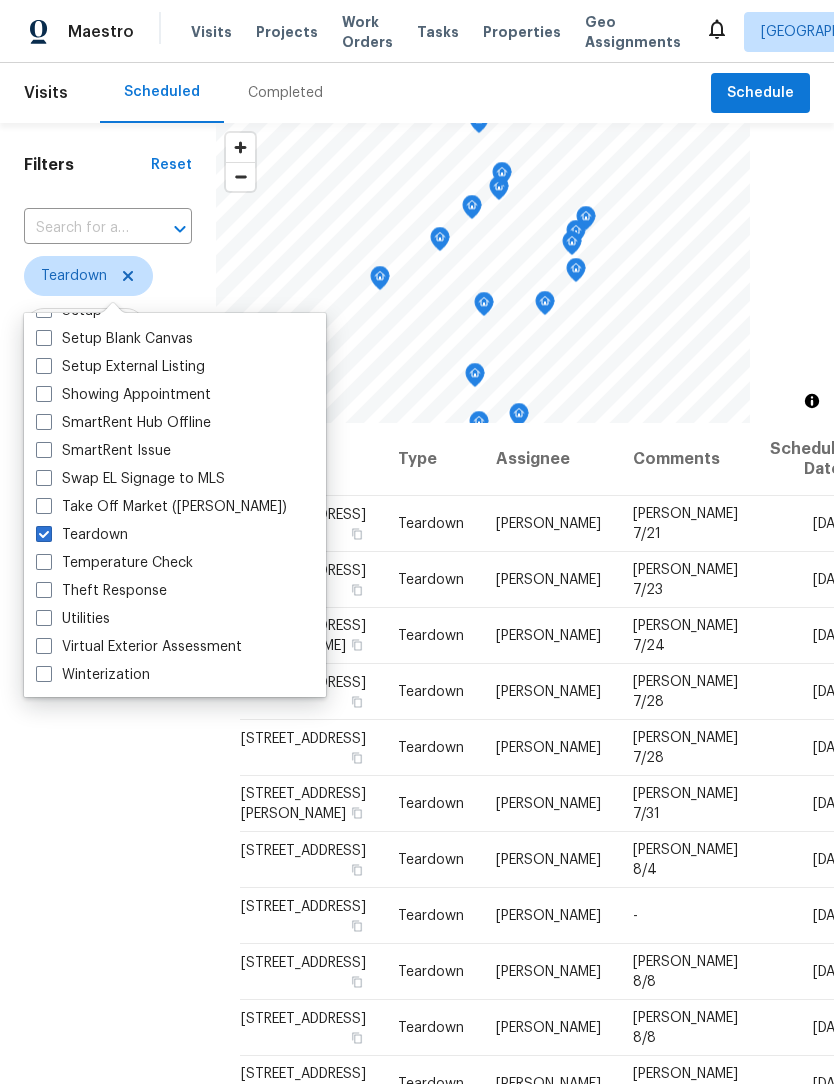 click on "Filters Reset ​ Teardown Assignee Scheduled Date" at bounding box center [108, 706] 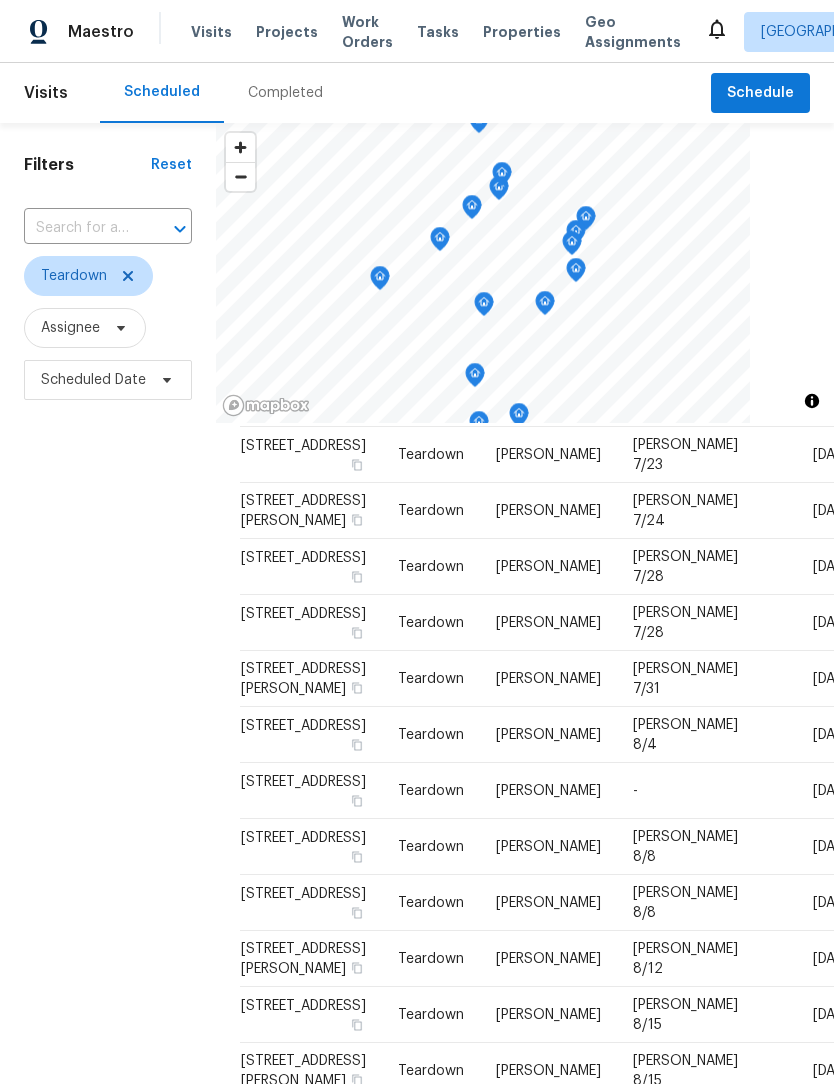 scroll, scrollTop: 457, scrollLeft: 0, axis: vertical 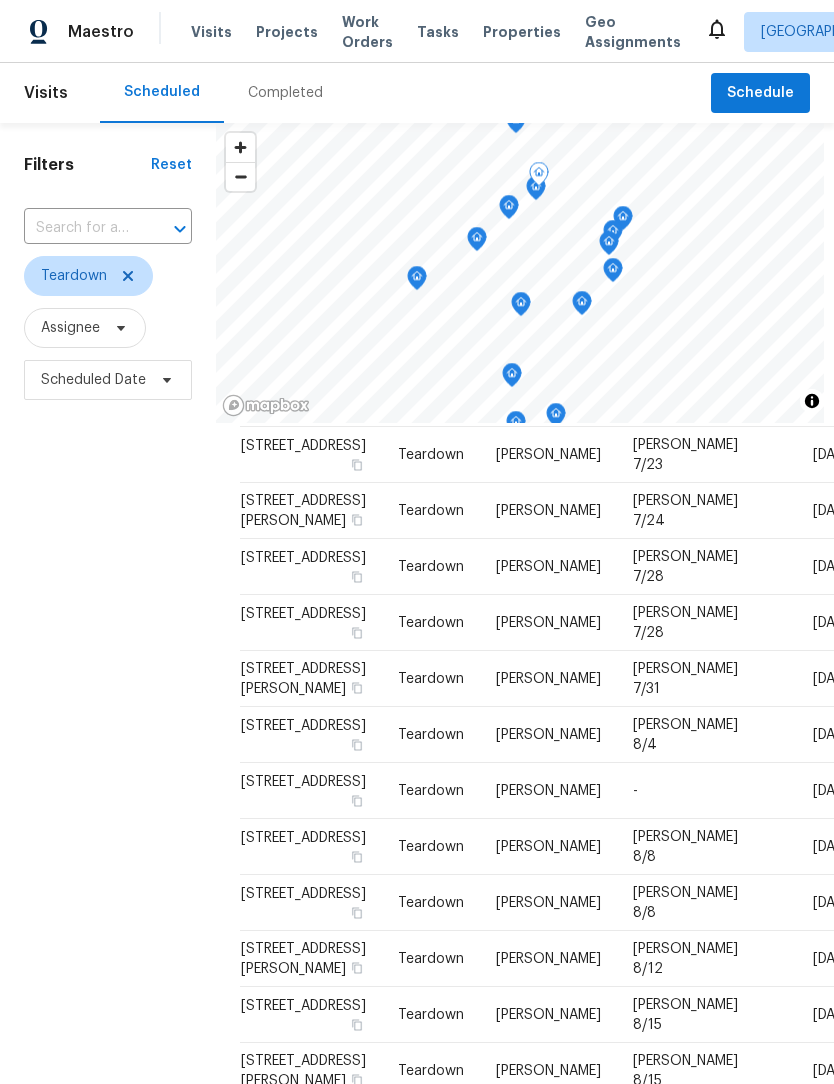 click 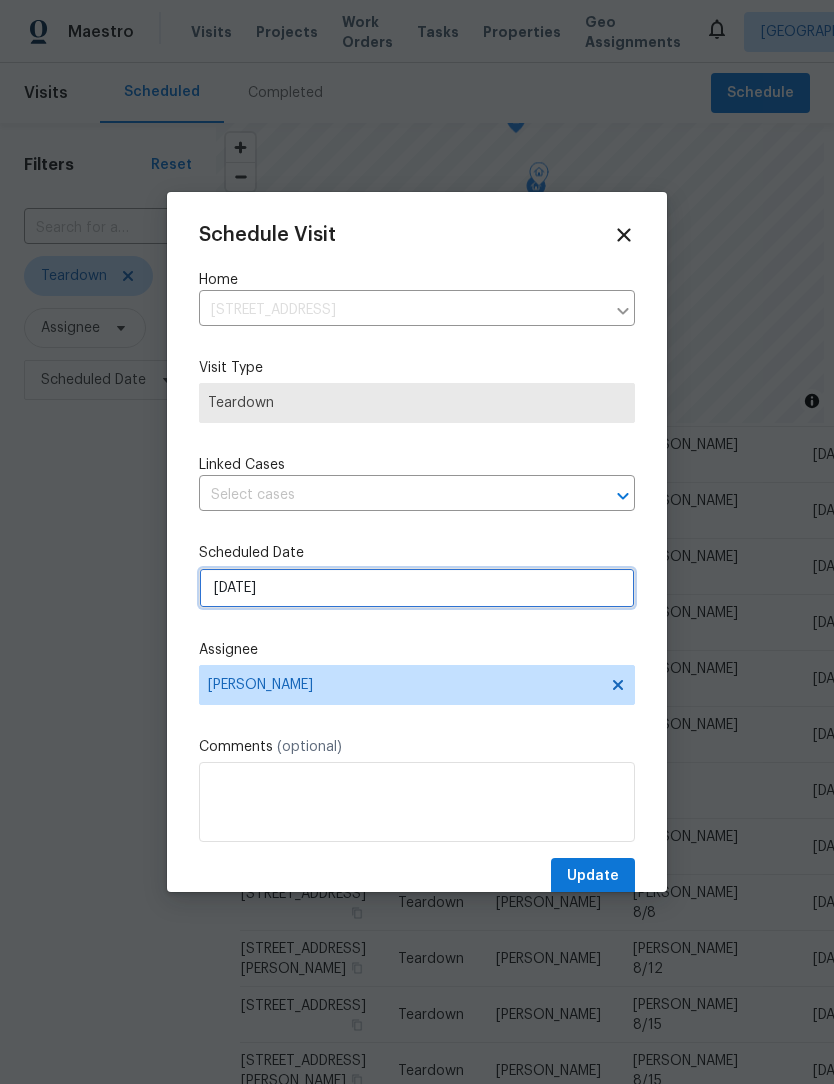 click on "8/3/2025" at bounding box center [417, 588] 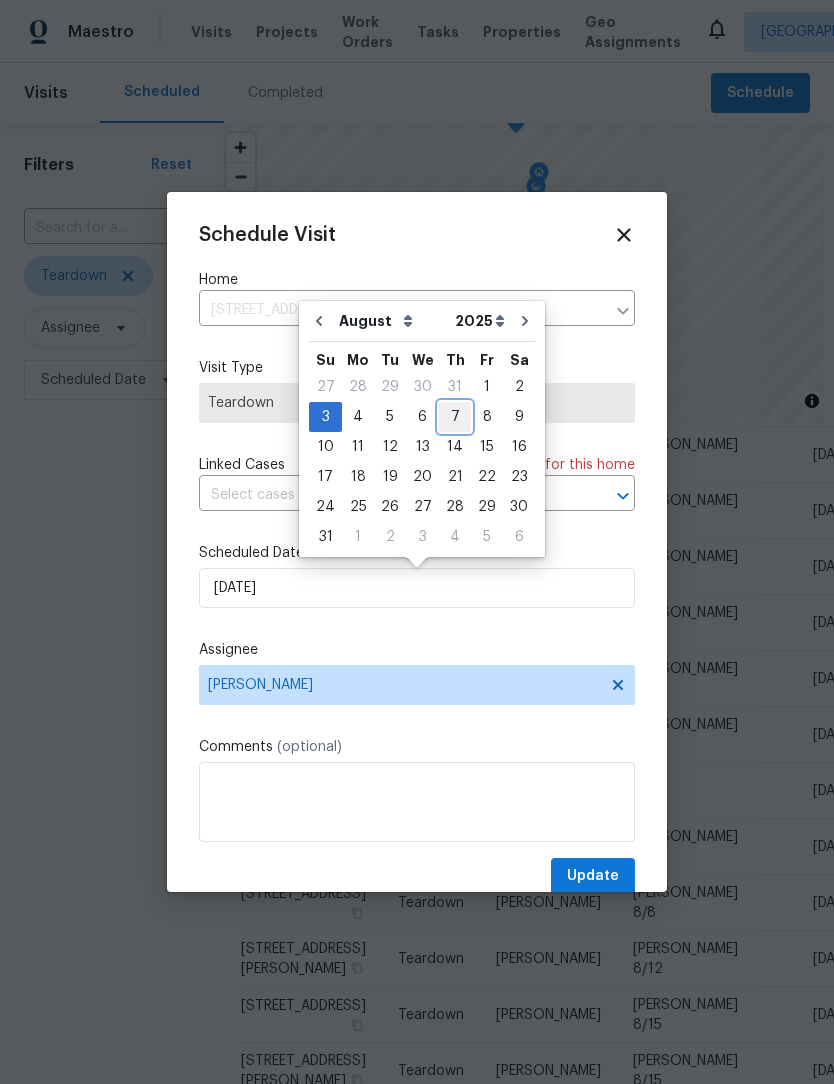 click on "7" at bounding box center [455, 417] 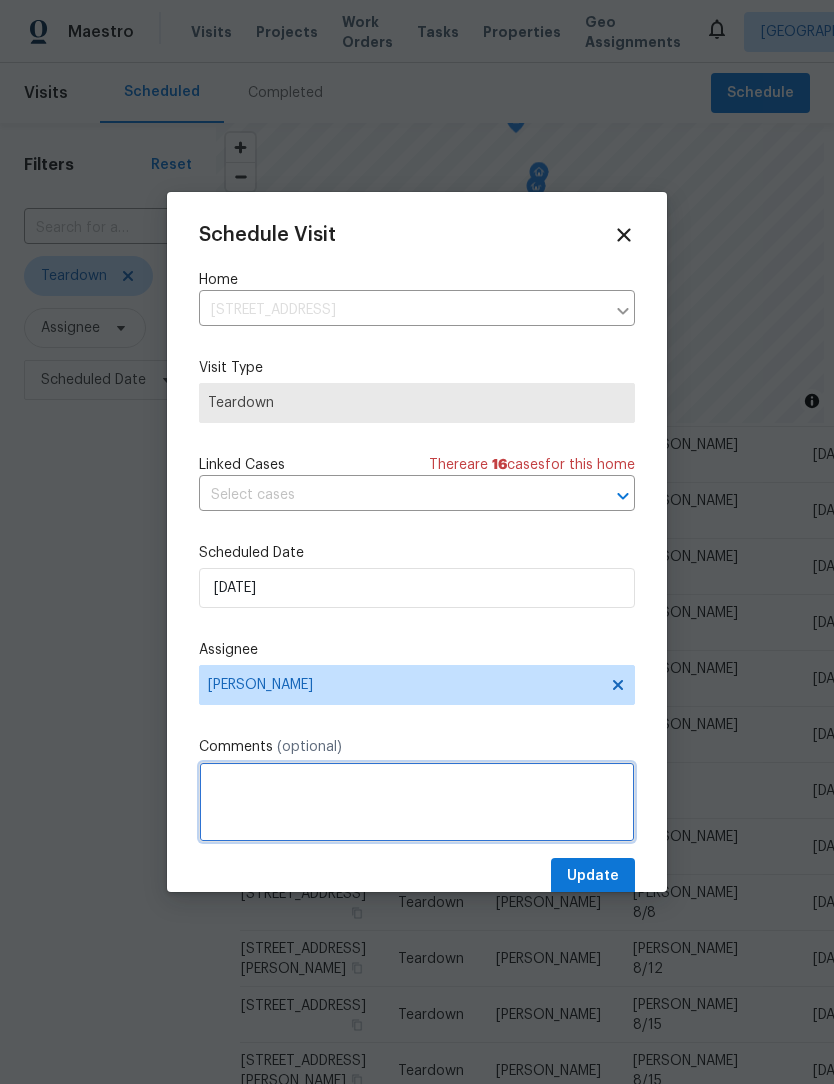 click at bounding box center [417, 802] 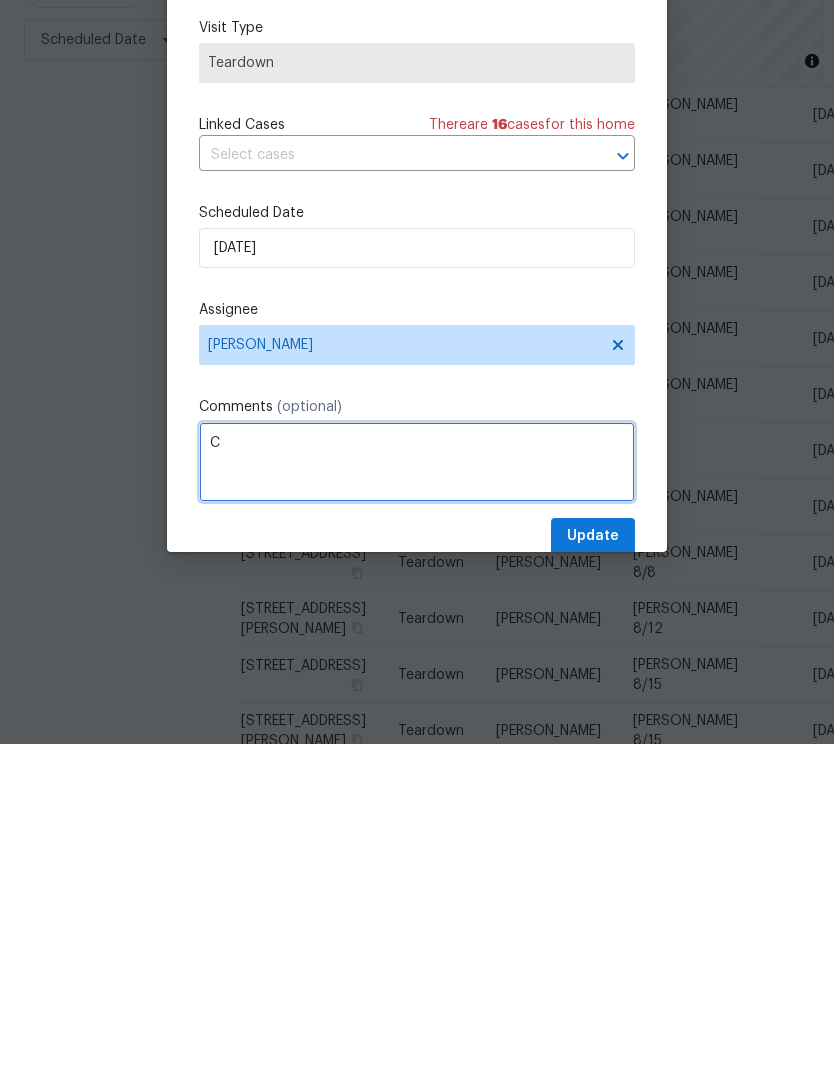 scroll, scrollTop: 66, scrollLeft: 0, axis: vertical 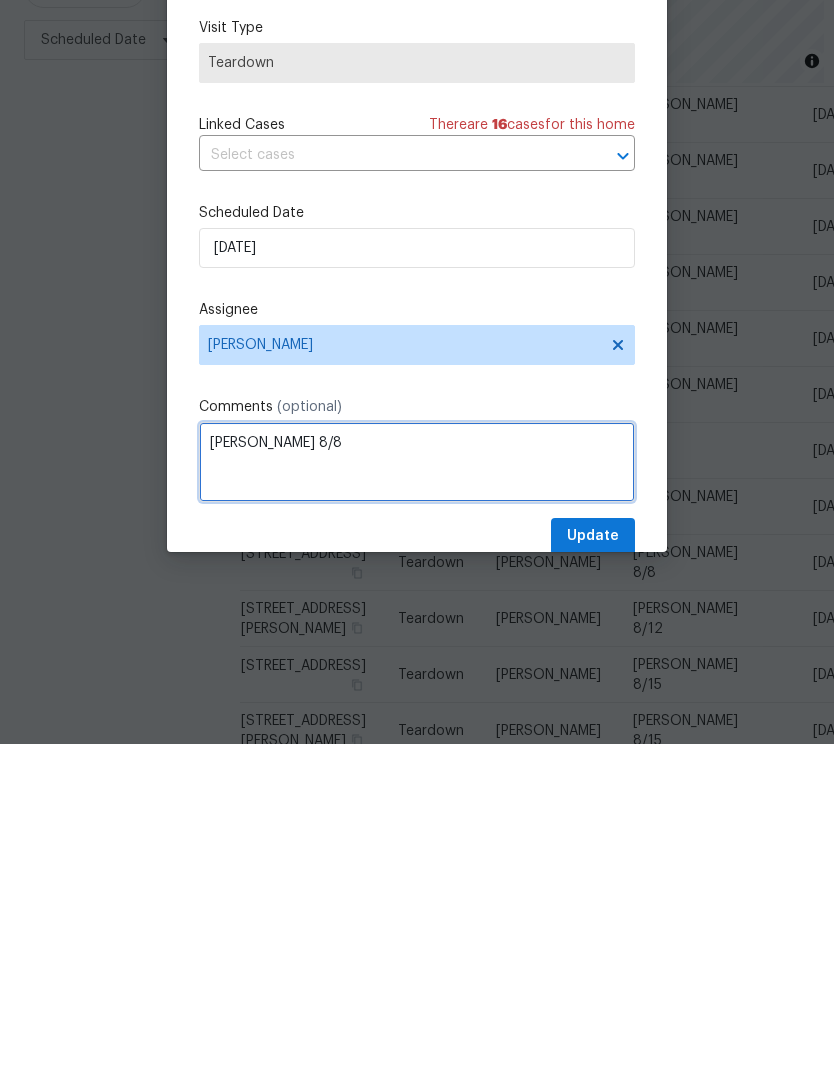 type on "COE 8/8" 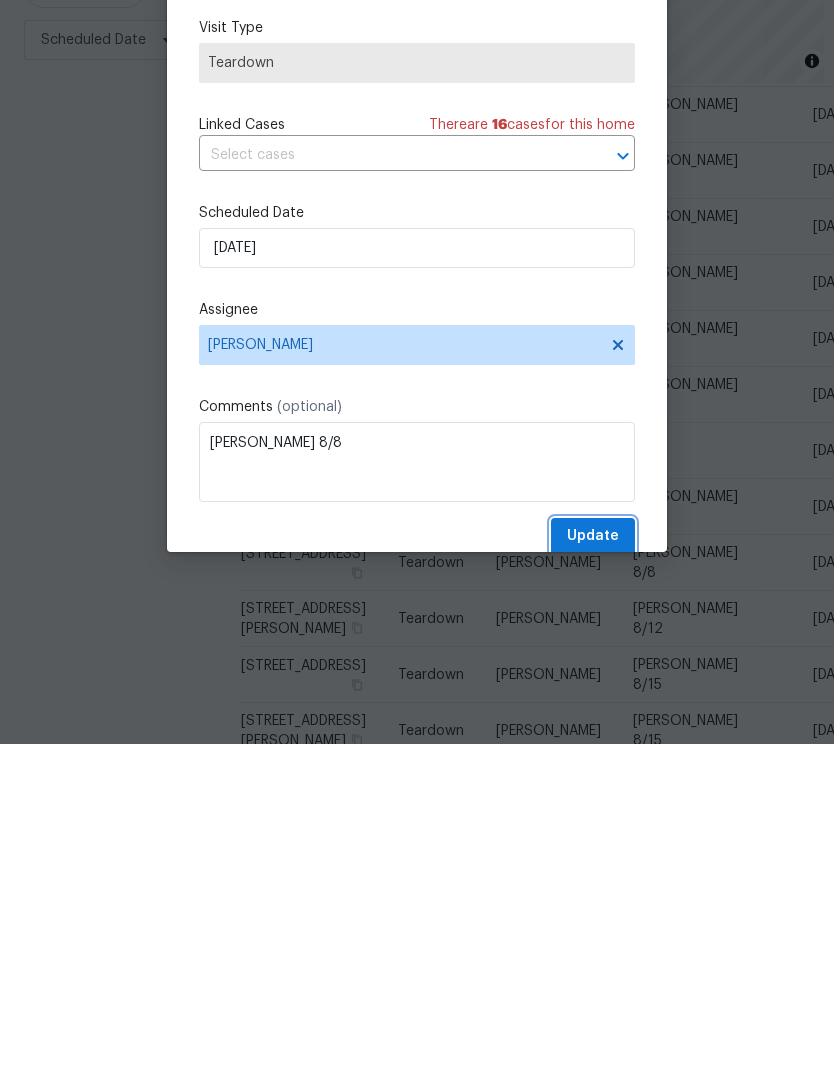 click on "Update" at bounding box center (593, 876) 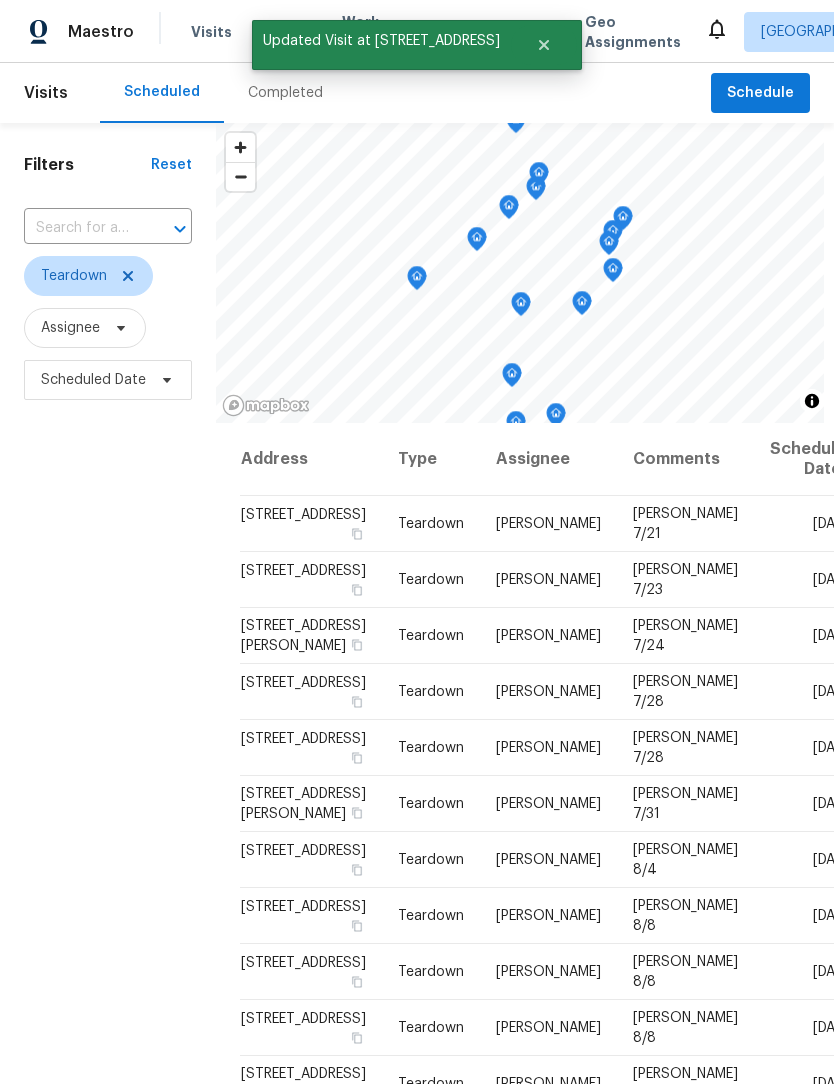 scroll, scrollTop: 0, scrollLeft: 0, axis: both 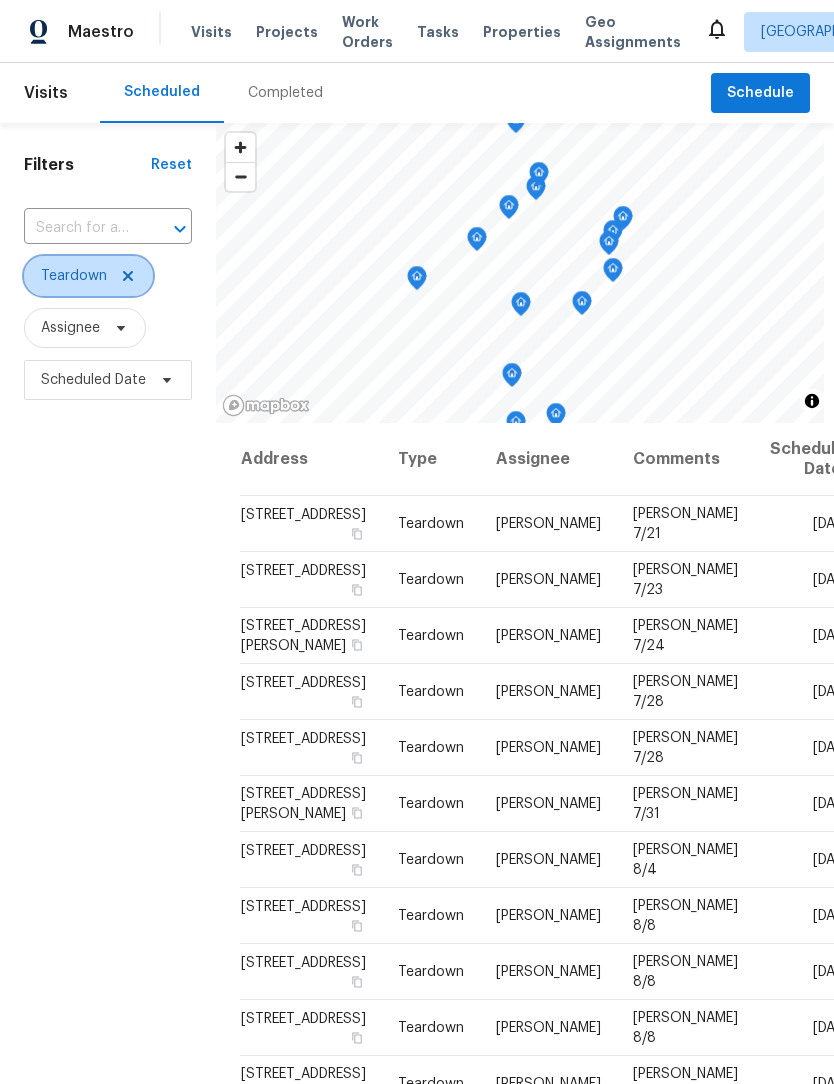 click 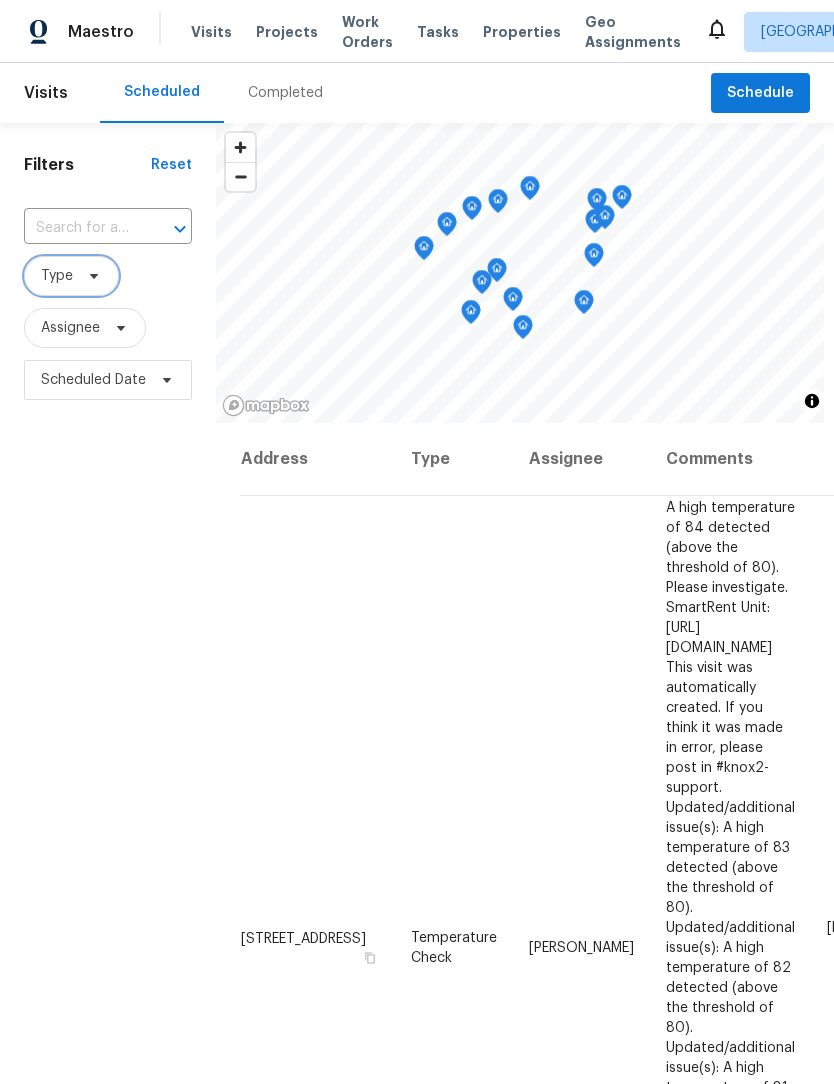 click on "Type" at bounding box center [57, 276] 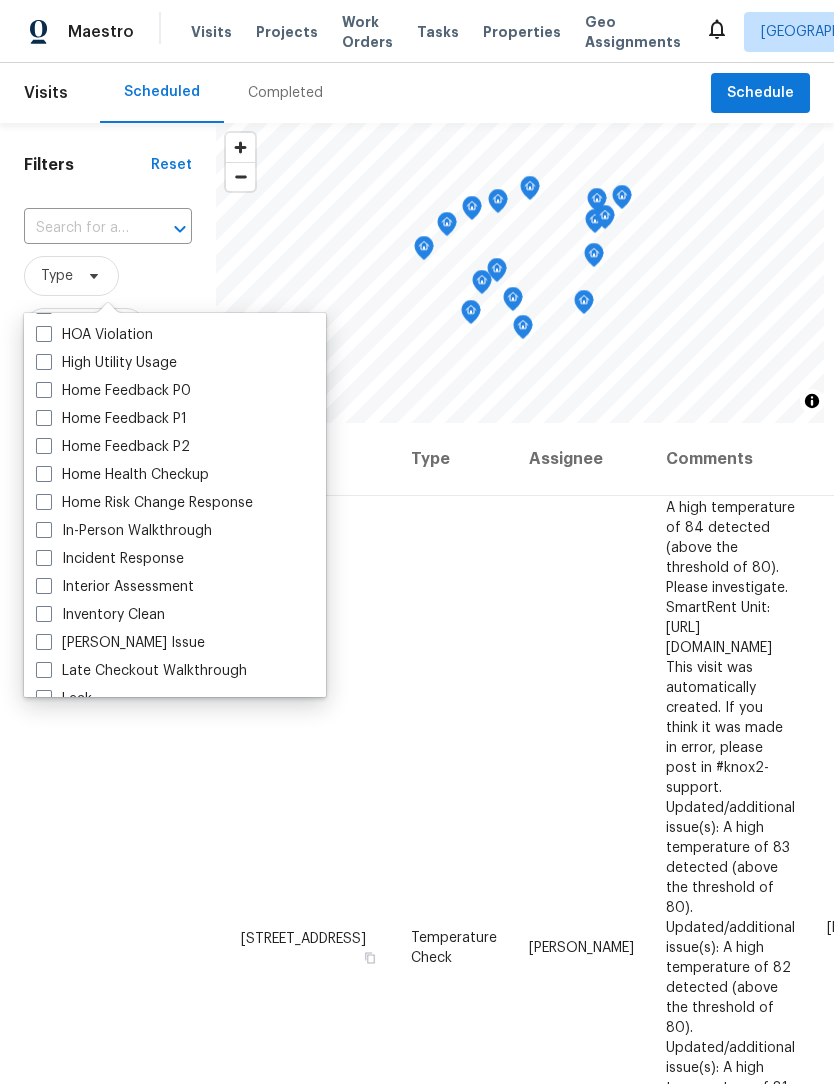 scroll, scrollTop: 585, scrollLeft: 0, axis: vertical 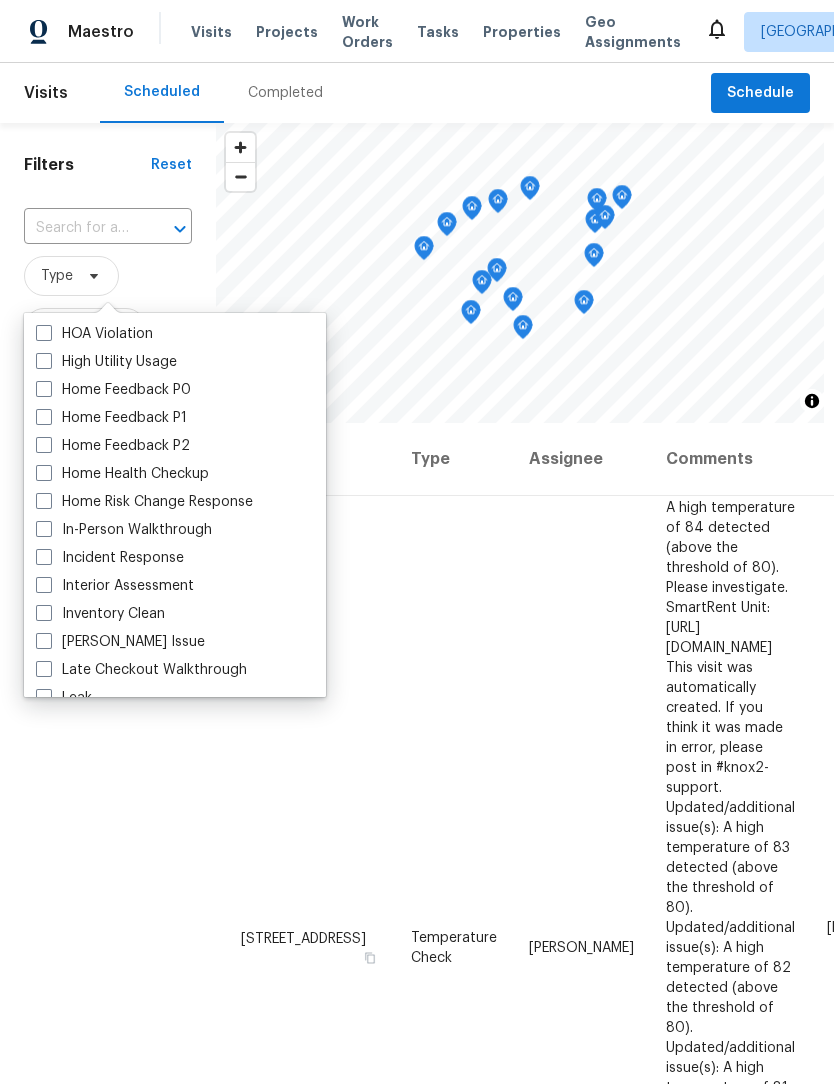 click at bounding box center (44, 529) 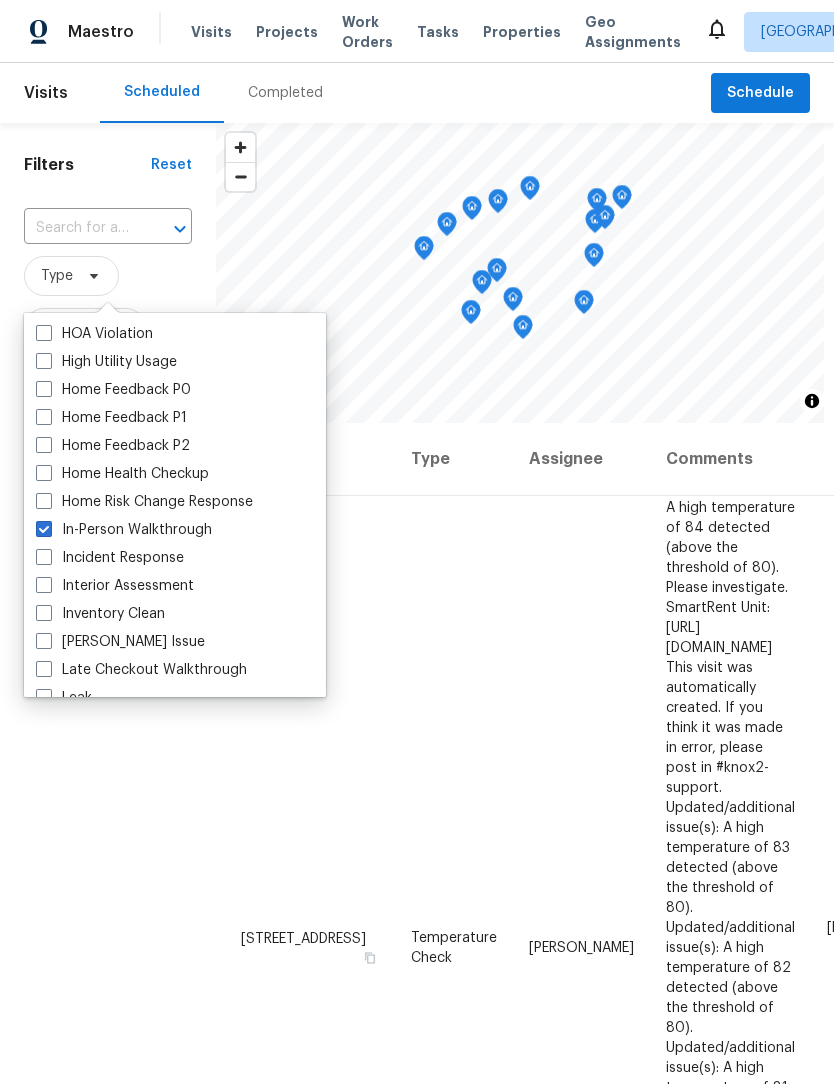 checkbox on "true" 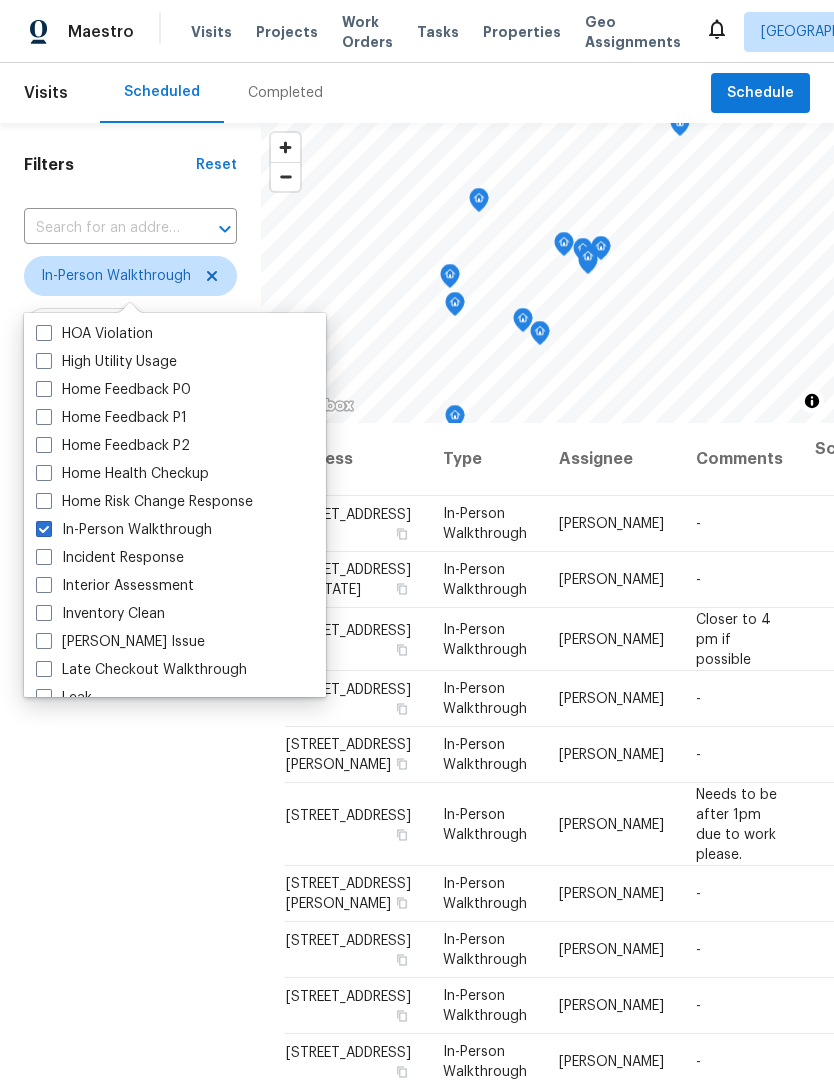 click on "Filters Reset ​ In-Person Walkthrough Assignee Scheduled Date" at bounding box center (130, 706) 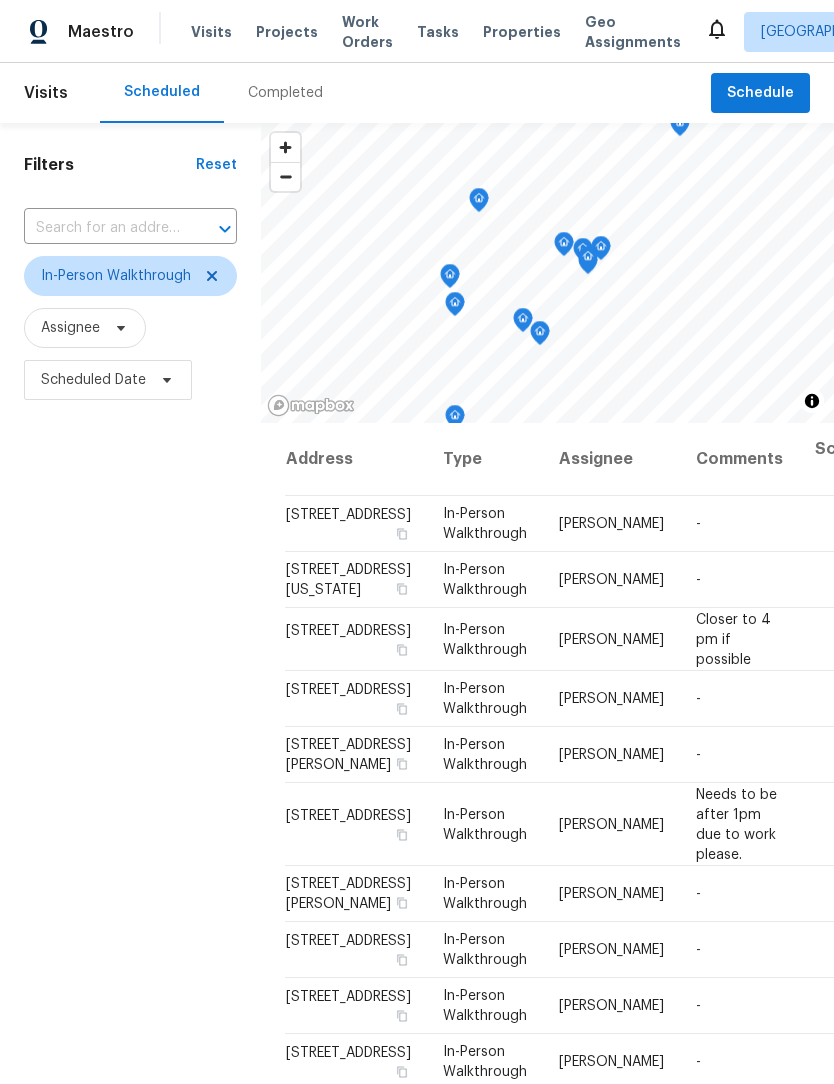 scroll, scrollTop: 305, scrollLeft: 0, axis: vertical 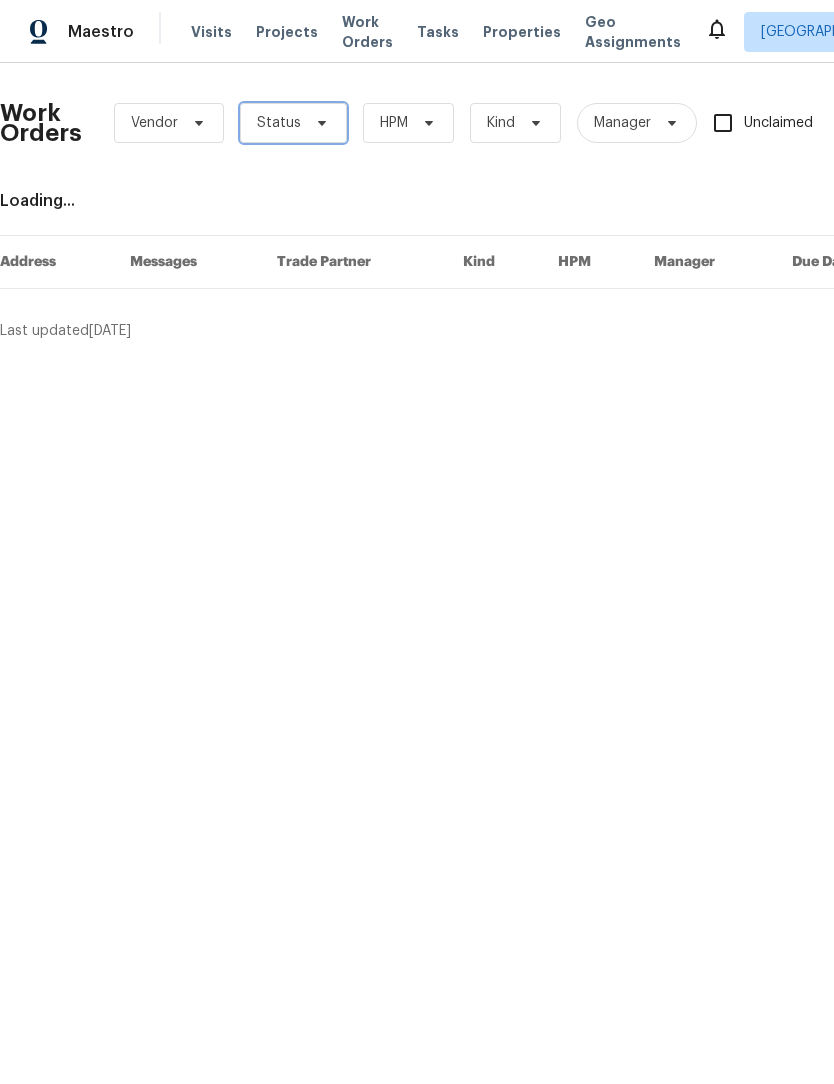 click on "Status" at bounding box center (279, 123) 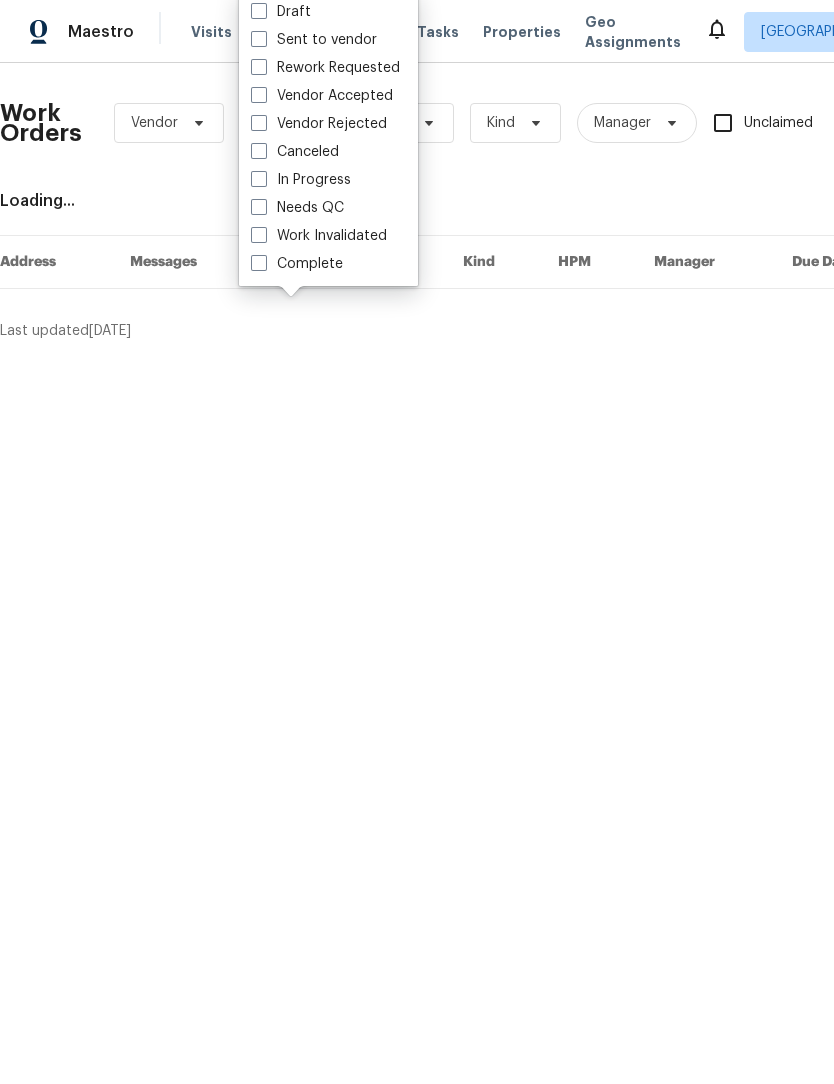 click at bounding box center (259, 207) 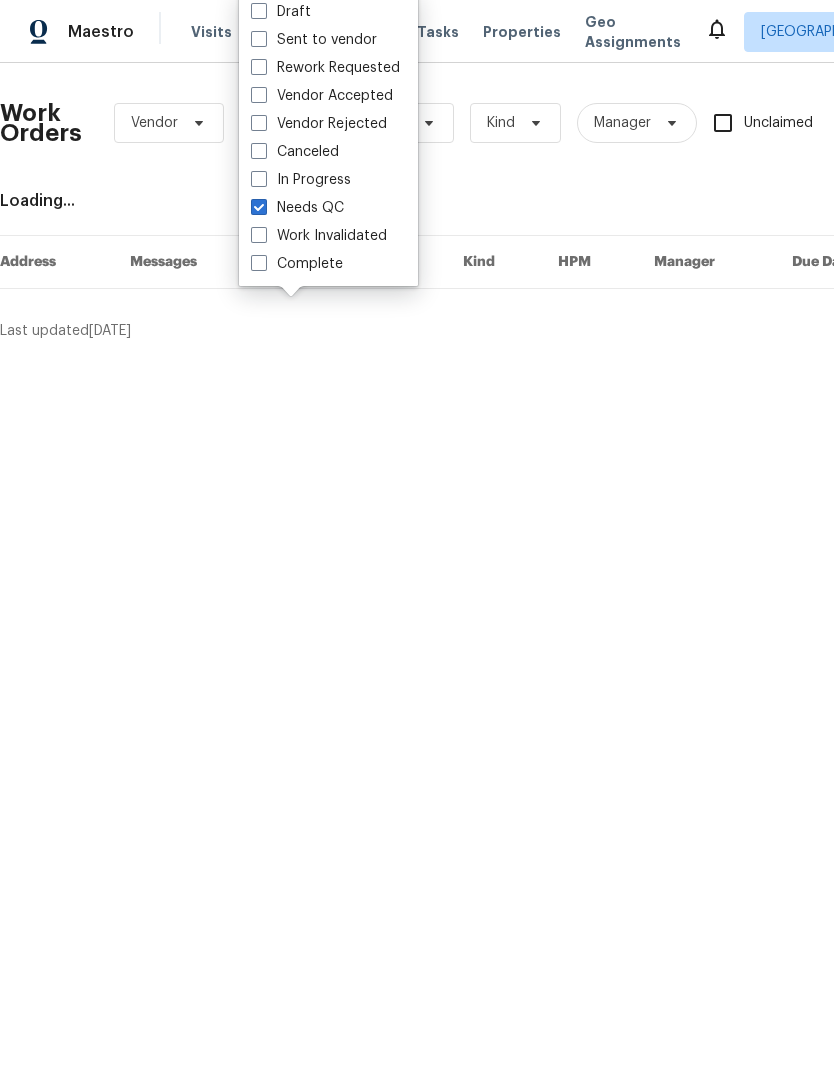 checkbox on "true" 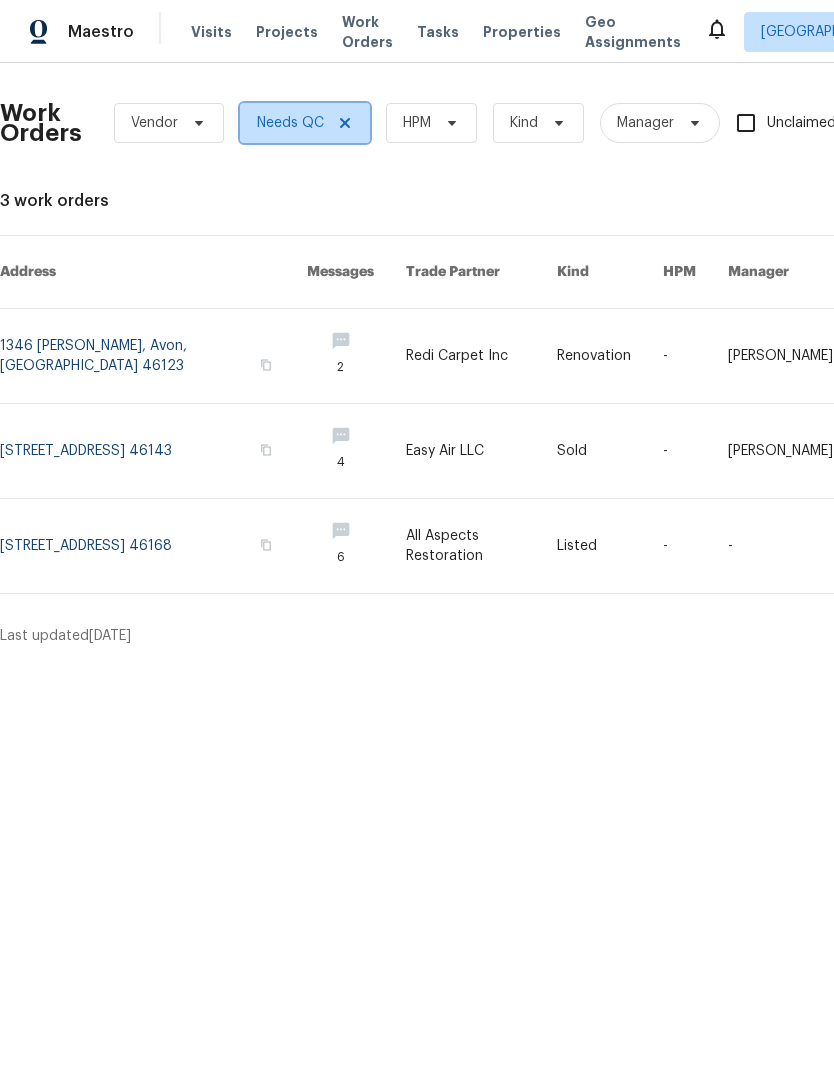 click 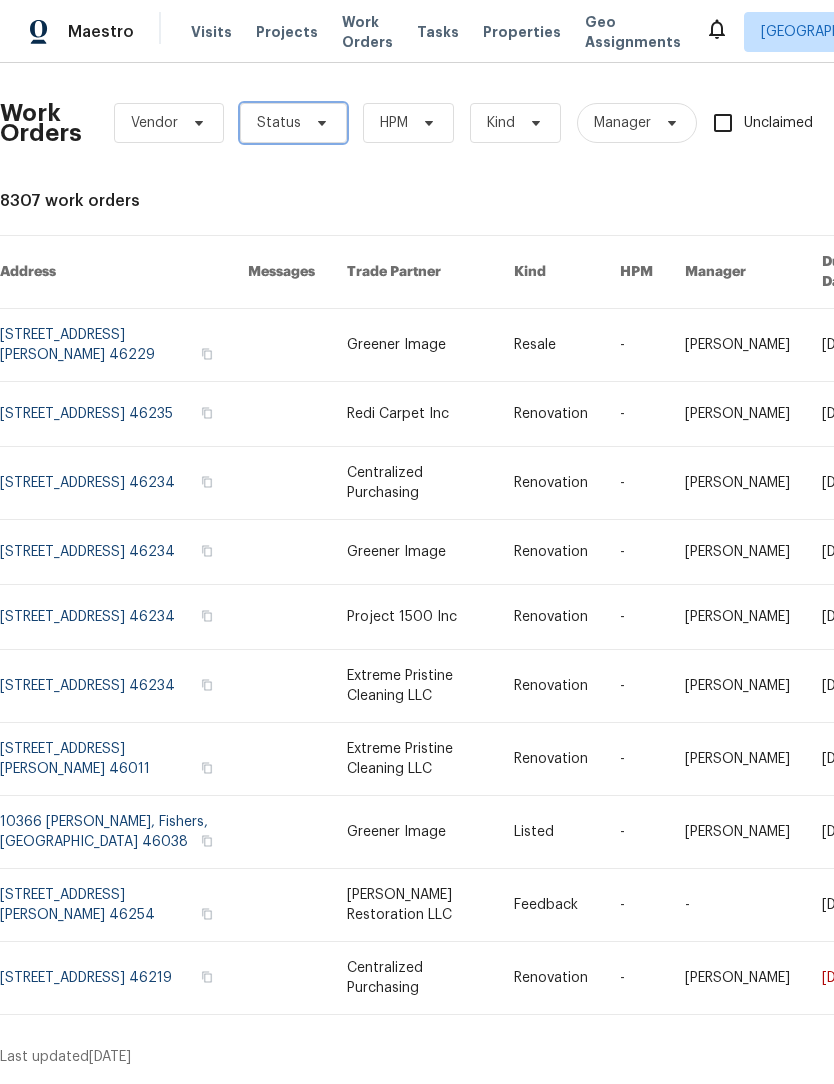 click on "Status" at bounding box center (279, 123) 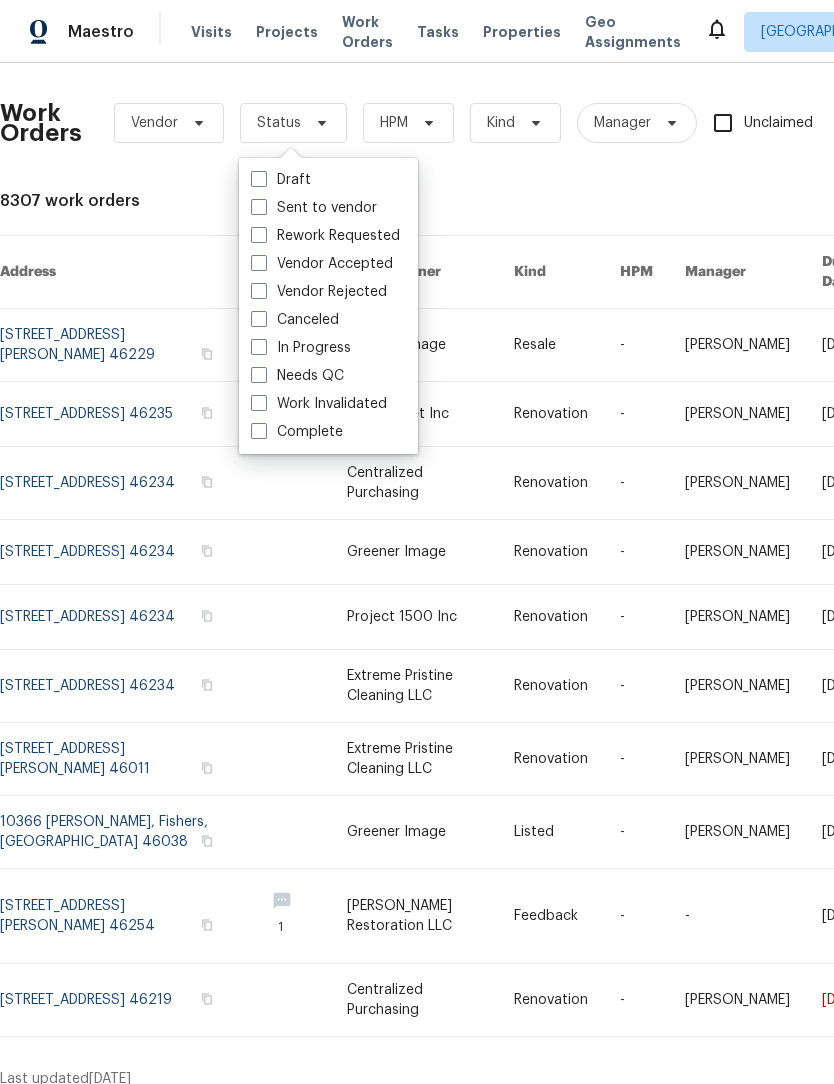 click at bounding box center [259, 179] 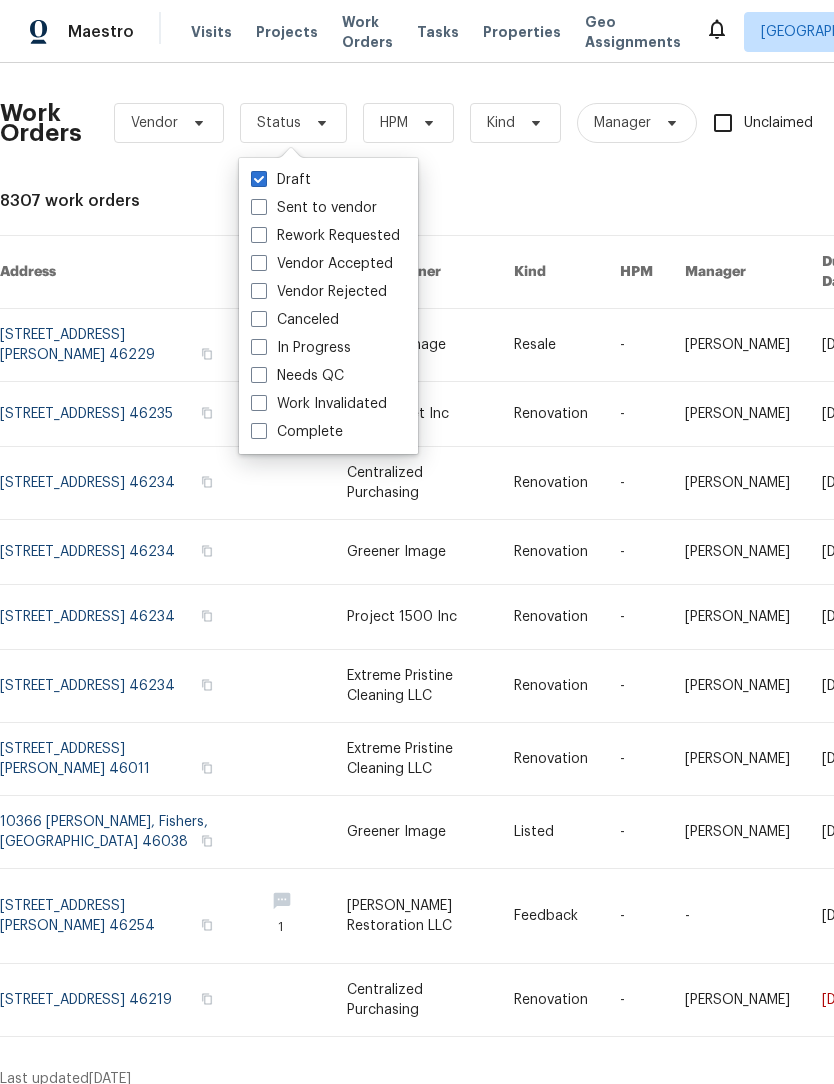 checkbox on "true" 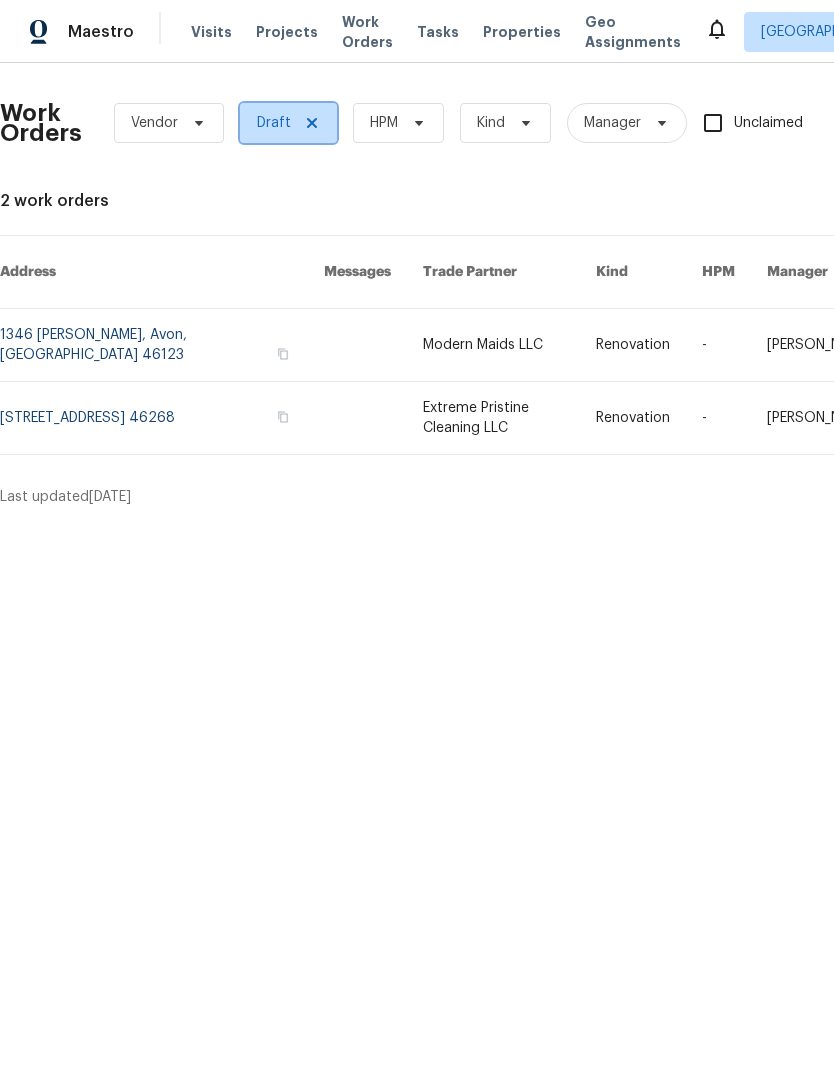 click 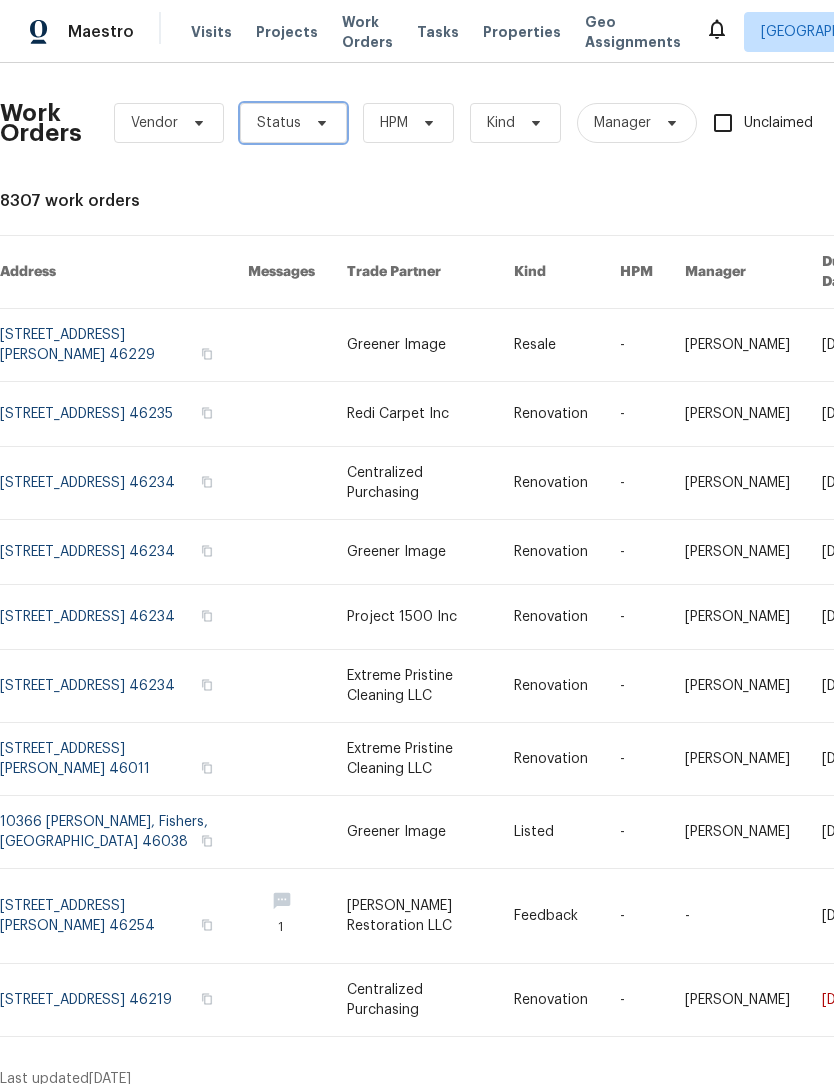 click on "Status" at bounding box center (279, 123) 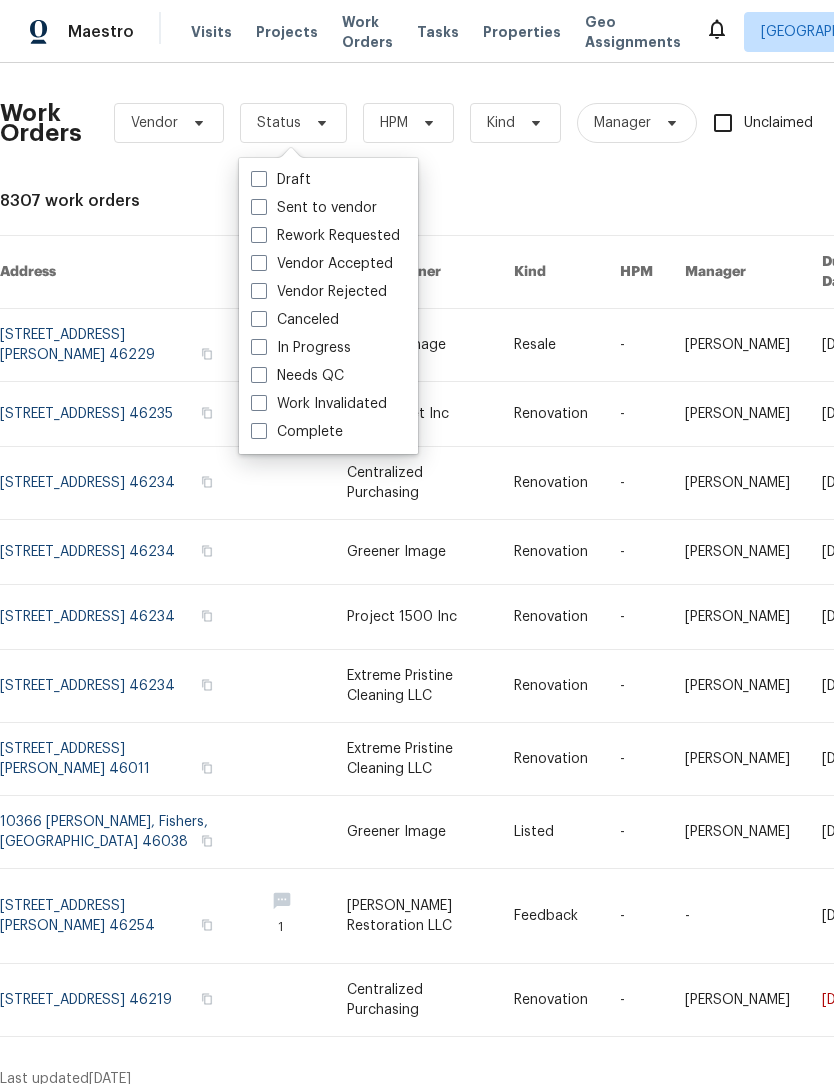 click at bounding box center (259, 207) 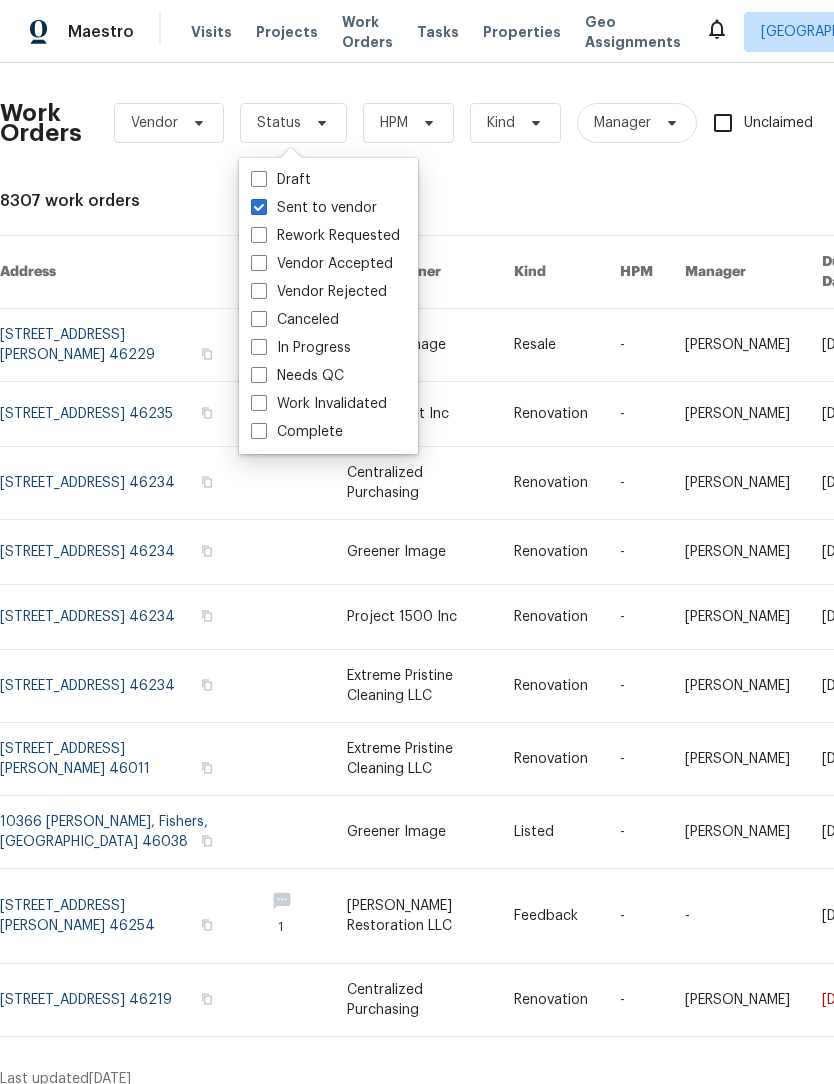 checkbox on "true" 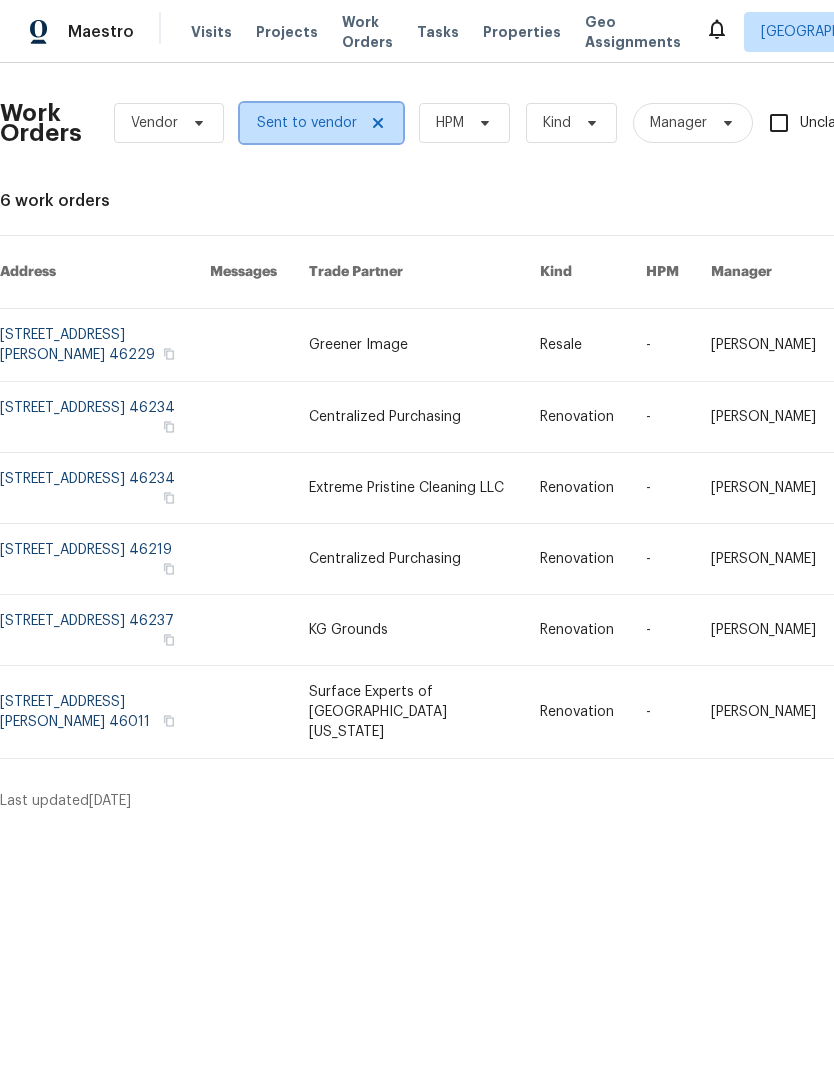 click 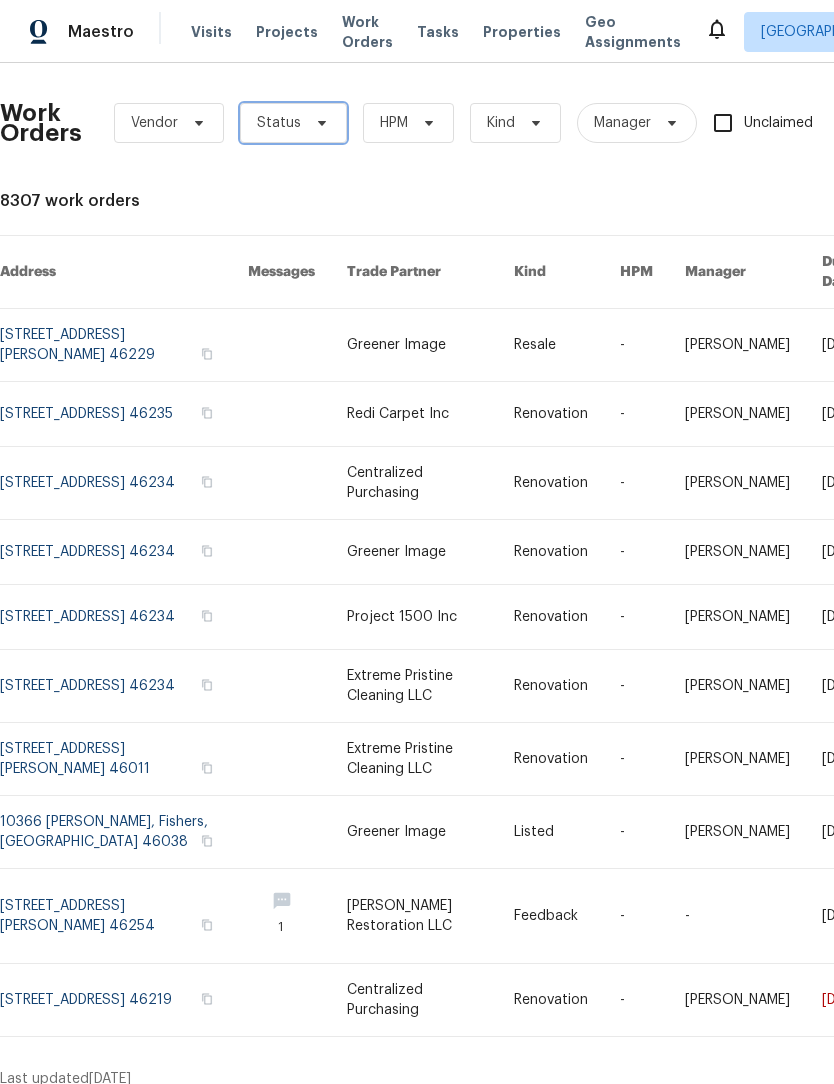 click on "Status" at bounding box center [279, 123] 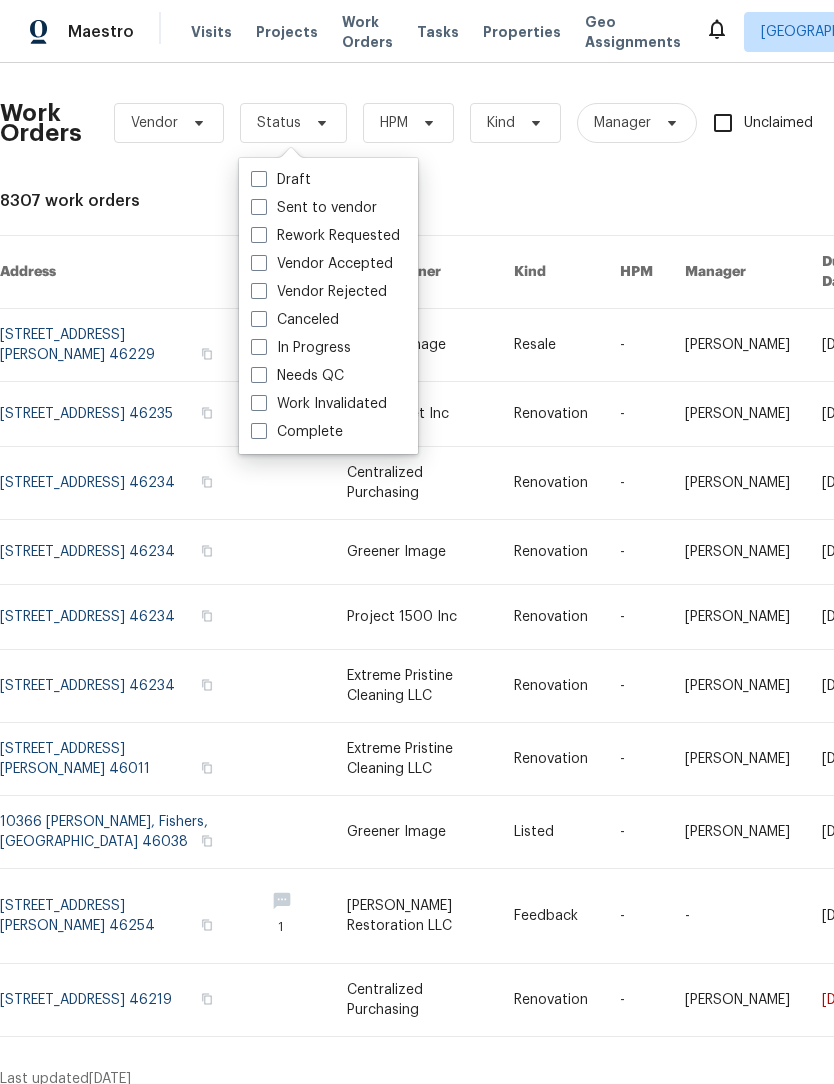 click on "Vendor Accepted" at bounding box center (322, 264) 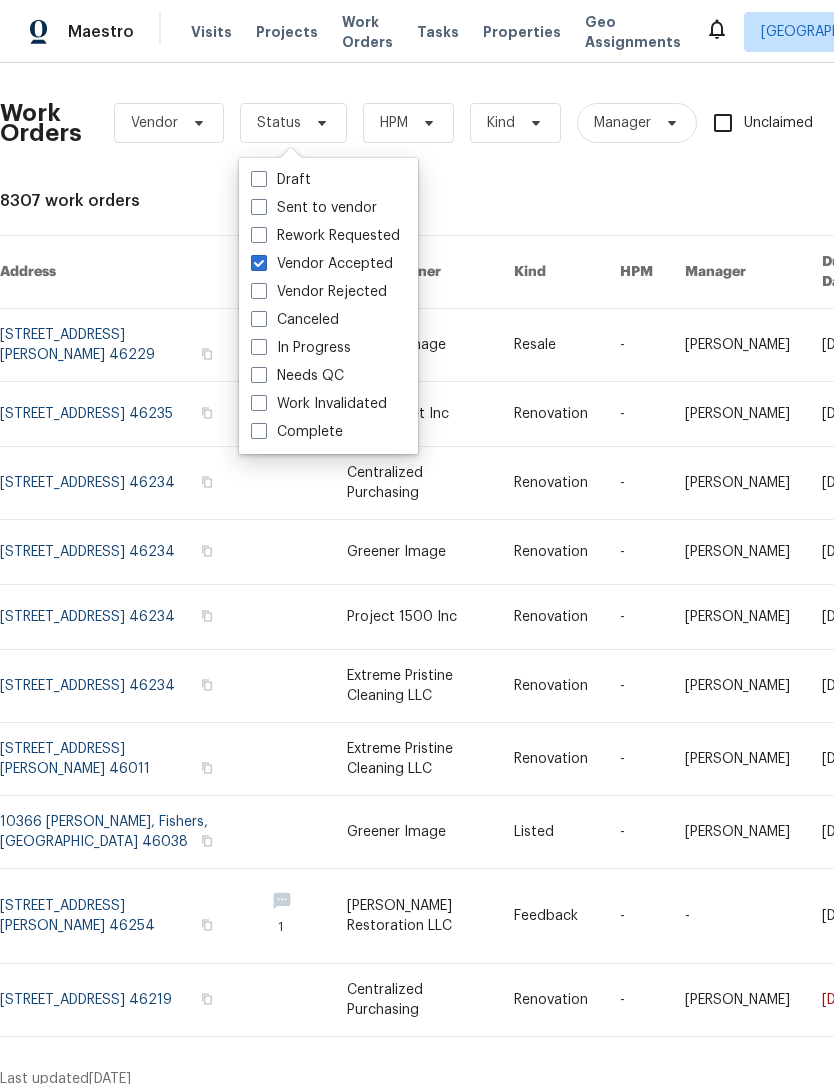 checkbox on "true" 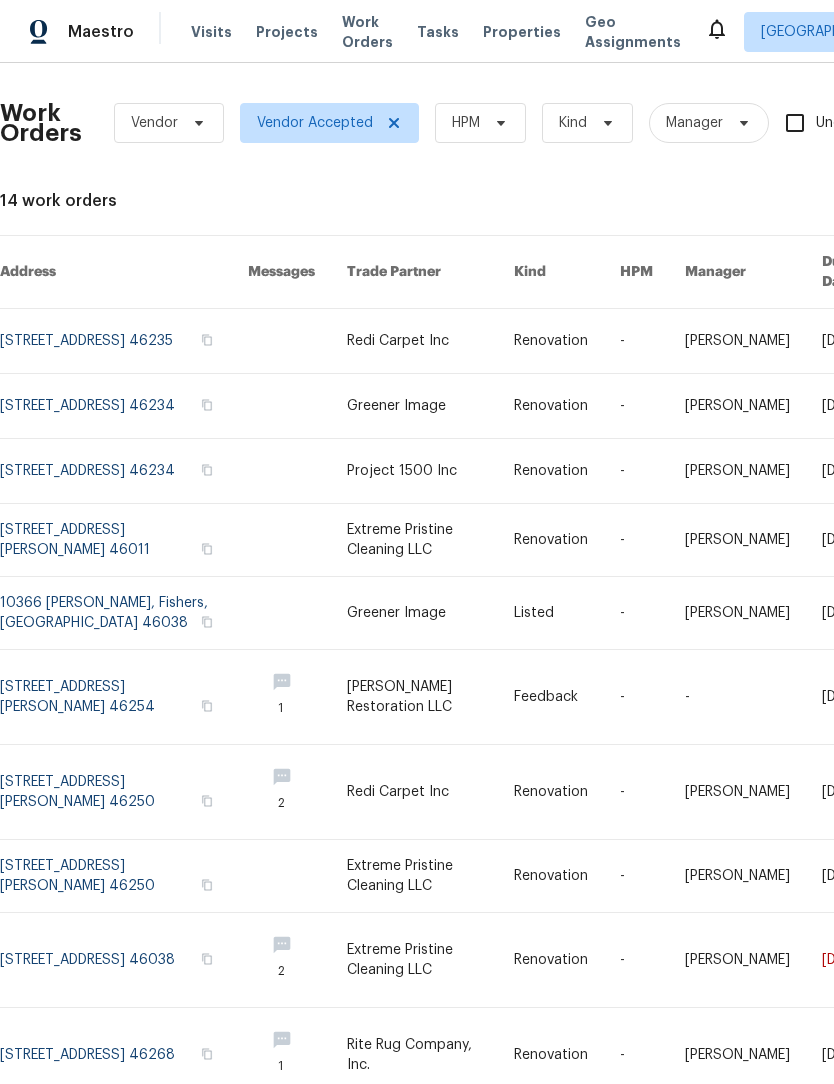 click on "14 work orders" at bounding box center [565, 201] 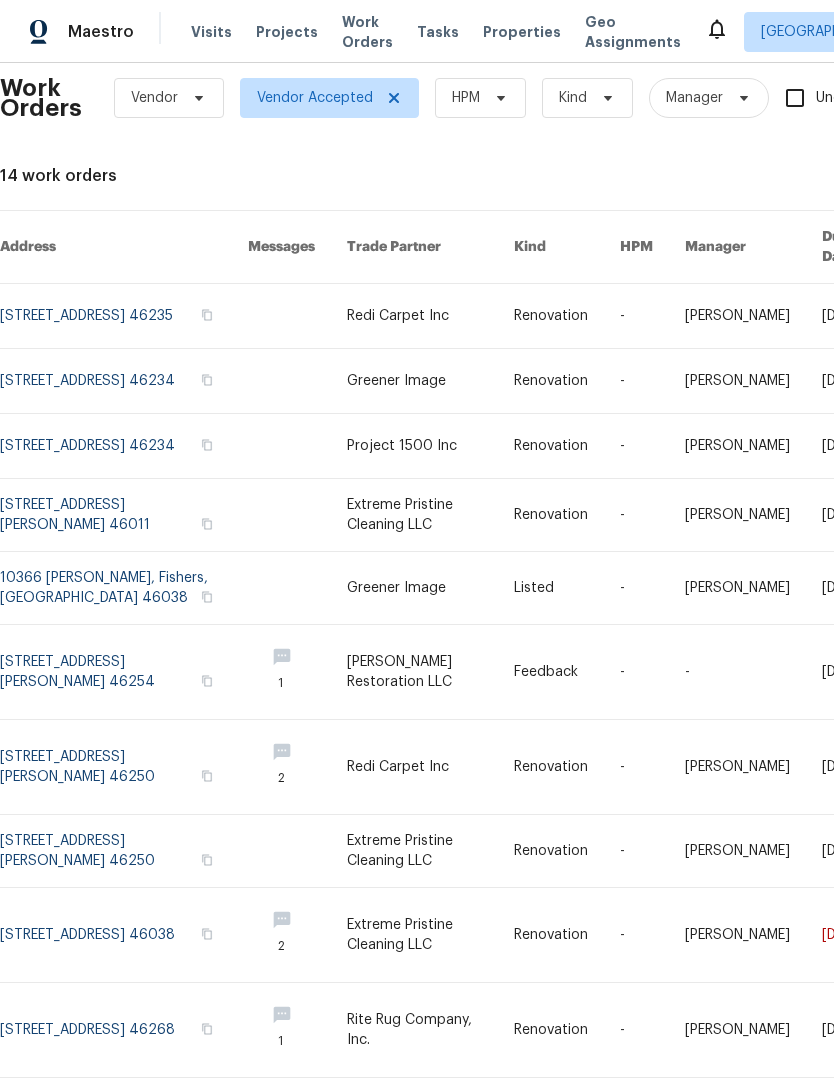 scroll, scrollTop: 25, scrollLeft: 0, axis: vertical 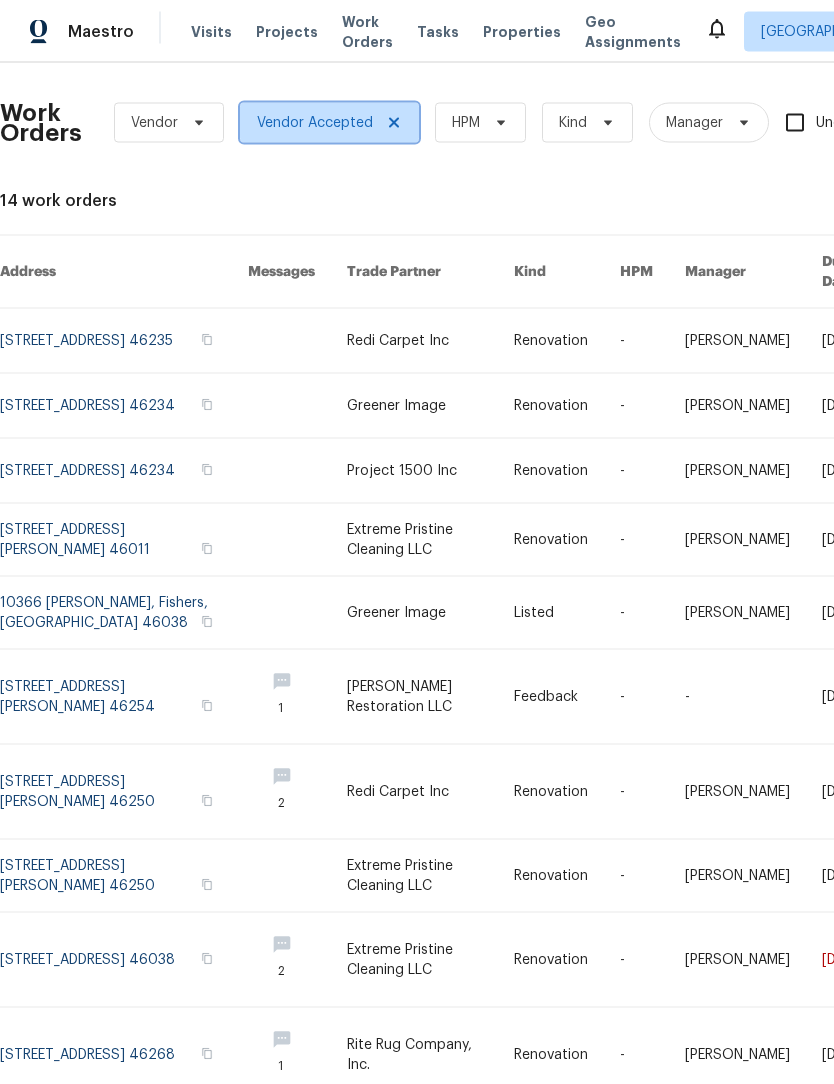 click 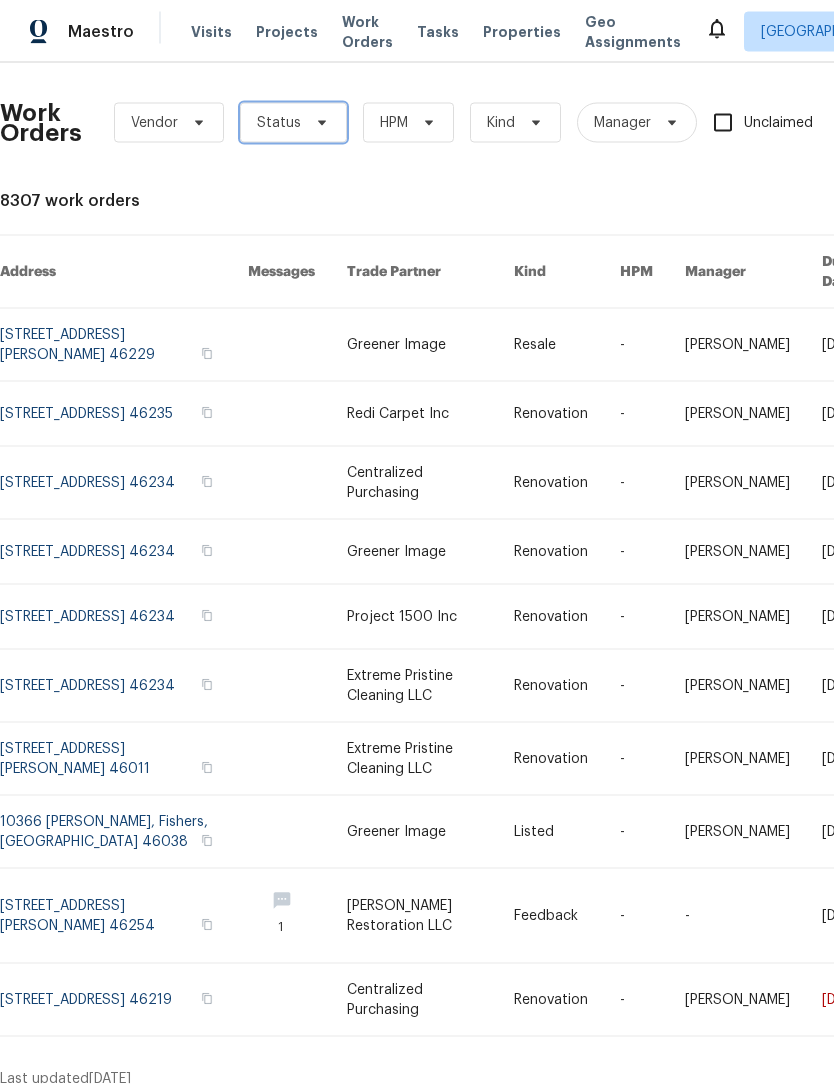 scroll, scrollTop: 25, scrollLeft: 0, axis: vertical 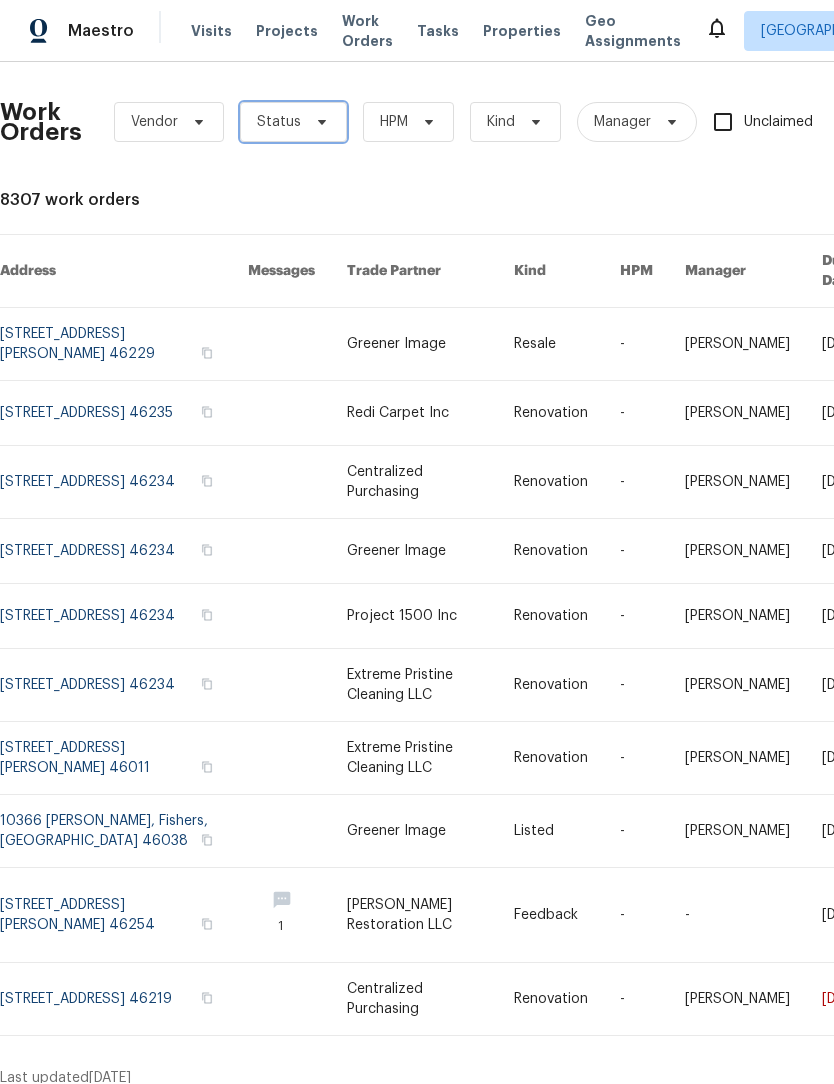 click on "Status" at bounding box center (279, 123) 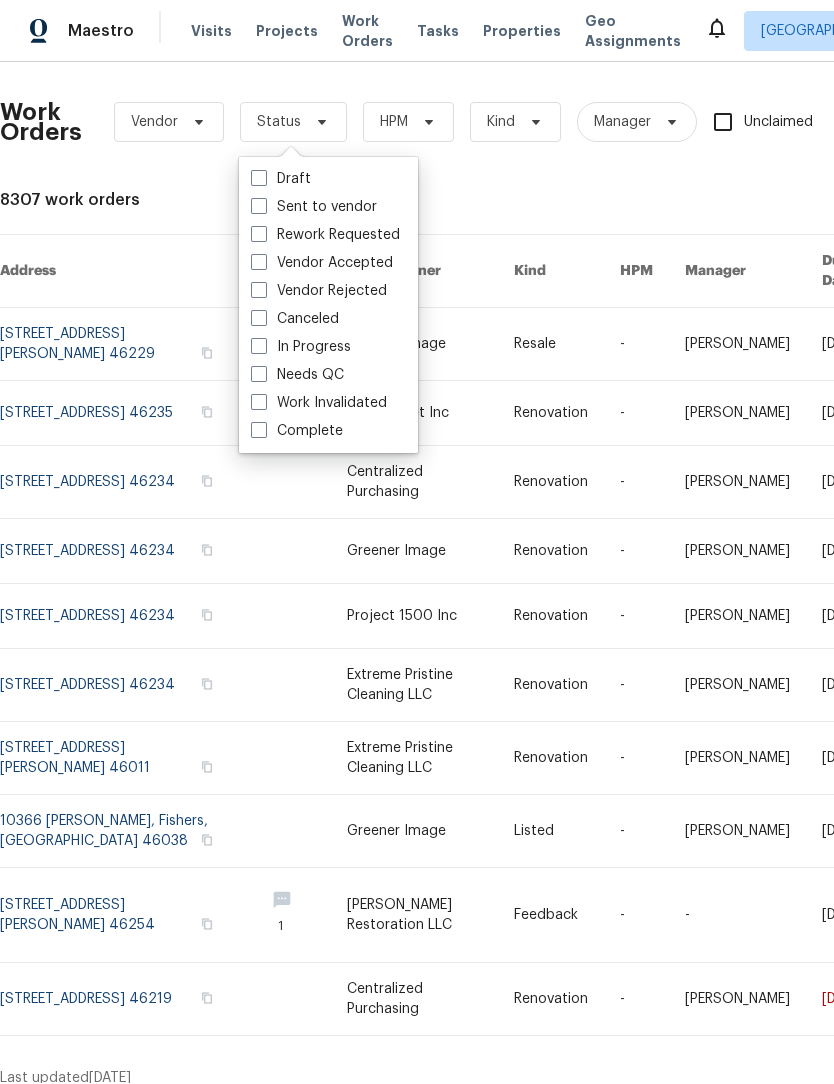 click on "Vendor Accepted" at bounding box center (322, 264) 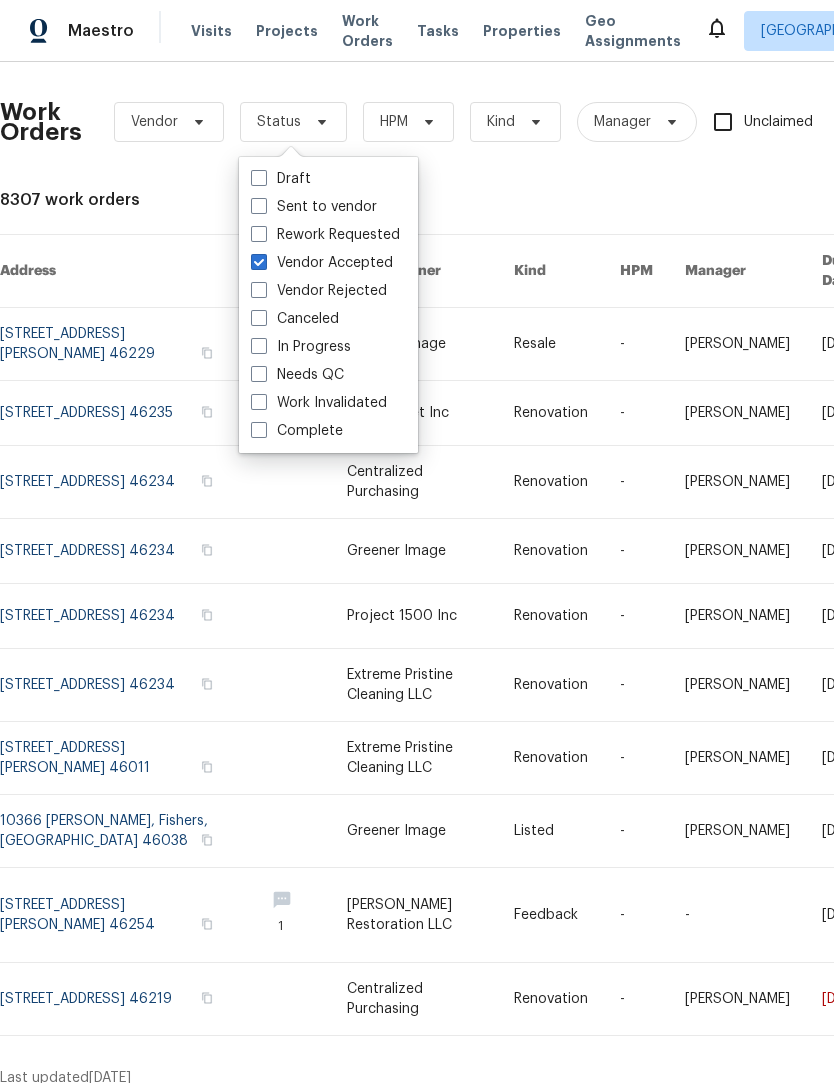 checkbox on "true" 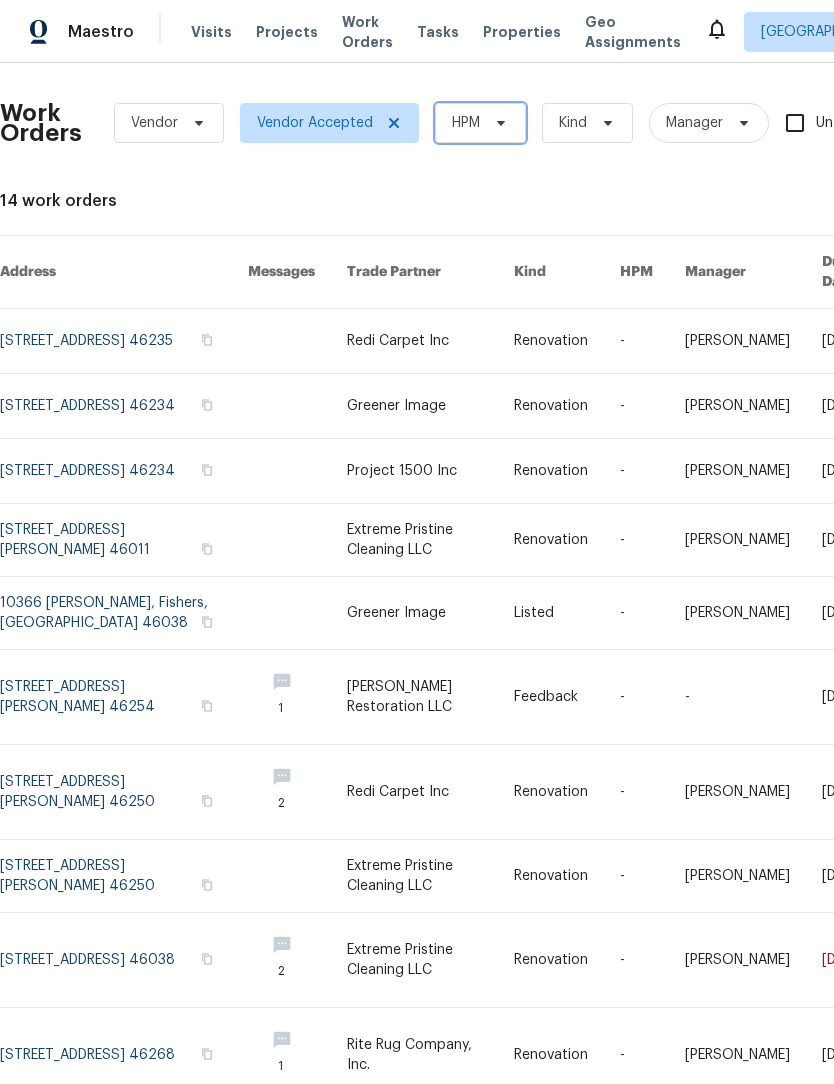 click on "HPM" at bounding box center (466, 123) 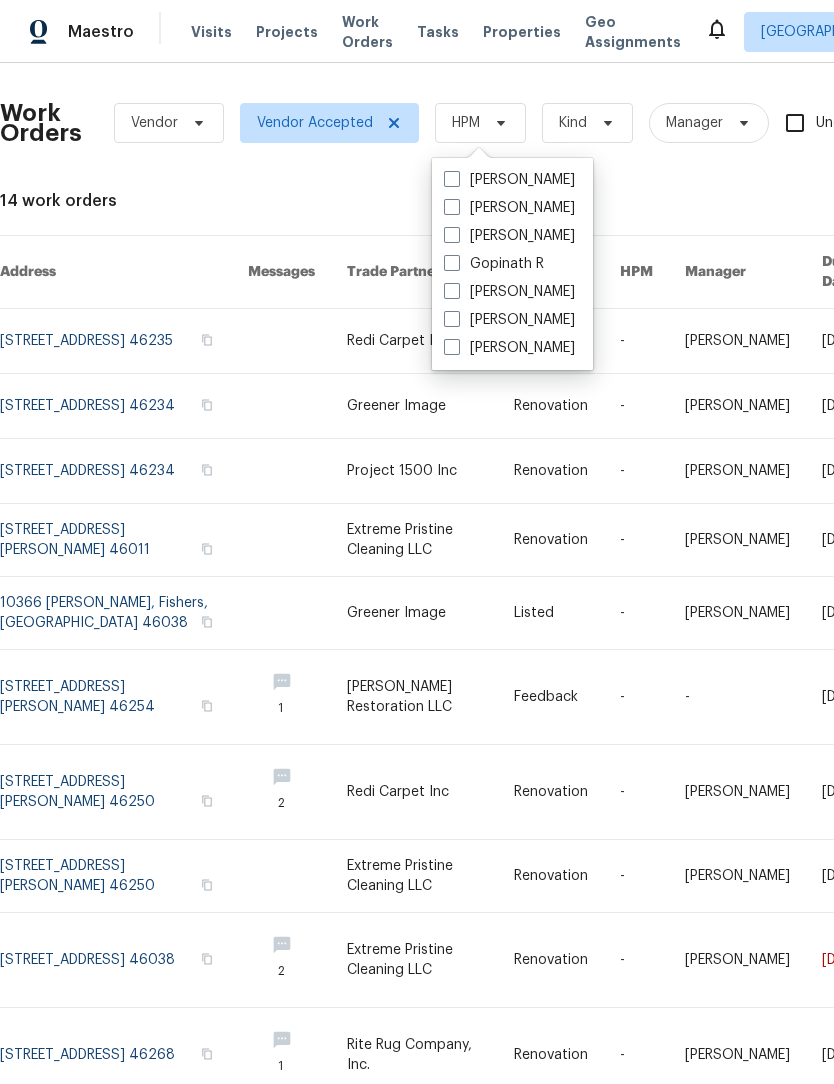 click at bounding box center [452, 291] 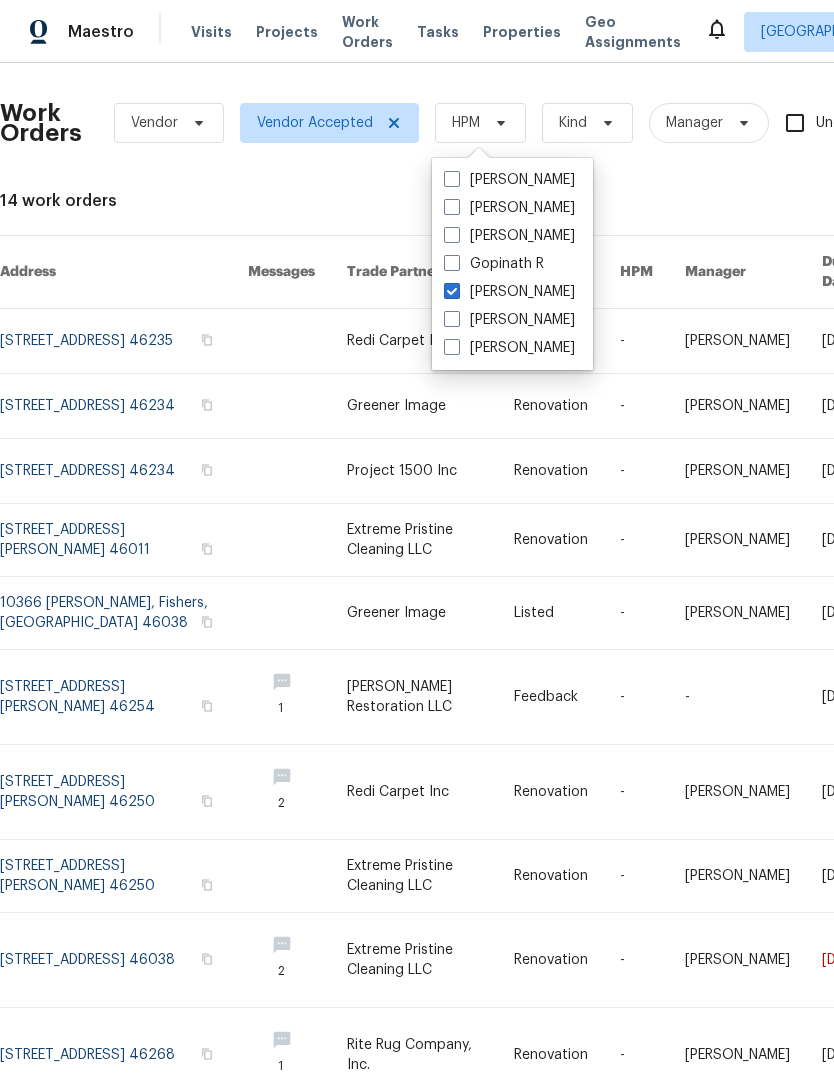 checkbox on "true" 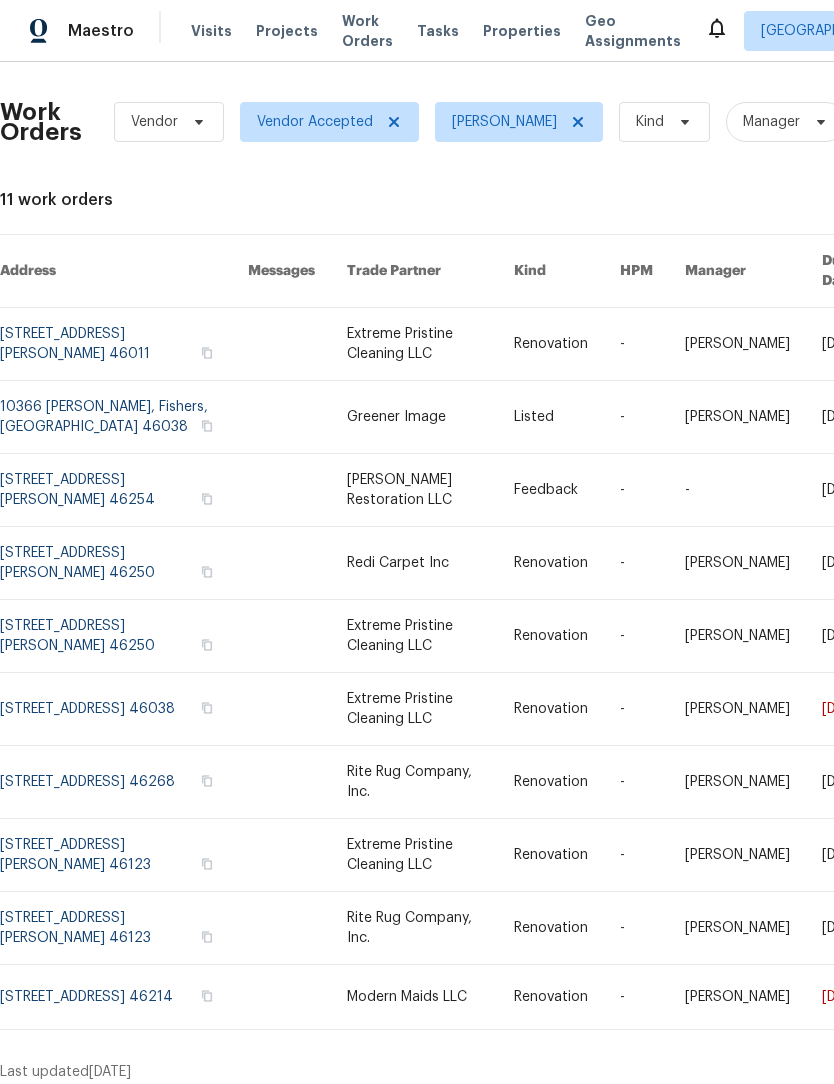 scroll, scrollTop: 1, scrollLeft: 0, axis: vertical 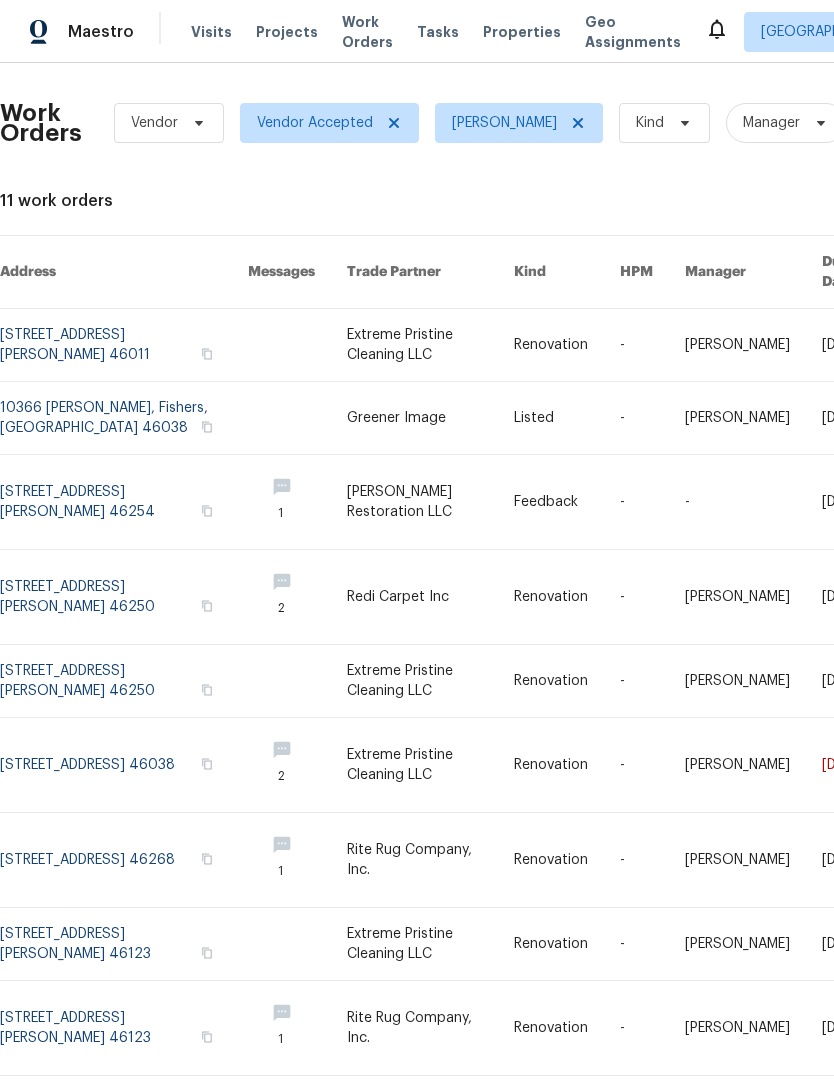 click on "Work Orders Vendor Vendor Accepted Isaul Martinez Kind Manager Unclaimed ​ View Reno Index 11 work orders Address Messages Trade Partner Kind HPM Manager Due Date Budget Status 3218 W 18th St, Anderson, IN   46011 Extreme Pristine Cleaning LLC Renovation - Isaul Martinez 7/22/2025 $325.00 Vendor Accepted 10366 Camby Xing, Fishers, IN   46038 Greener Image Listed - Isaul Martinez 7/18/2025 $375.00 Vendor Accepted 4630 Kelvington Dr, Indianapolis, IN   46254 1 J. Nissi Restoration LLC Feedback - - 7/18/2025 $150.00 Vendor Accepted 9177 Budd Run Dr, Indianapolis, IN   46250 2 Redi Carpet Inc Renovation - Isaul Martinez 7/21/2025 $2,511.98 Vendor Accepted 9177 Budd Run Dr, Indianapolis, IN   46250 Extreme Pristine Cleaning LLC Renovation - Isaul Martinez 7/22/2025 $290.00 Vendor Accepted 10093 Parkshore Dr, Fishers, IN   46038 2 Extreme Pristine Cleaning LLC Renovation - Isaul Martinez 7/17/2025 $465.00 Vendor Accepted 6472 Merom Ct, Indianapolis, IN   46268 1 Rite Rug Company, Inc. Renovation - Isaul Martinez" at bounding box center [565, 651] 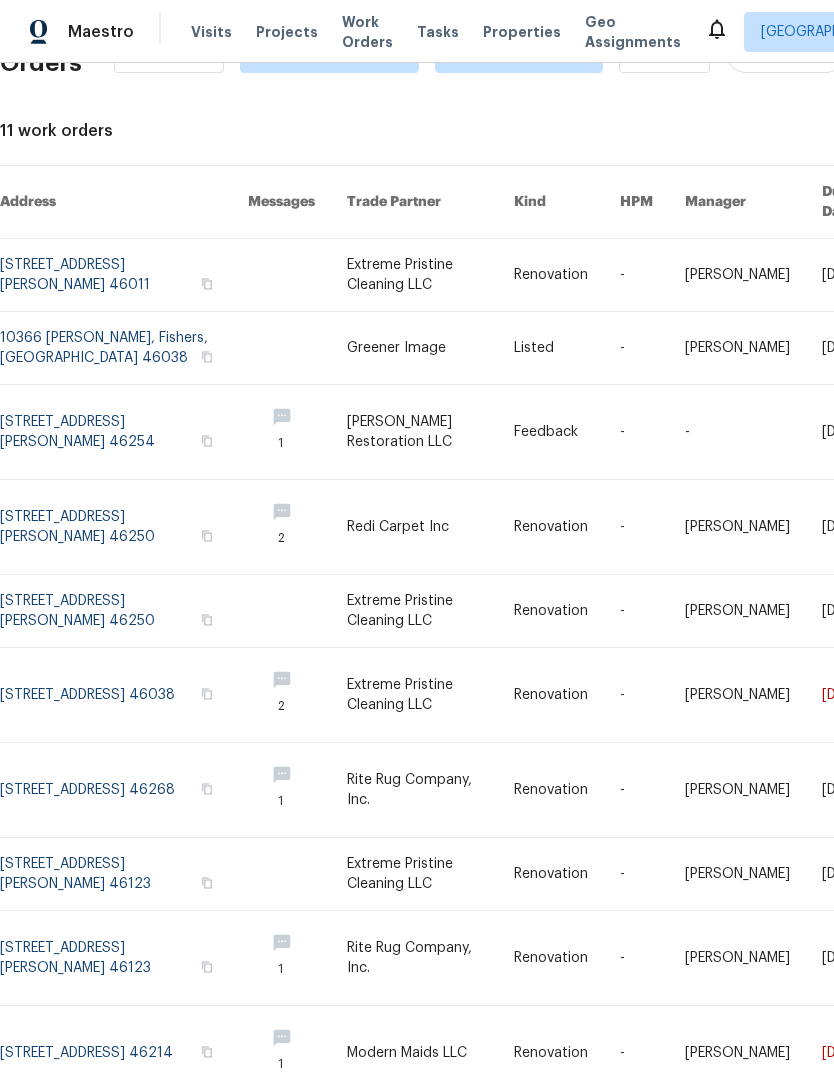 scroll, scrollTop: 69, scrollLeft: 0, axis: vertical 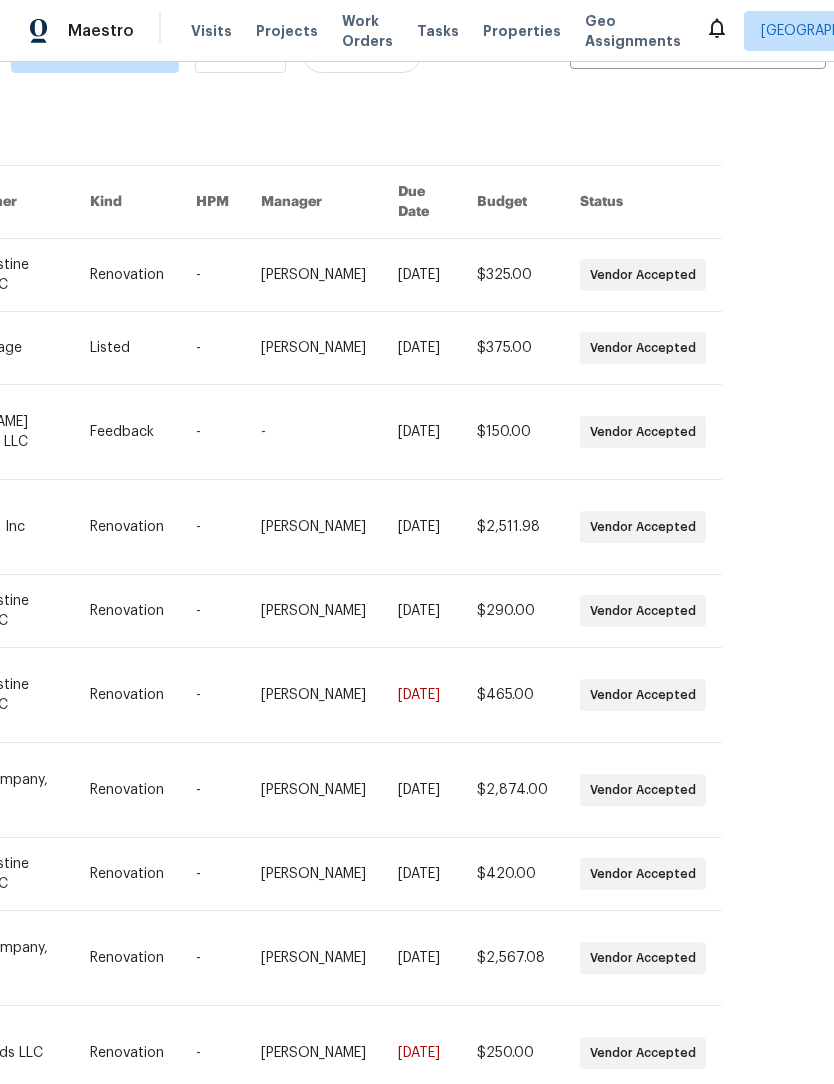 click on "Work Orders Vendor Vendor Accepted Isaul Martinez Kind Manager Unclaimed ​ View Reno Index 11 work orders Address Messages Trade Partner Kind HPM Manager Due Date Budget Status 3218 W 18th St, Anderson, IN   46011 Extreme Pristine Cleaning LLC Renovation - Isaul Martinez 7/22/2025 $325.00 Vendor Accepted 10366 Camby Xing, Fishers, IN   46038 Greener Image Listed - Isaul Martinez 7/18/2025 $375.00 Vendor Accepted 4630 Kelvington Dr, Indianapolis, IN   46254 1 J. Nissi Restoration LLC Feedback - - 7/18/2025 $150.00 Vendor Accepted 9177 Budd Run Dr, Indianapolis, IN   46250 2 Redi Carpet Inc Renovation - Isaul Martinez 7/21/2025 $2,511.98 Vendor Accepted 9177 Budd Run Dr, Indianapolis, IN   46250 Extreme Pristine Cleaning LLC Renovation - Isaul Martinez 7/22/2025 $290.00 Vendor Accepted 10093 Parkshore Dr, Fishers, IN   46038 2 Extreme Pristine Cleaning LLC Renovation - Isaul Martinez 7/17/2025 $465.00 Vendor Accepted 6472 Merom Ct, Indianapolis, IN   46268 1 Rite Rug Company, Inc. Renovation - Isaul Martinez" at bounding box center (417, 573) 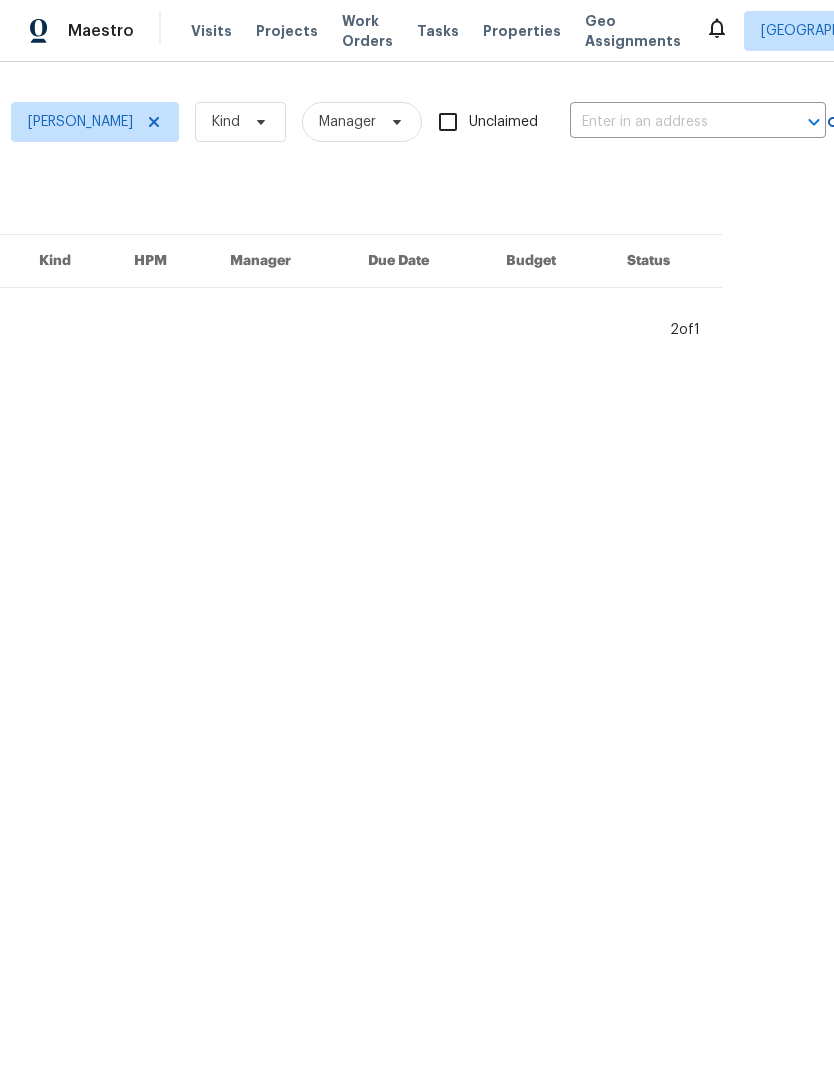 scroll 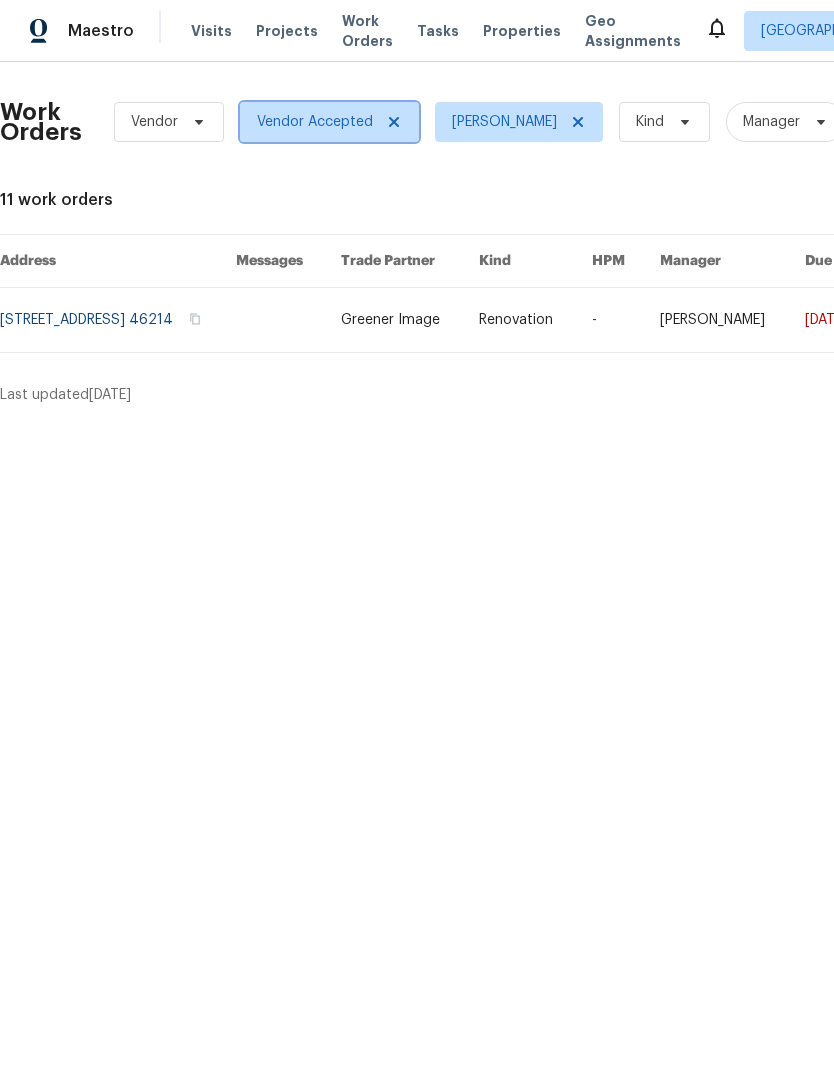 click 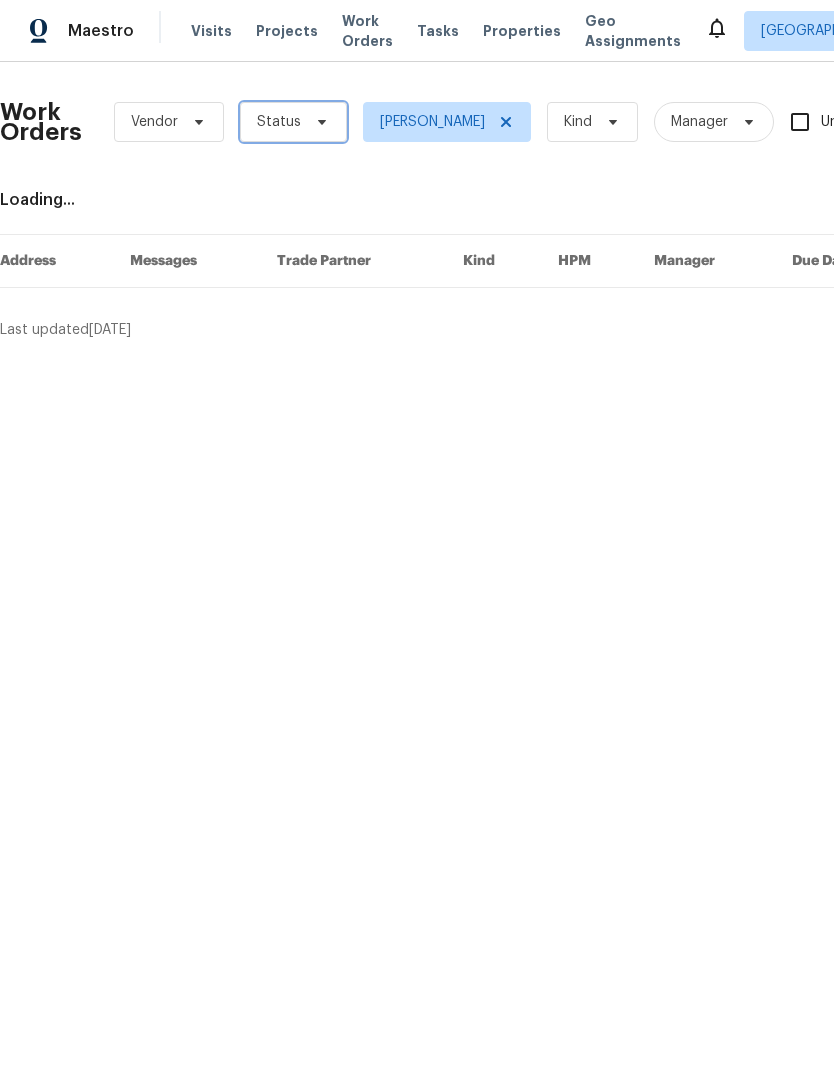 click on "Status" at bounding box center [279, 123] 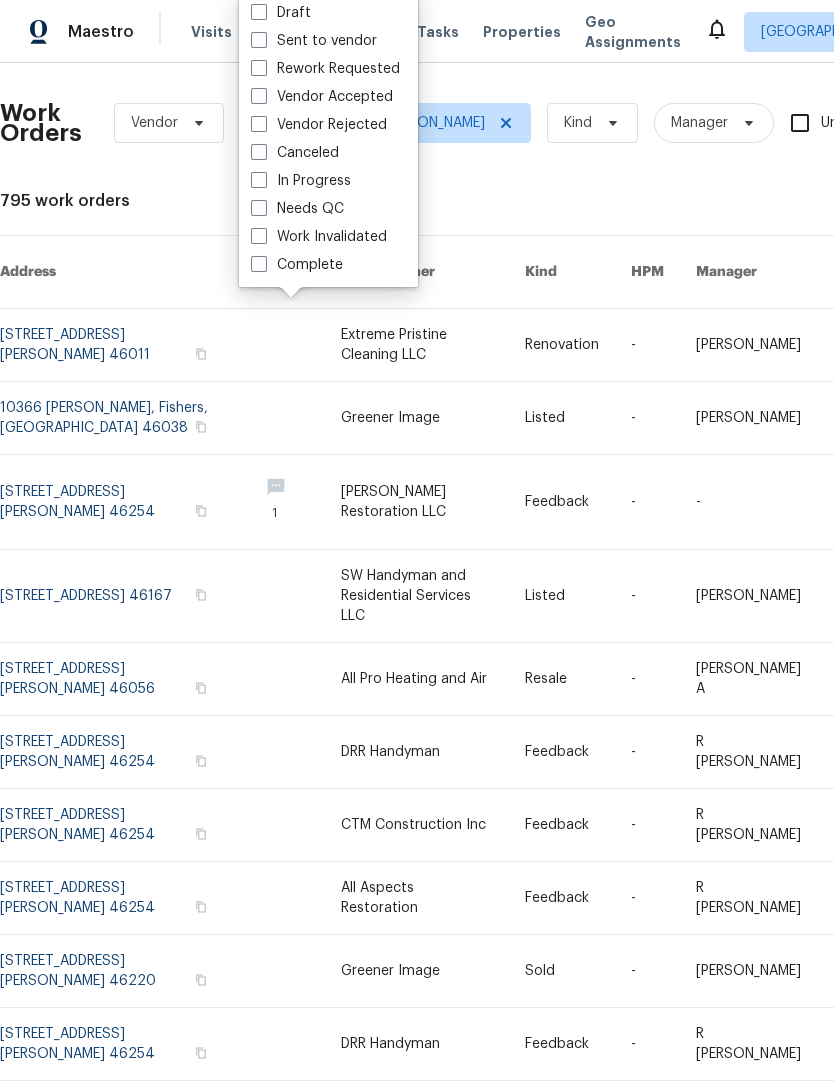 click at bounding box center [259, 180] 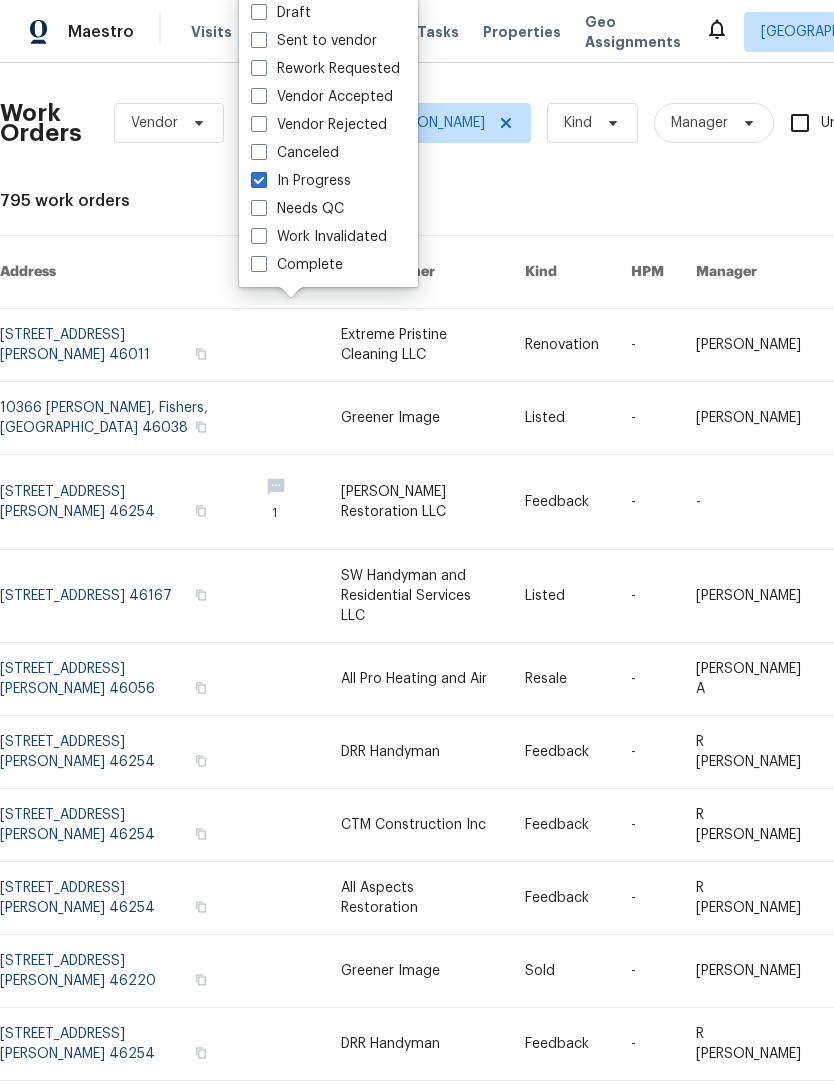 checkbox on "true" 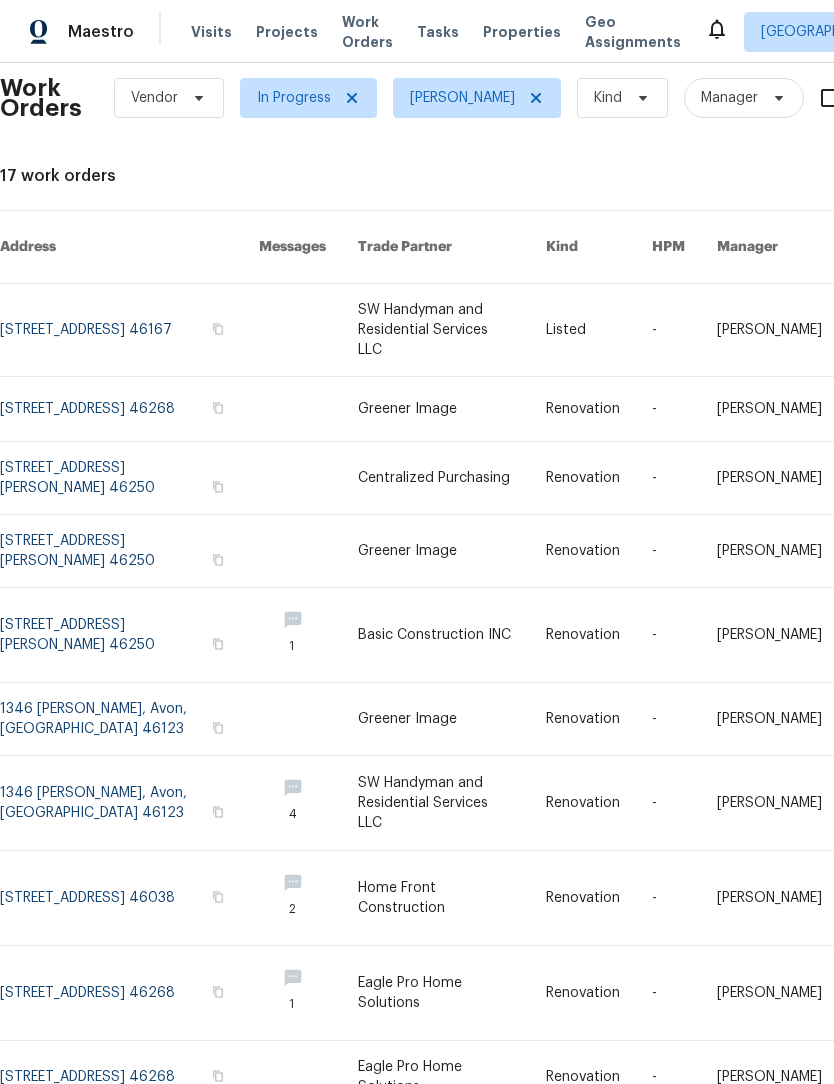 click at bounding box center [129, 409] 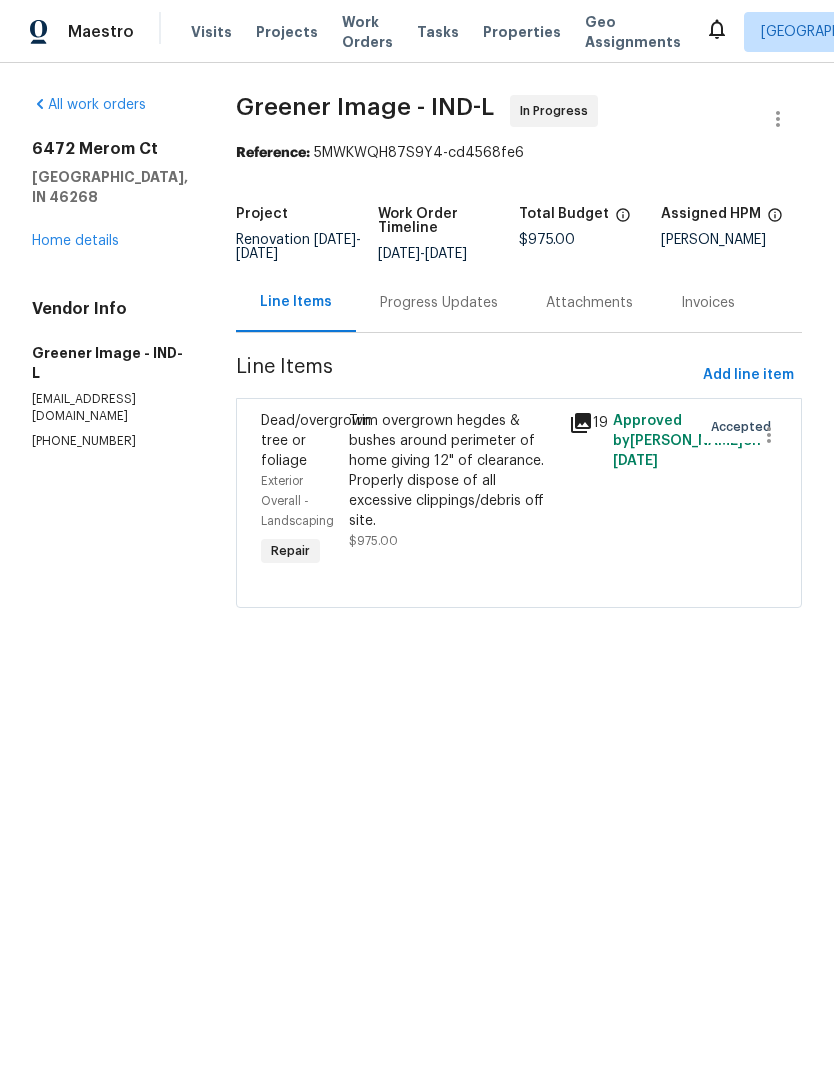 click on "6472 Merom Ct Indianapolis, IN 46268 Home details" at bounding box center (110, 195) 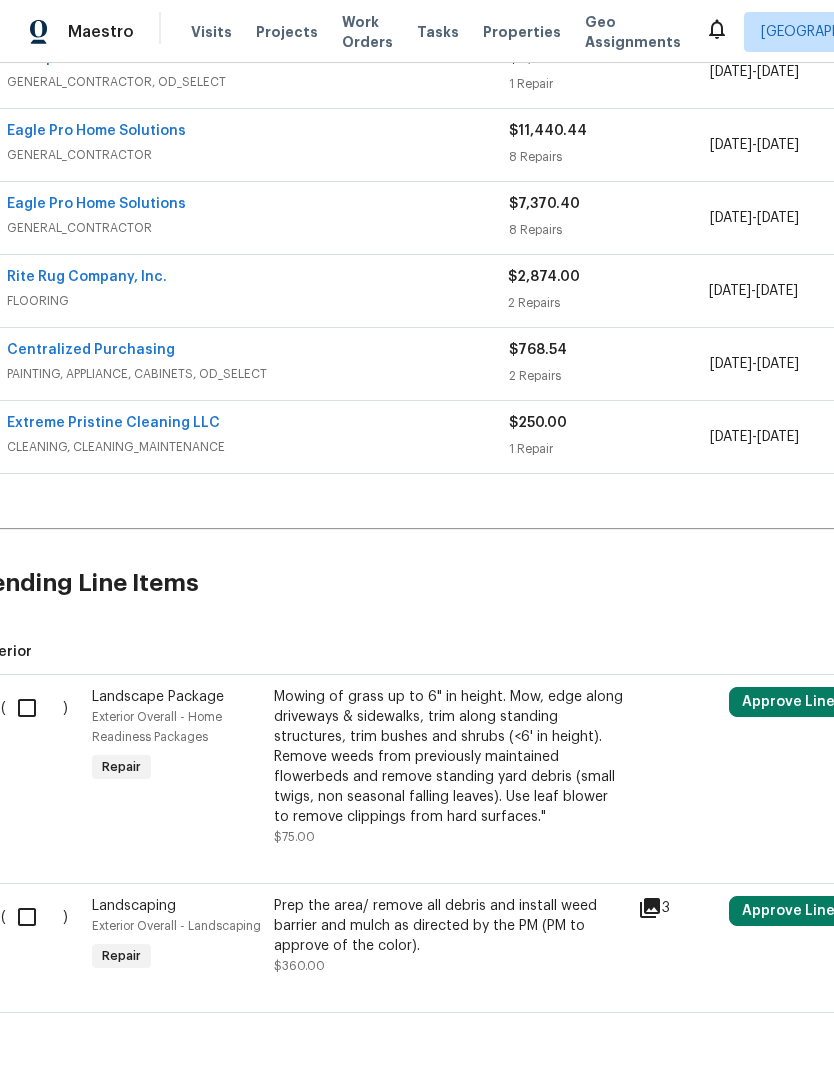 click at bounding box center (34, 708) 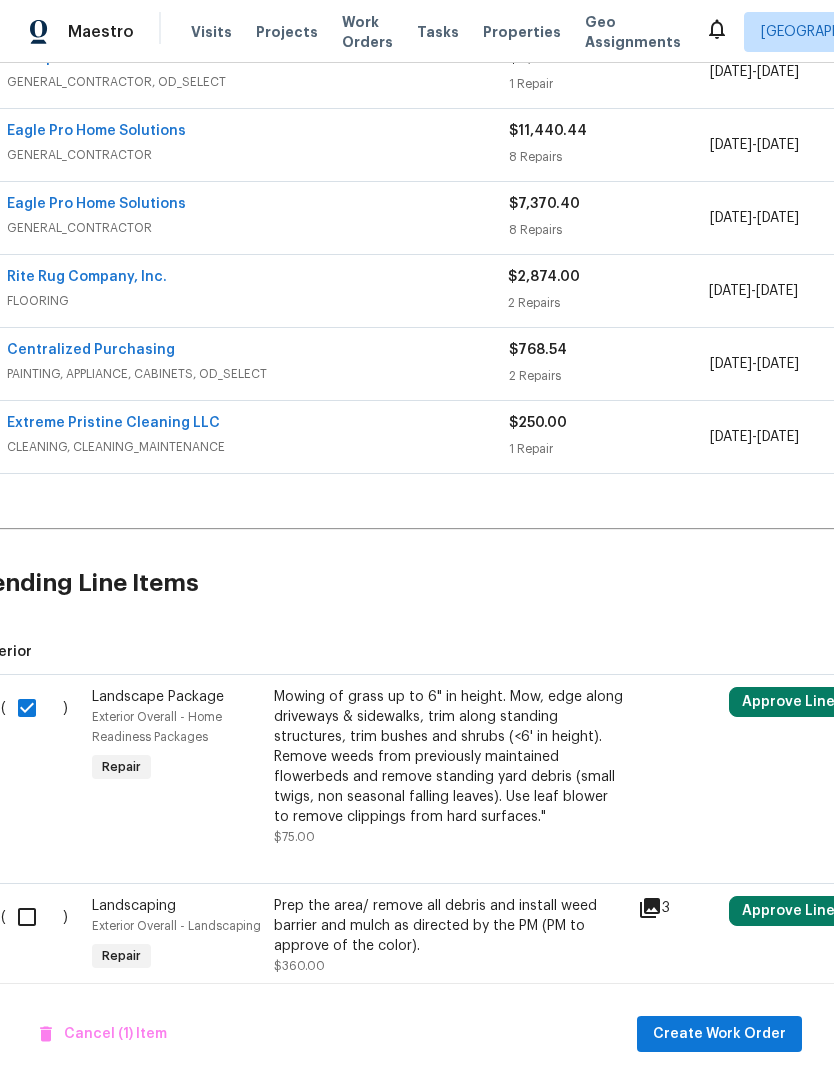 click at bounding box center (34, 917) 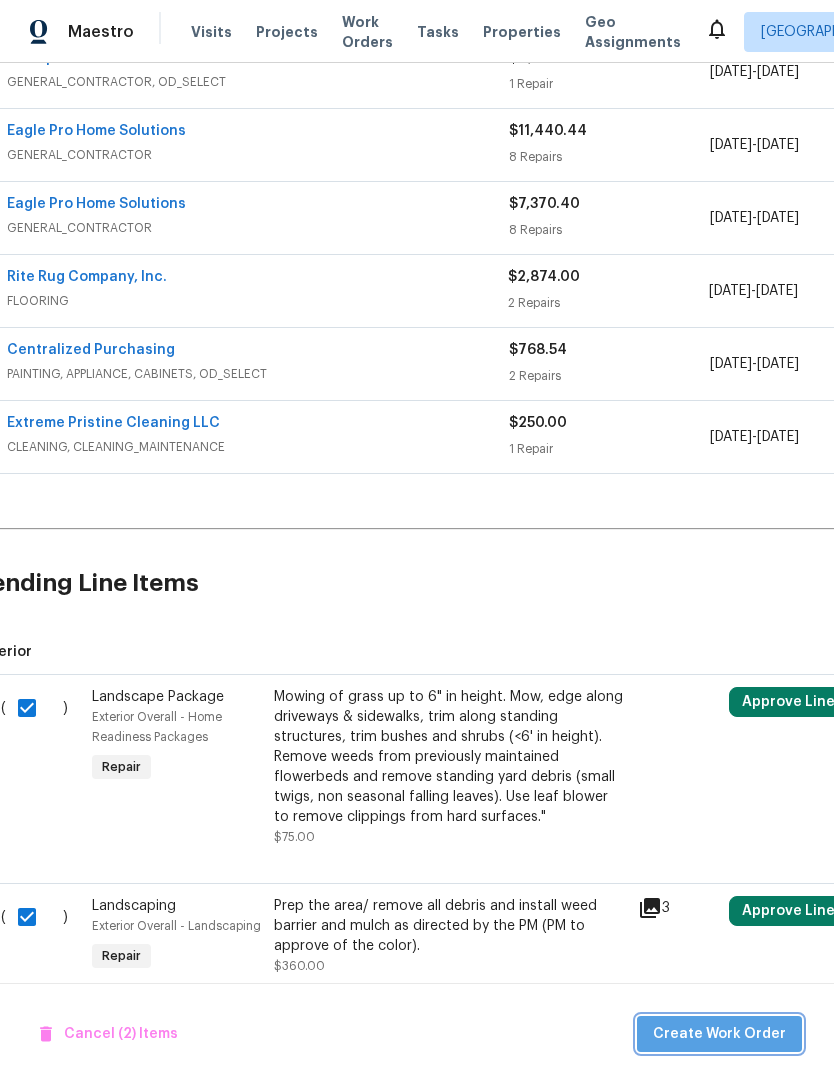 click on "Create Work Order" at bounding box center (719, 1034) 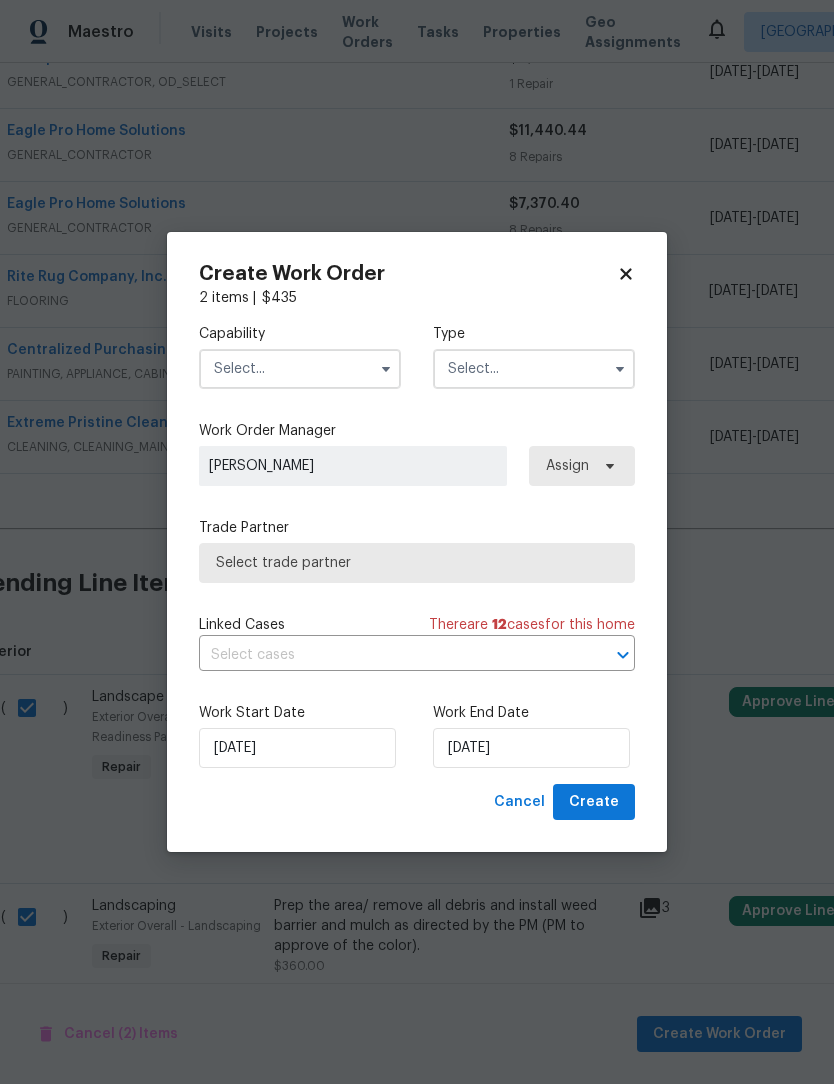 click at bounding box center [300, 369] 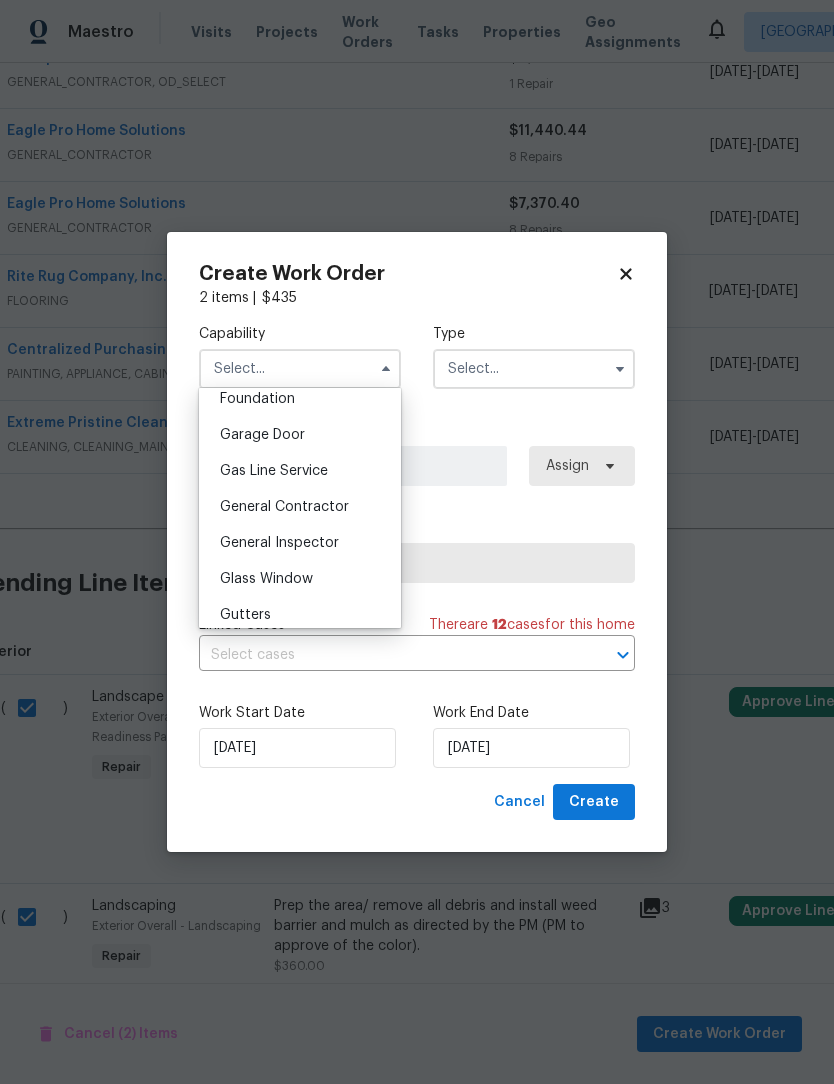 scroll, scrollTop: 861, scrollLeft: 0, axis: vertical 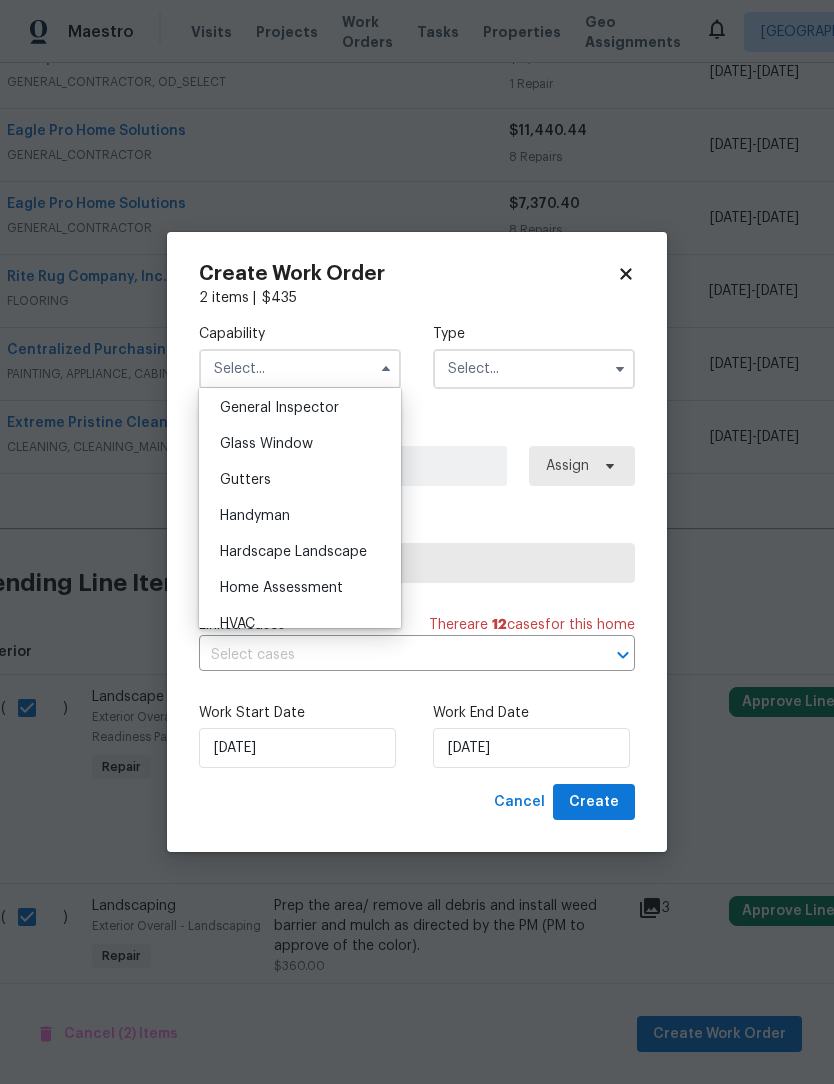 click on "Hardscape Landscape" at bounding box center [293, 552] 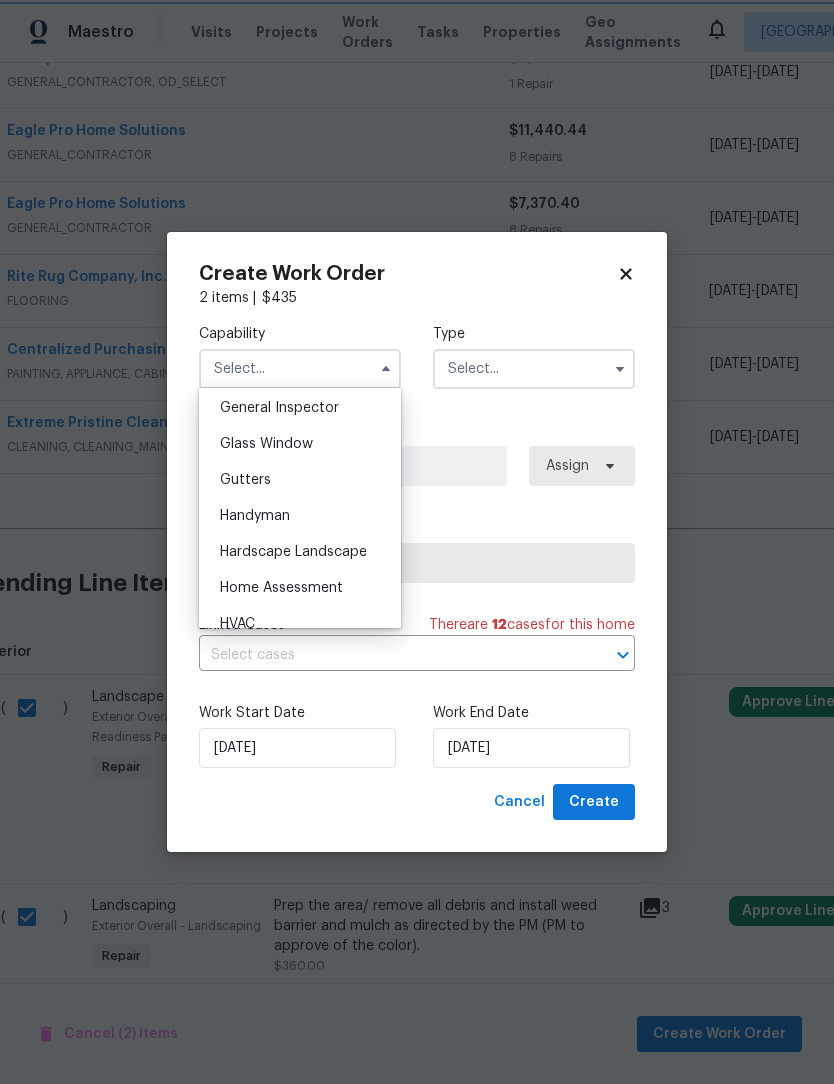 type on "Hardscape Landscape" 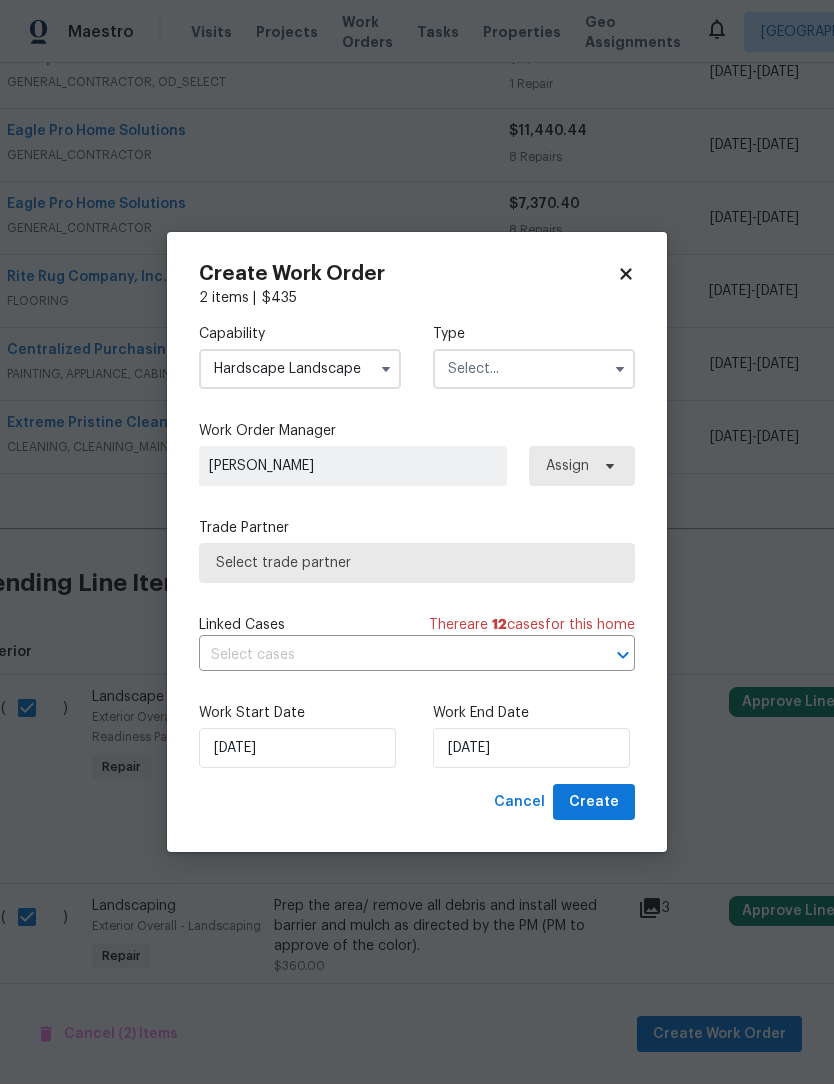 click at bounding box center [534, 369] 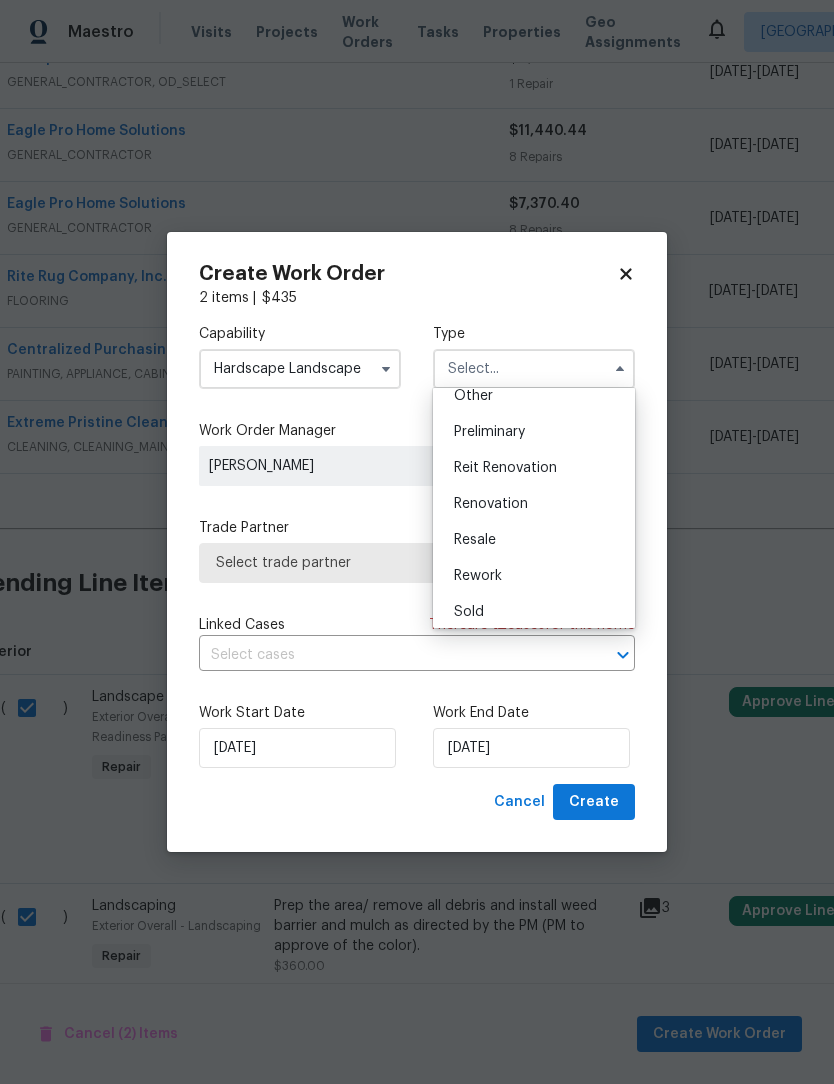 click on "Resale" at bounding box center [534, 540] 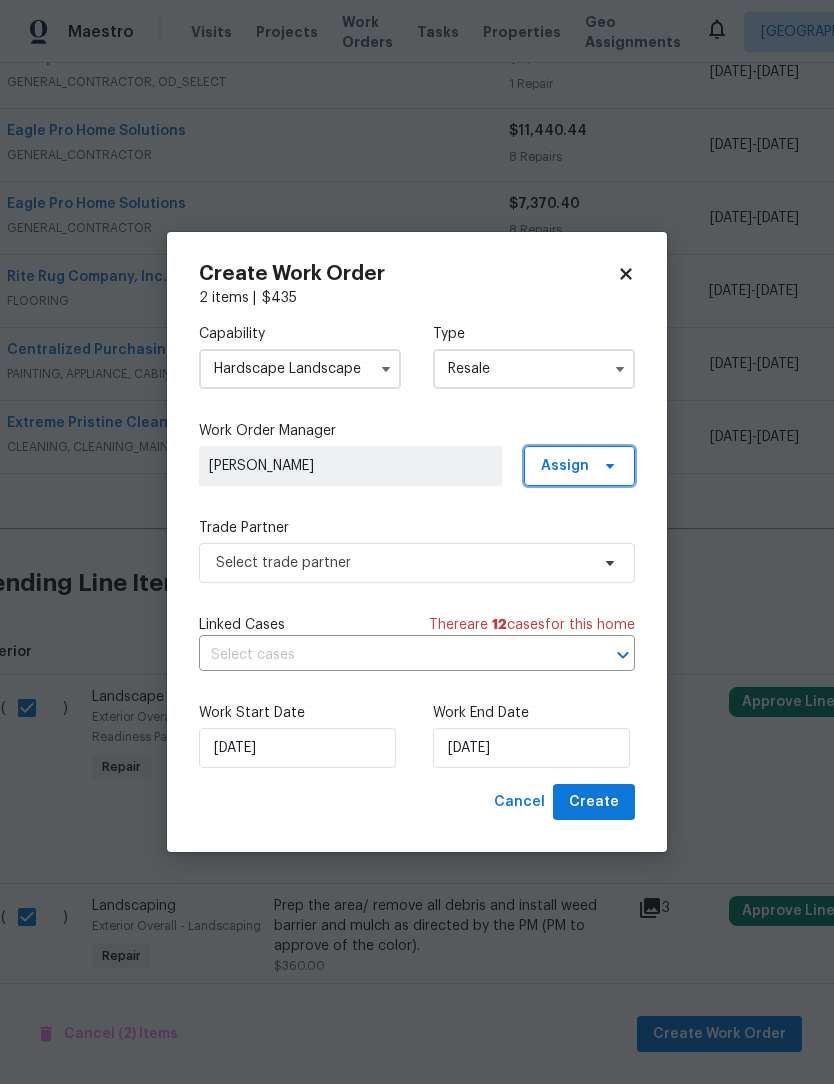 click on "Assign" at bounding box center (579, 466) 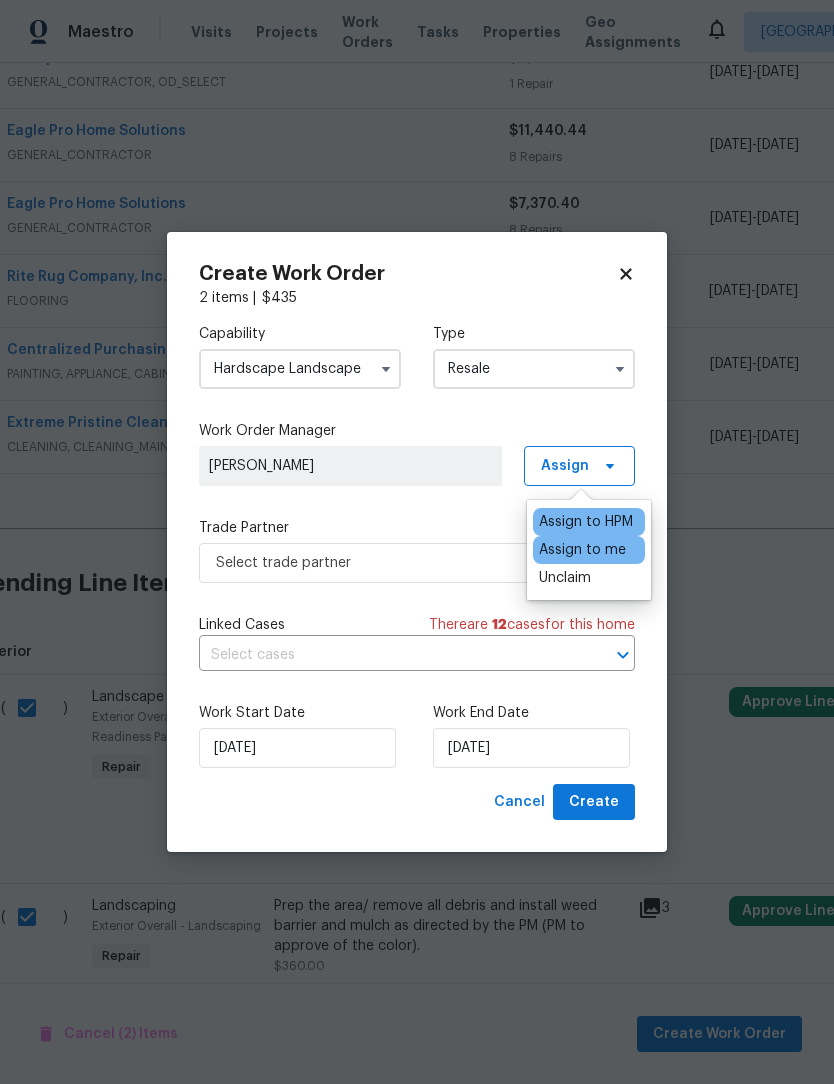 click on "Resale" at bounding box center [534, 369] 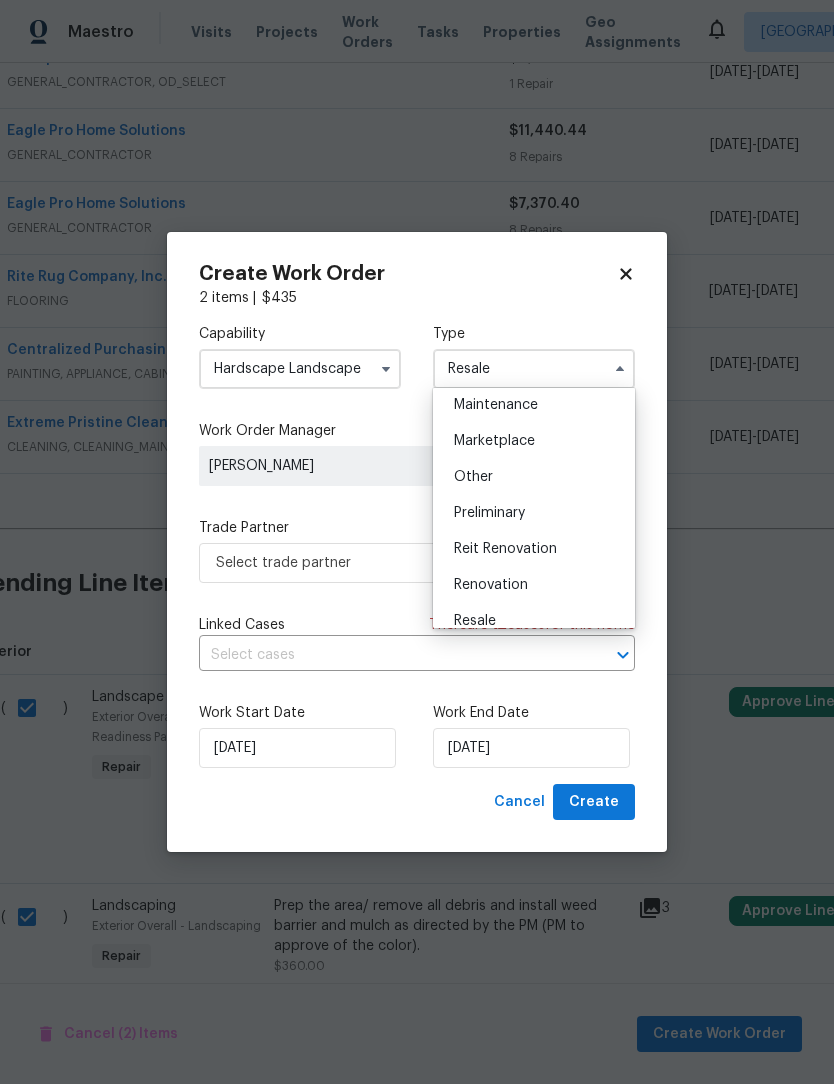 scroll, scrollTop: 335, scrollLeft: 0, axis: vertical 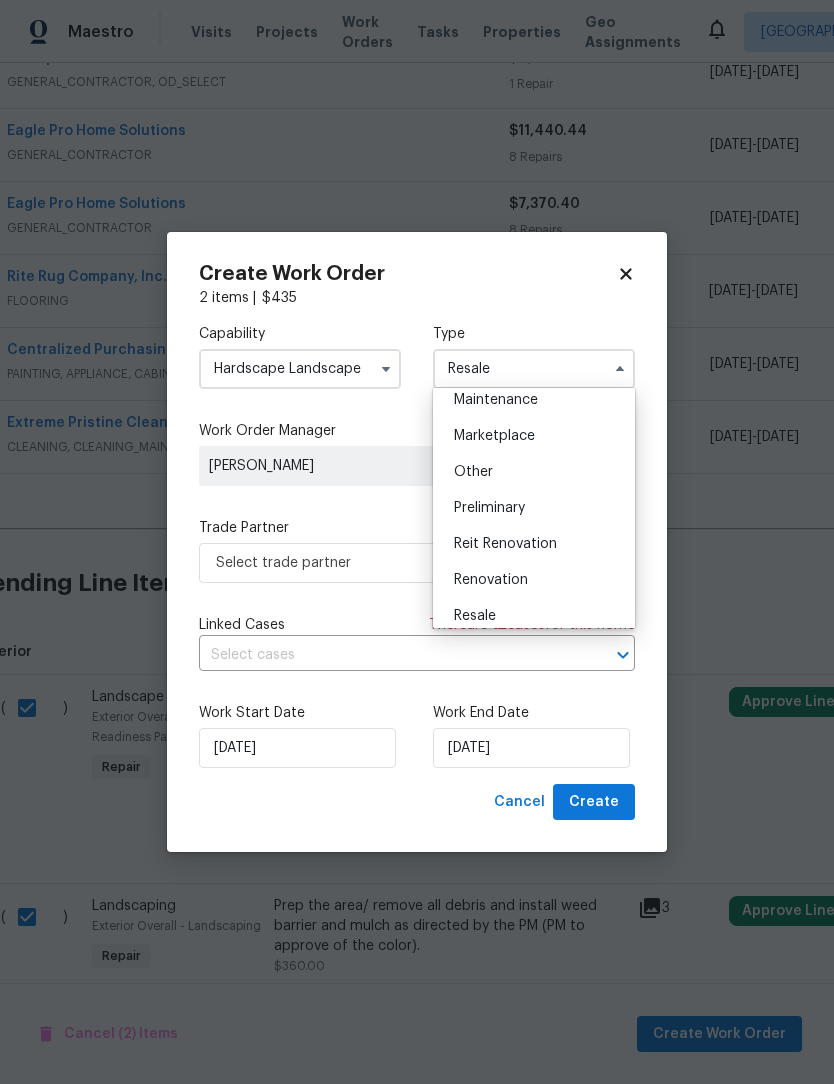 click on "Renovation" at bounding box center (534, 580) 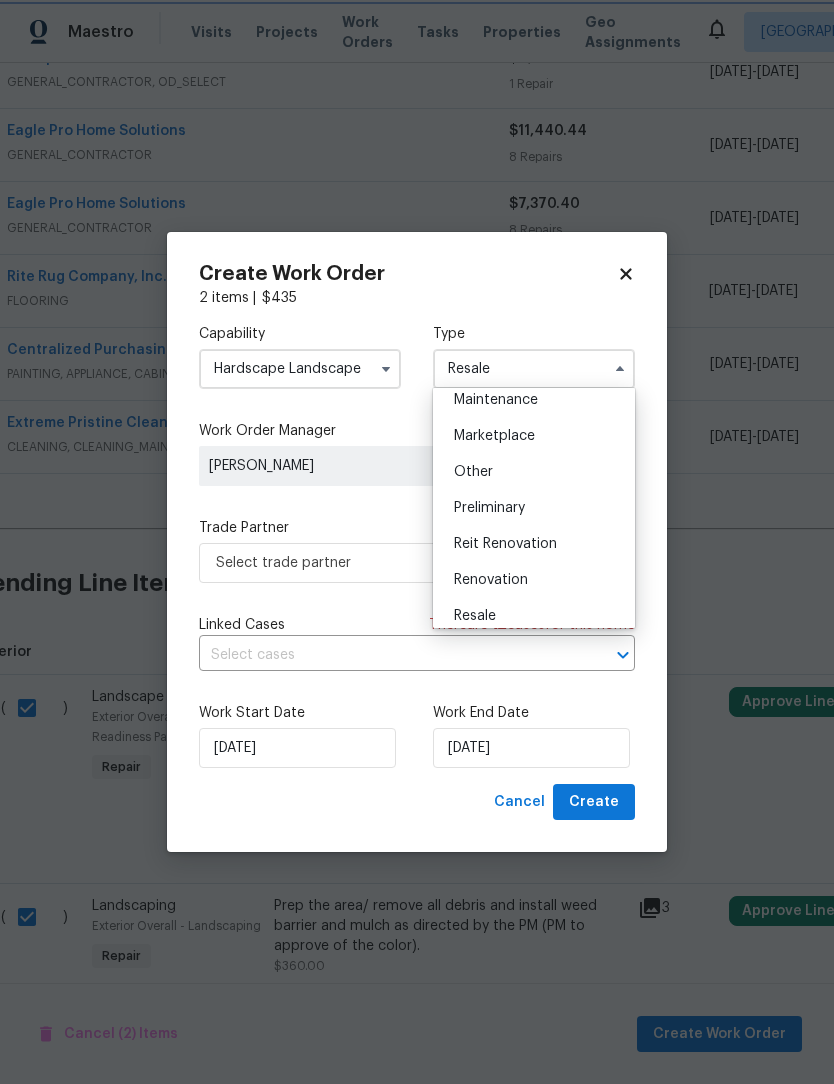 type on "Renovation" 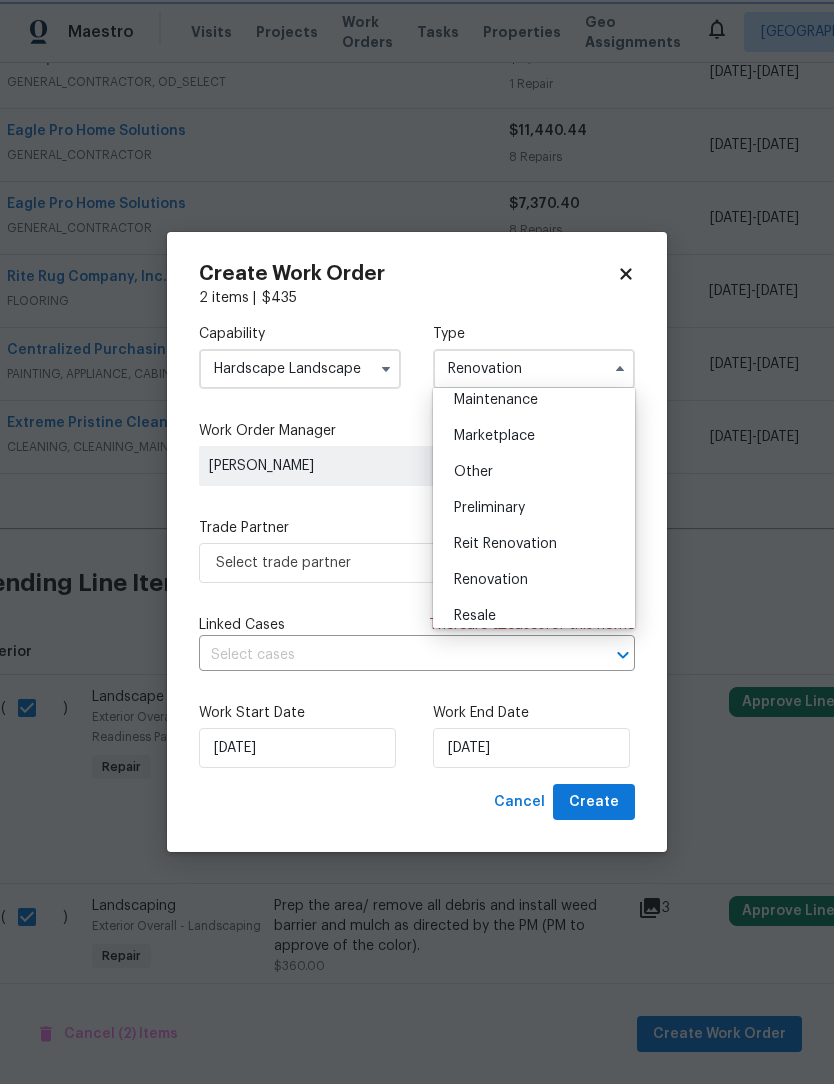 scroll, scrollTop: 0, scrollLeft: 0, axis: both 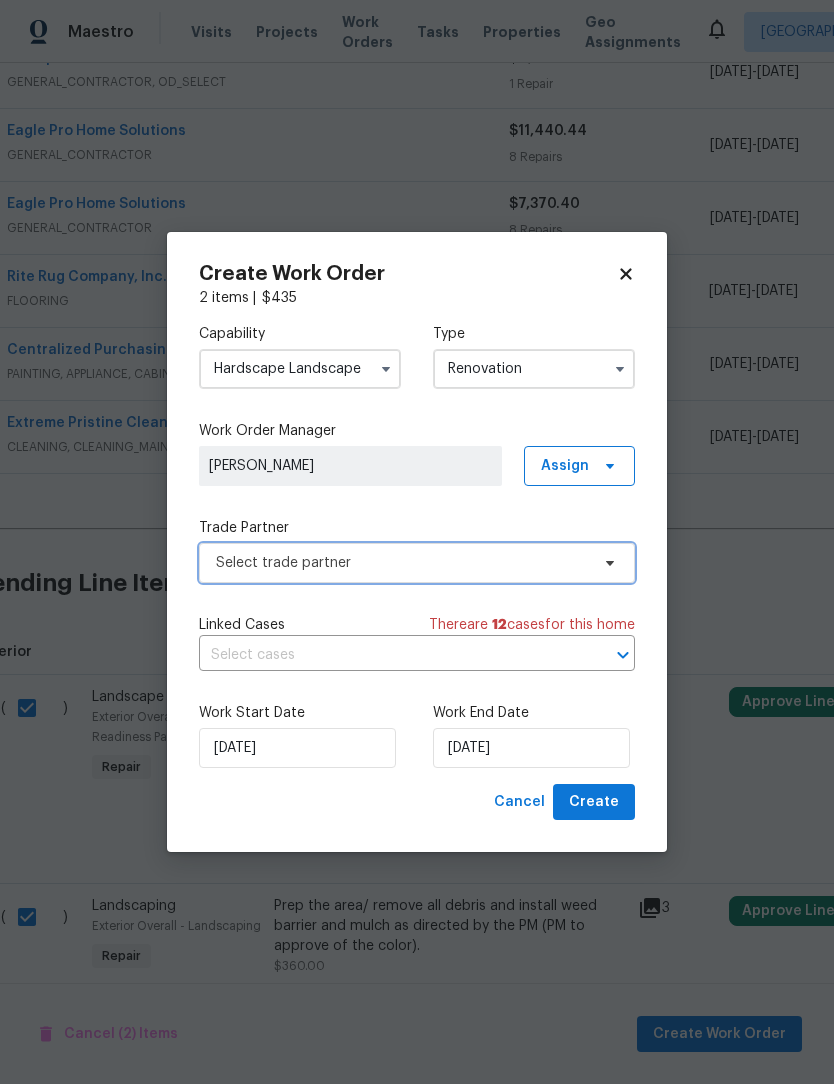 click on "Select trade partner" at bounding box center [402, 563] 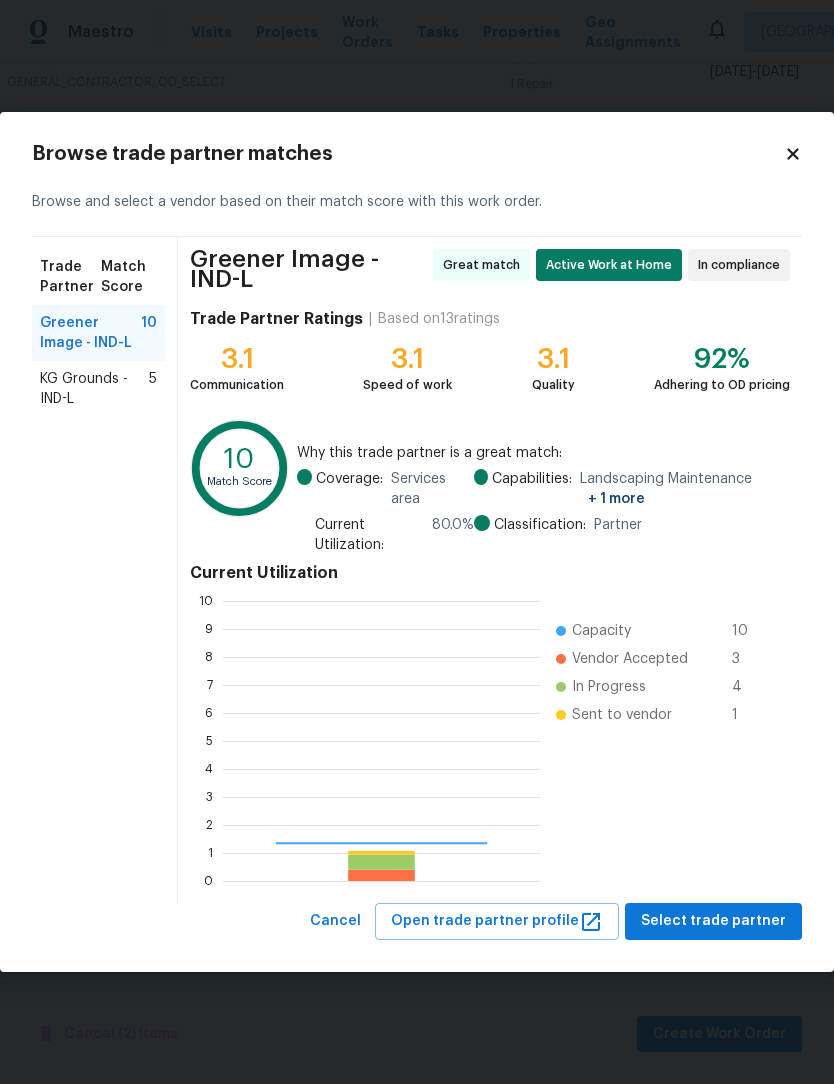 scroll, scrollTop: 2, scrollLeft: 2, axis: both 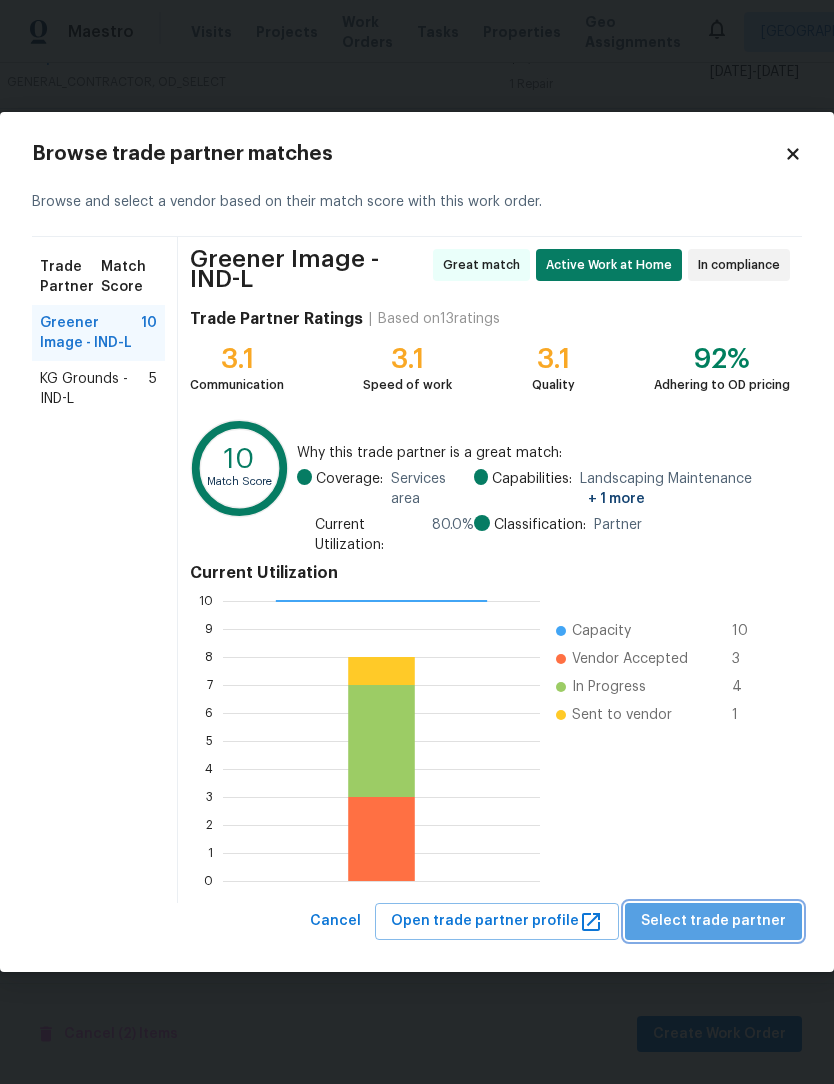 click on "Select trade partner" at bounding box center (713, 921) 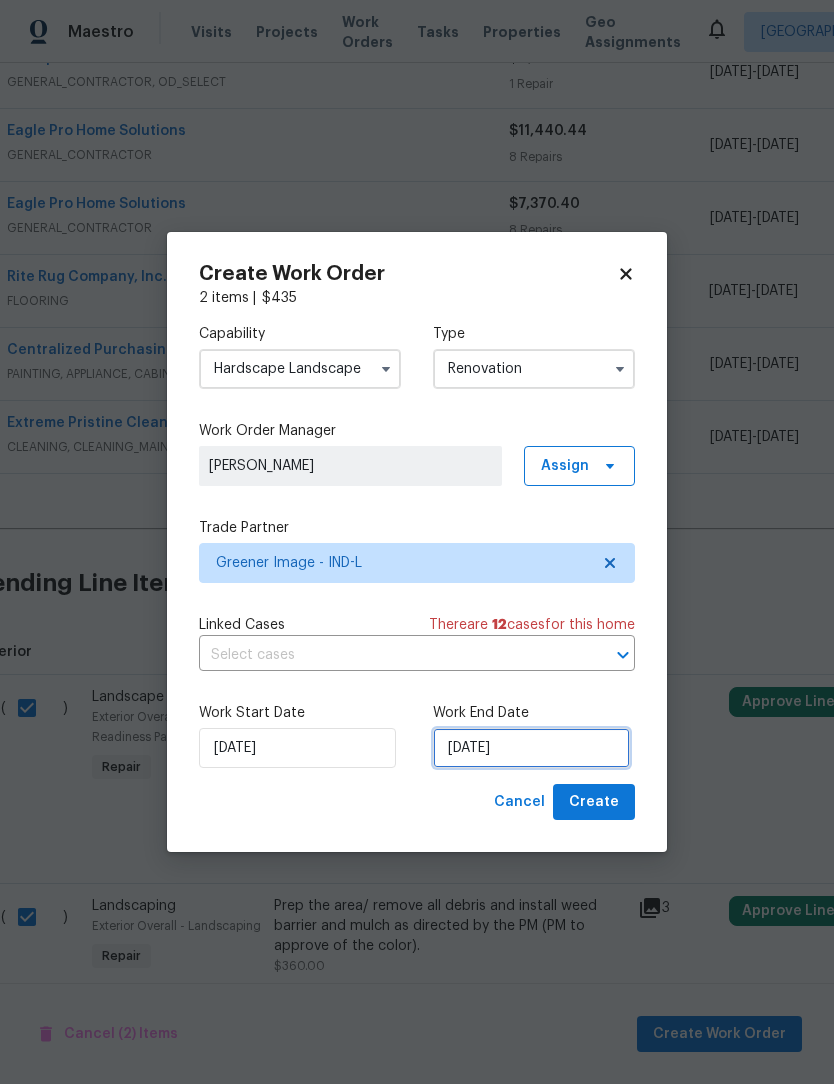 click on "7/17/2025" at bounding box center [531, 748] 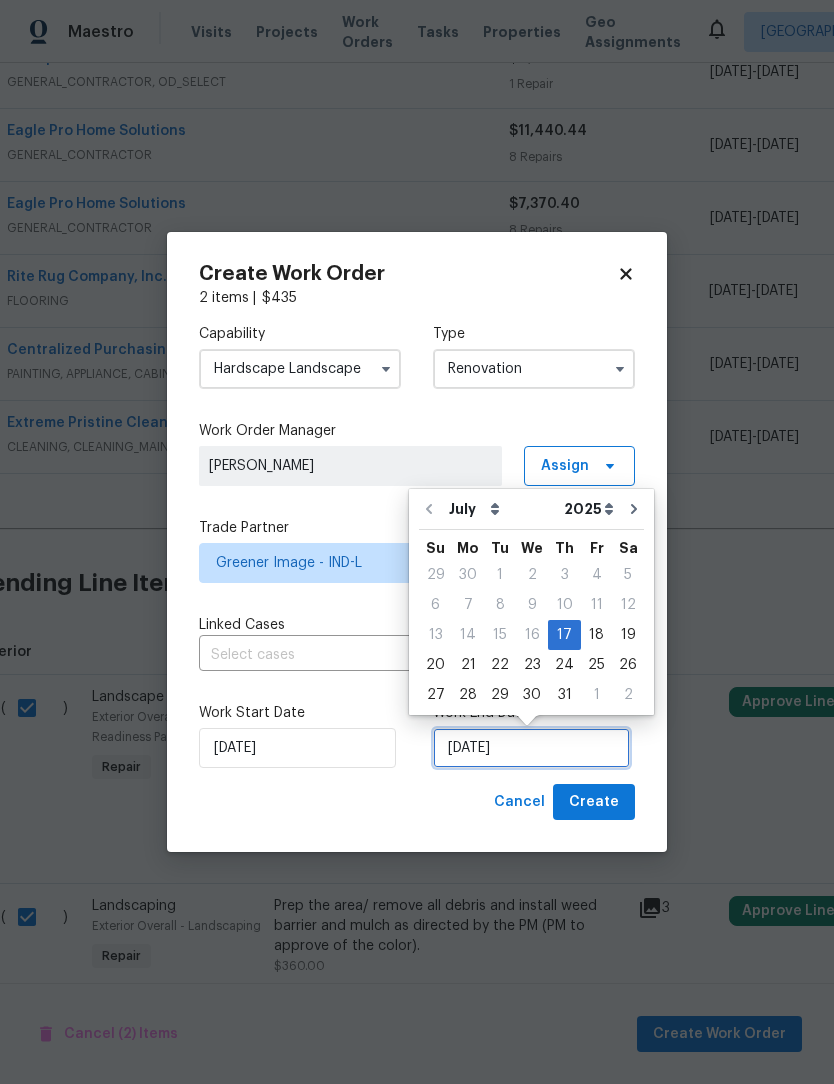 scroll, scrollTop: 37, scrollLeft: 0, axis: vertical 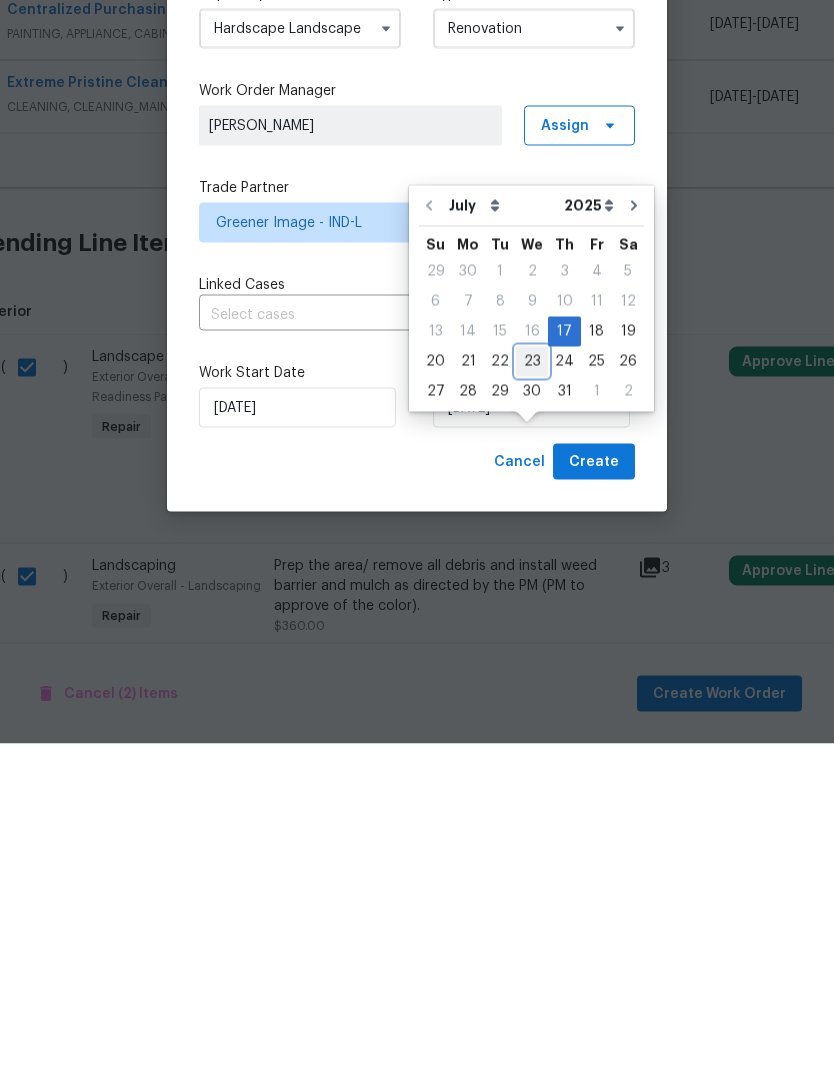 click on "23" at bounding box center (532, 702) 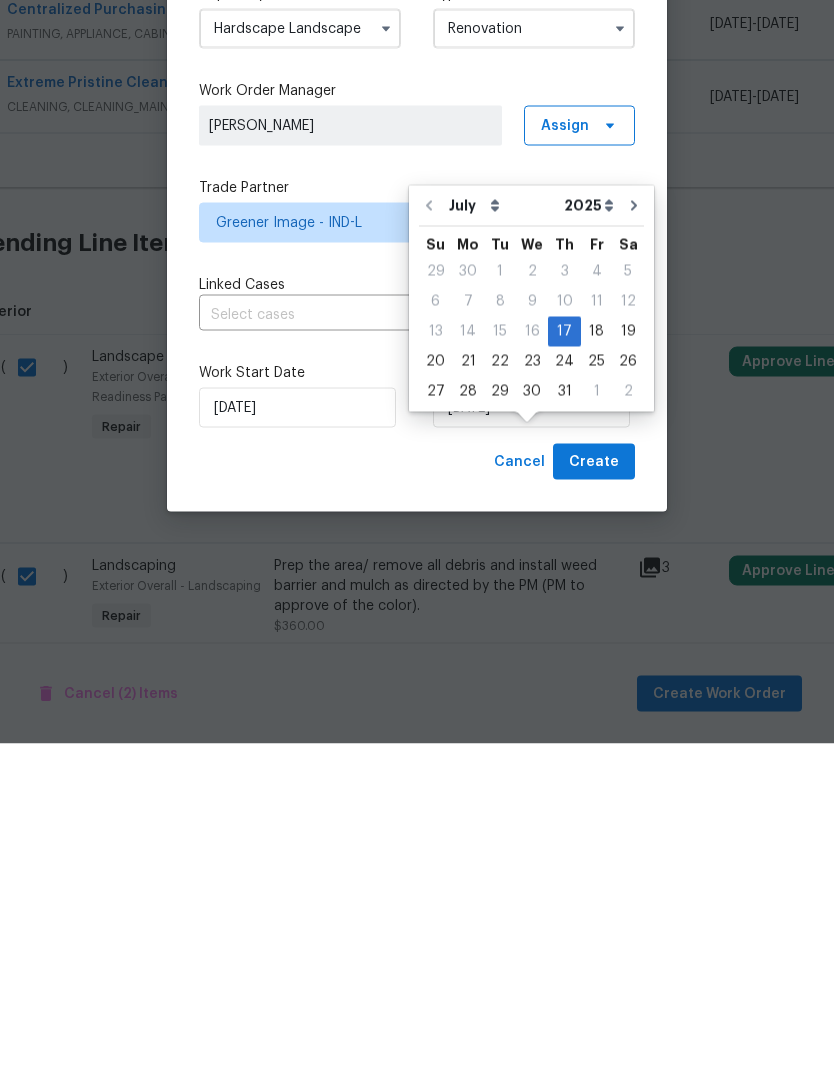 scroll, scrollTop: 66, scrollLeft: 0, axis: vertical 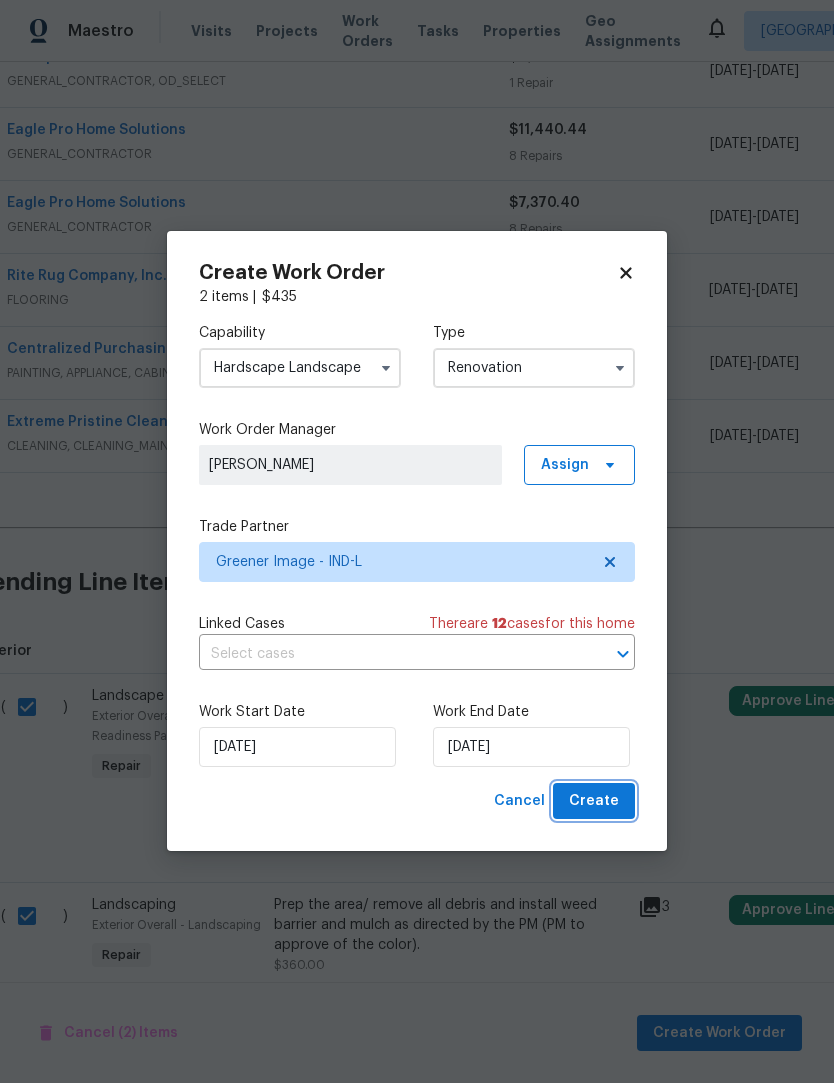 click on "Create" at bounding box center (594, 802) 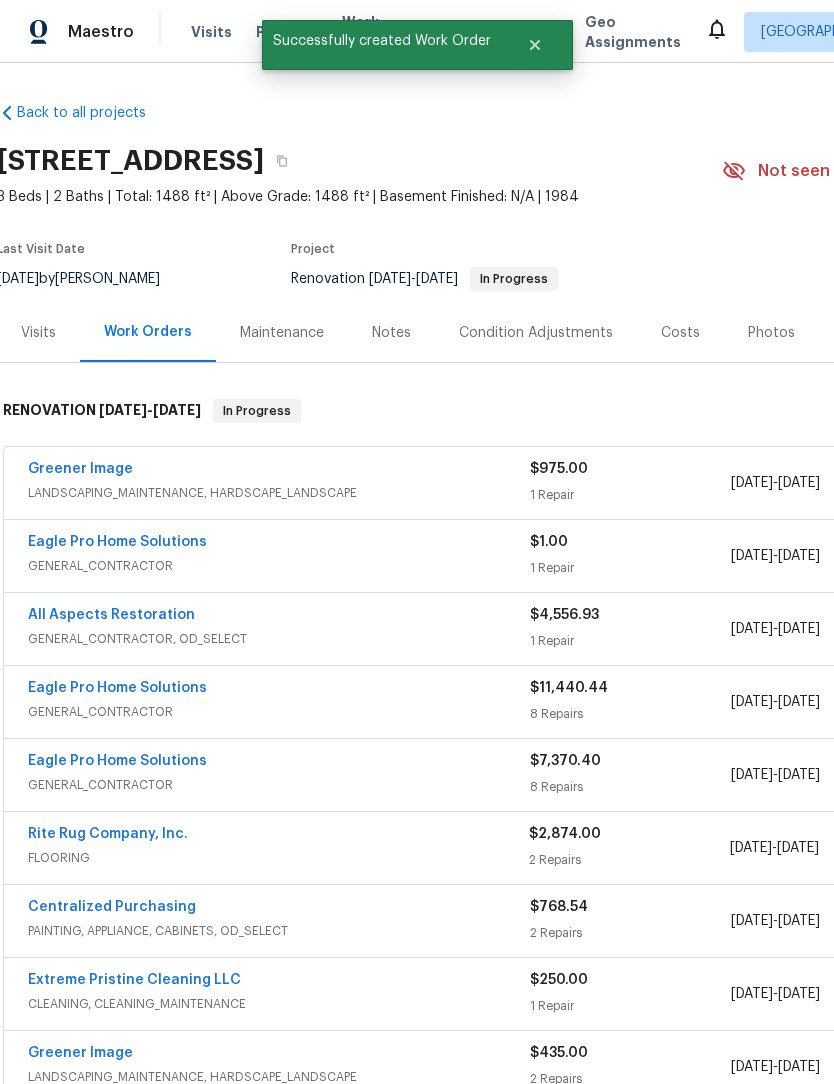 scroll, scrollTop: 0, scrollLeft: 3, axis: horizontal 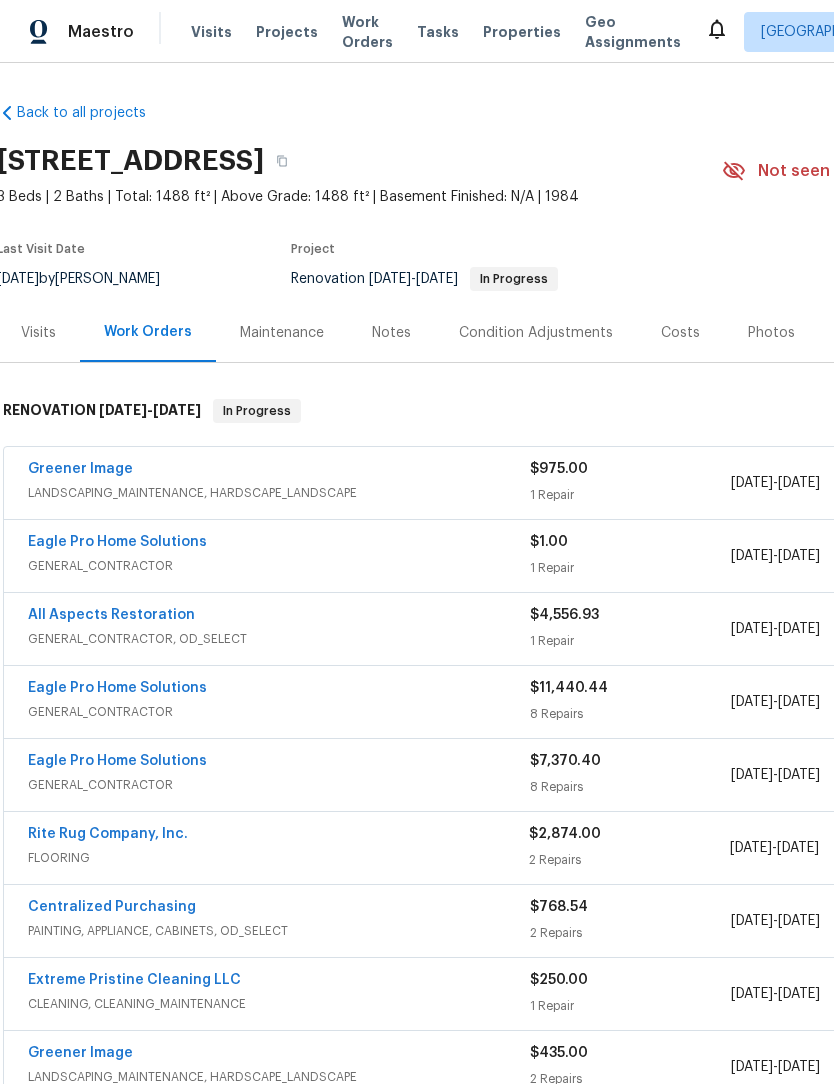 click on "Eagle Pro Home Solutions" at bounding box center [117, 542] 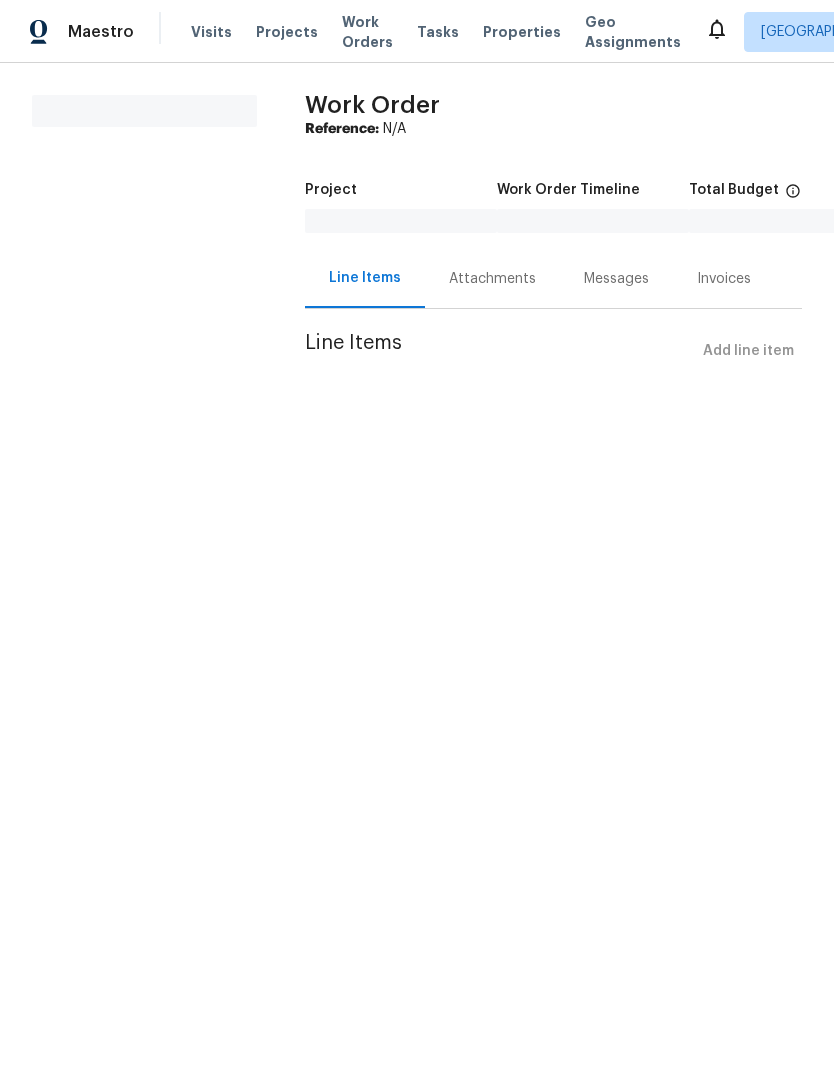 scroll, scrollTop: 0, scrollLeft: 0, axis: both 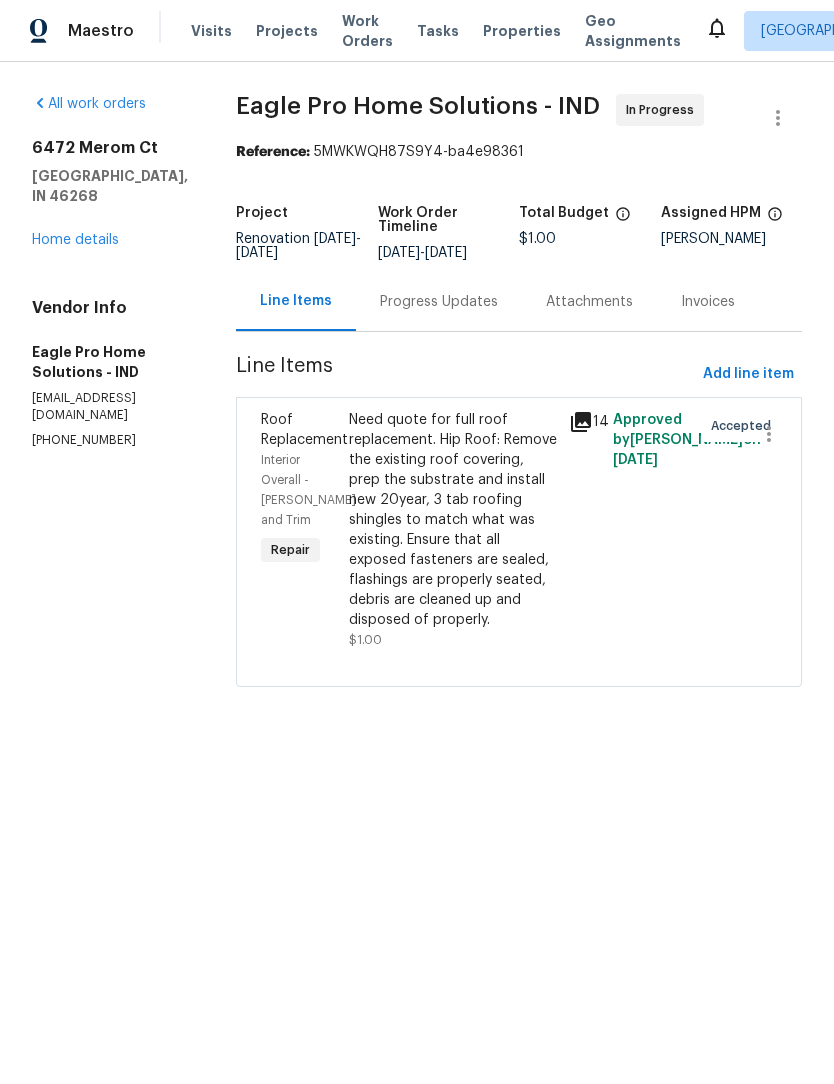 click on "Progress Updates" at bounding box center (439, 302) 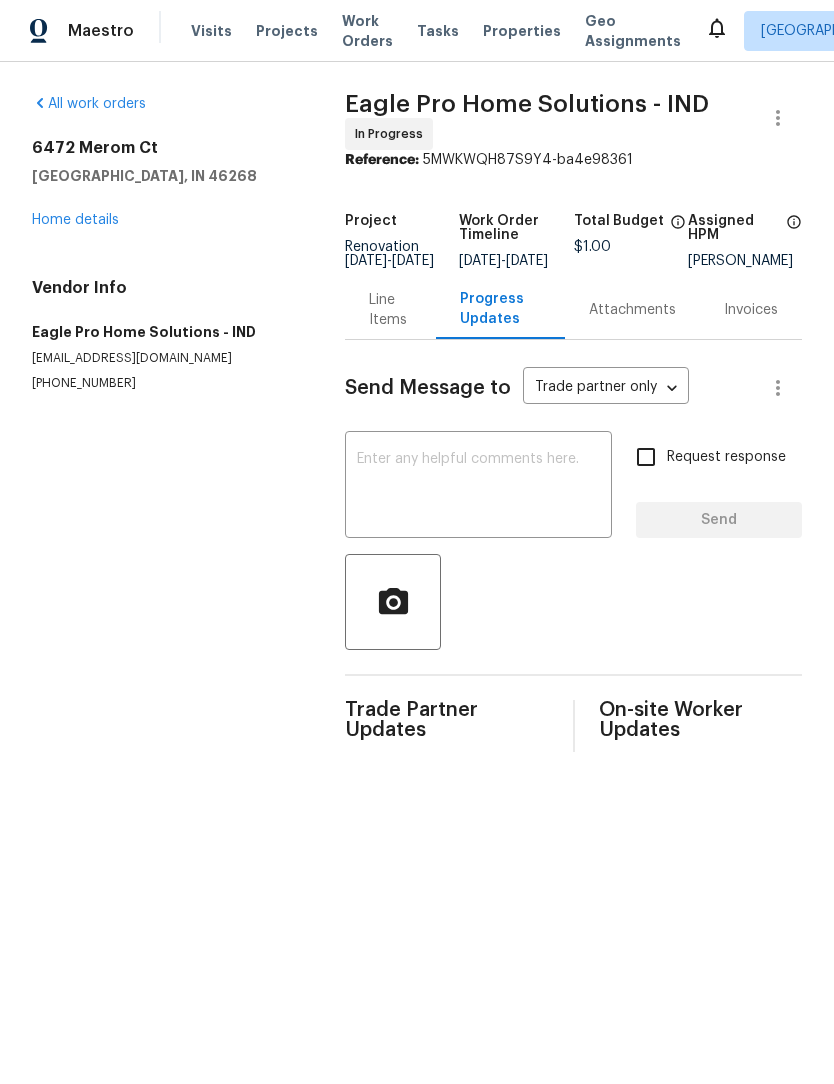 click at bounding box center [478, 488] 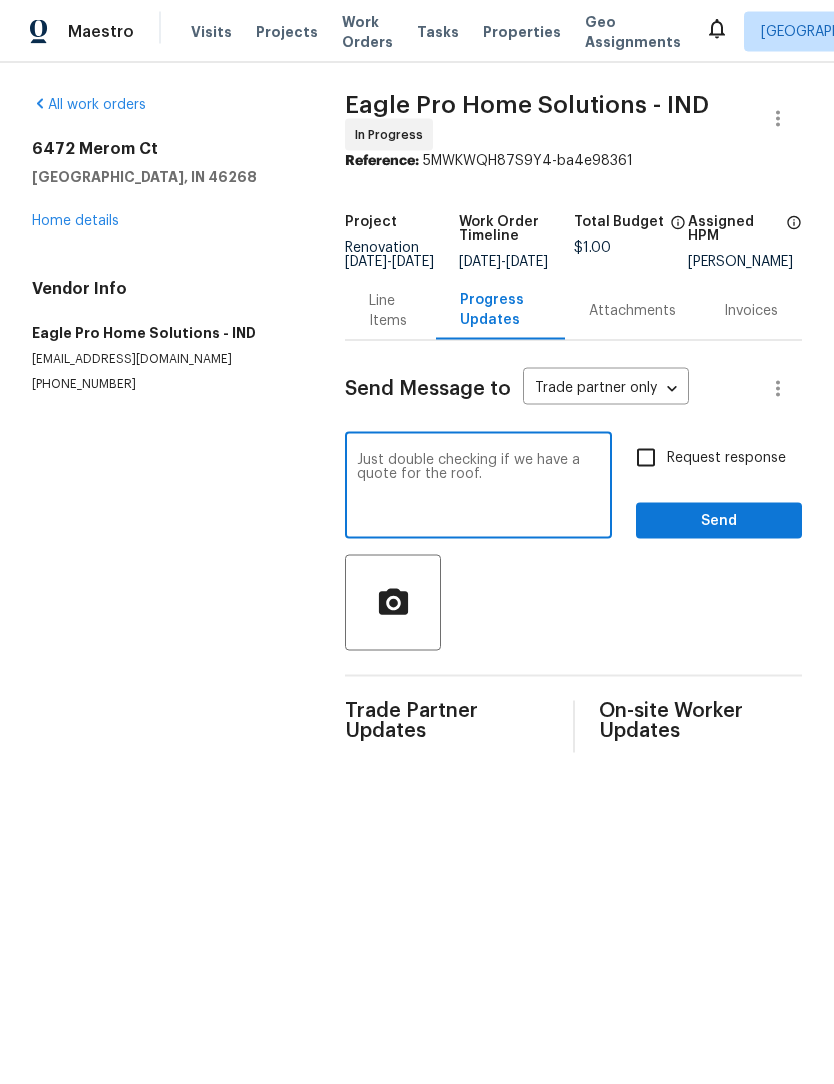 type on "Just double checking if we have a quote for the roof." 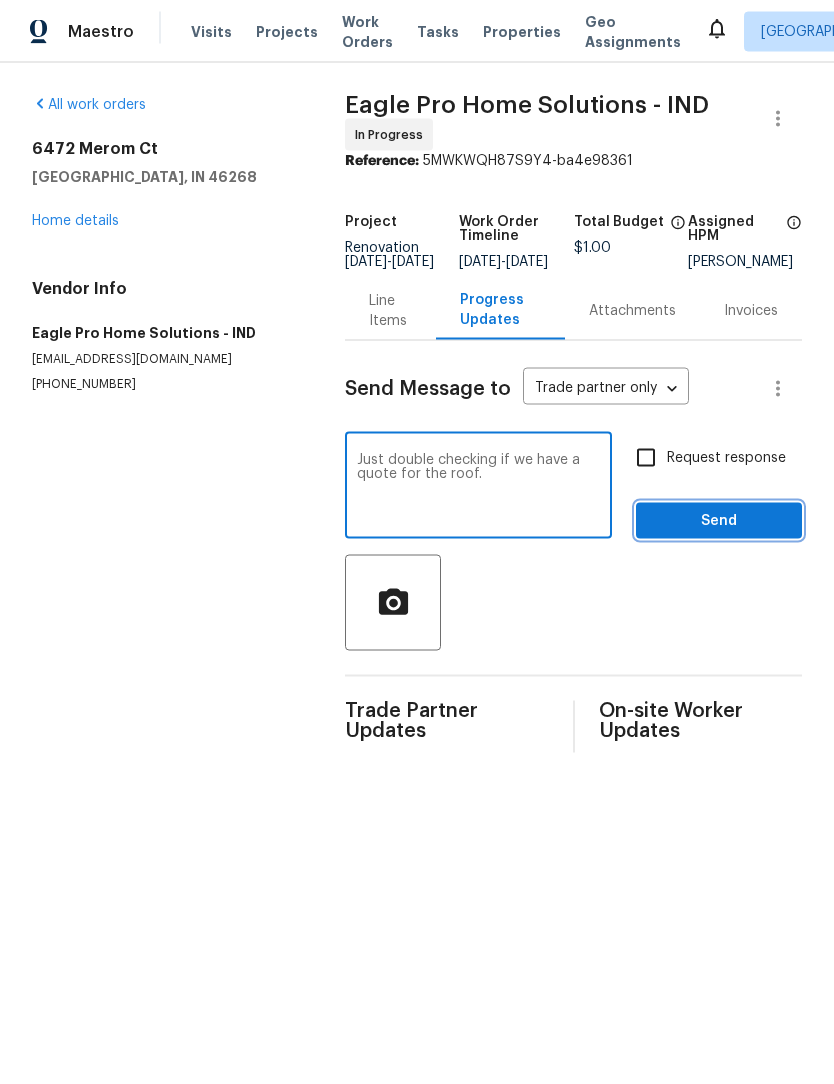 click on "Send" at bounding box center [719, 521] 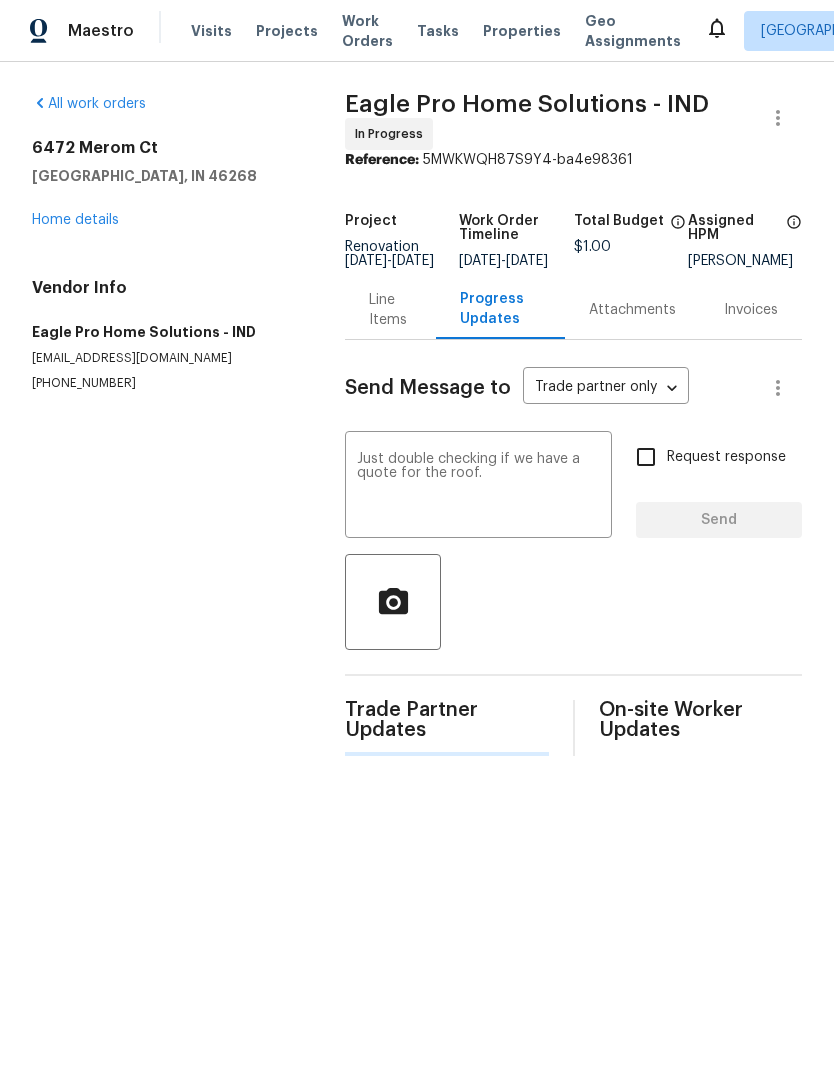 type 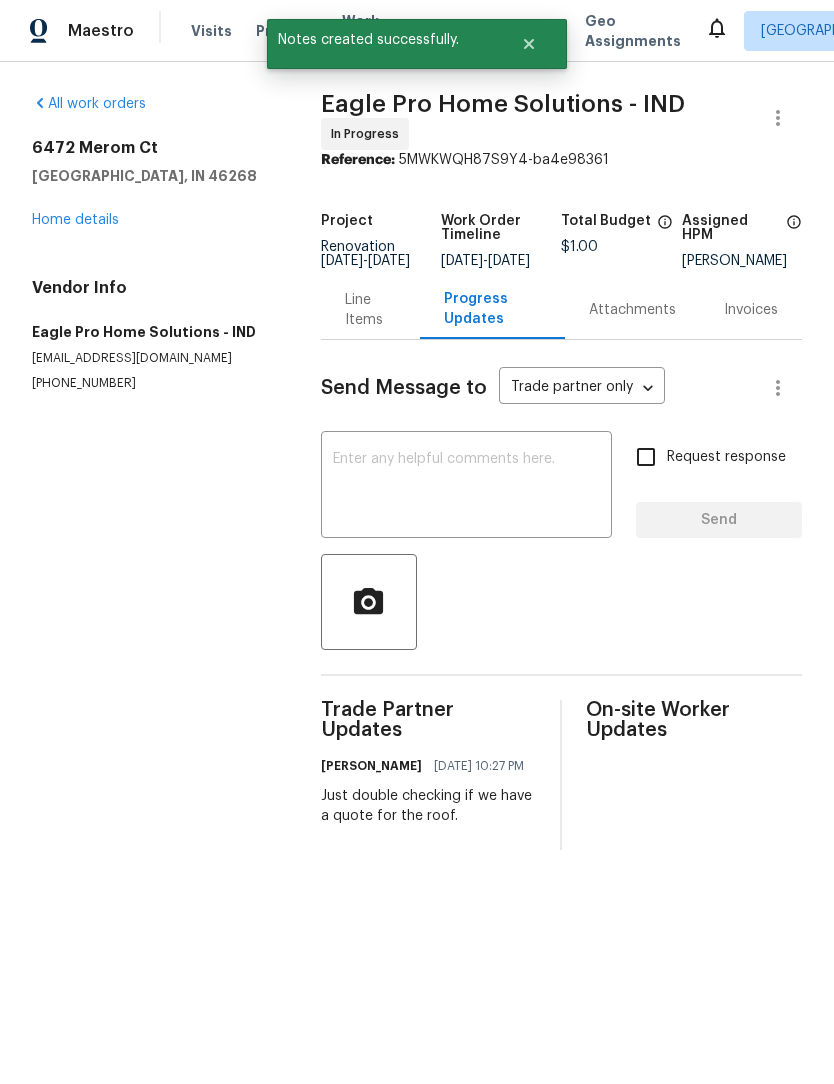 click on "All work orders 6472 Merom Ct Indianapolis, IN 46268 Home details Vendor Info Eagle Pro Home Solutions - IND rehab@eagleprohomesolutions.com (614) 696-5556" at bounding box center (152, 244) 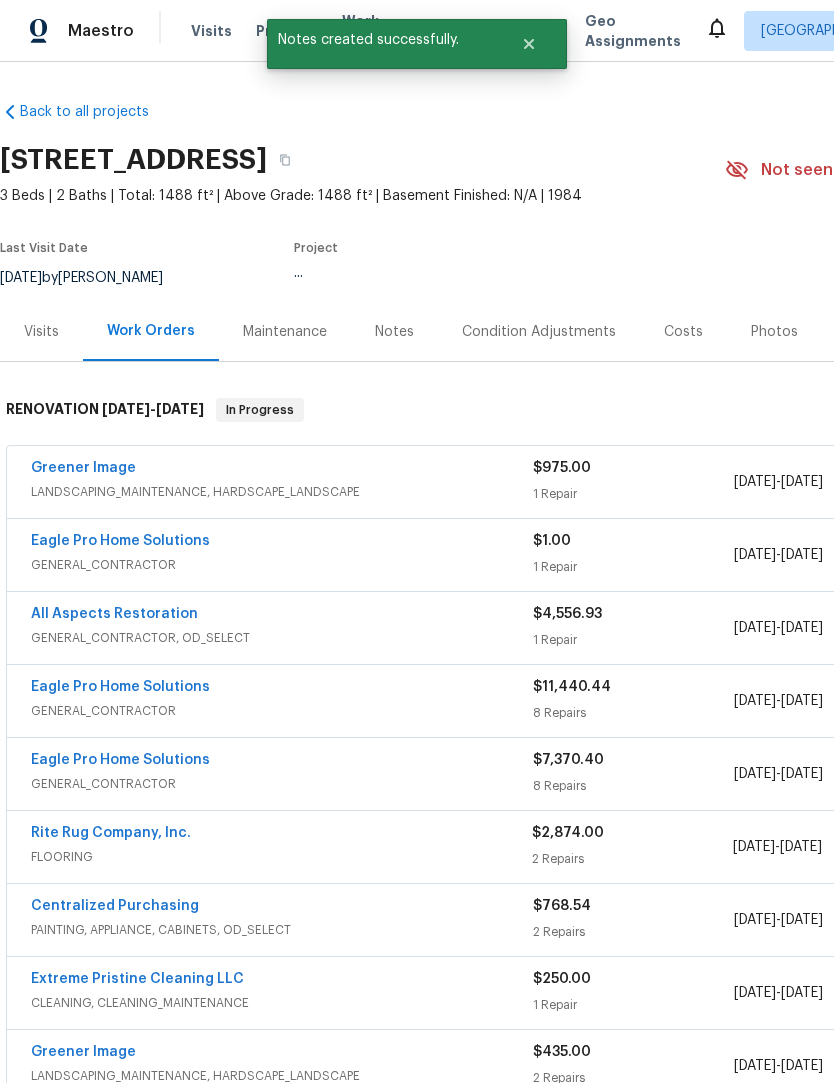 scroll, scrollTop: 1, scrollLeft: 0, axis: vertical 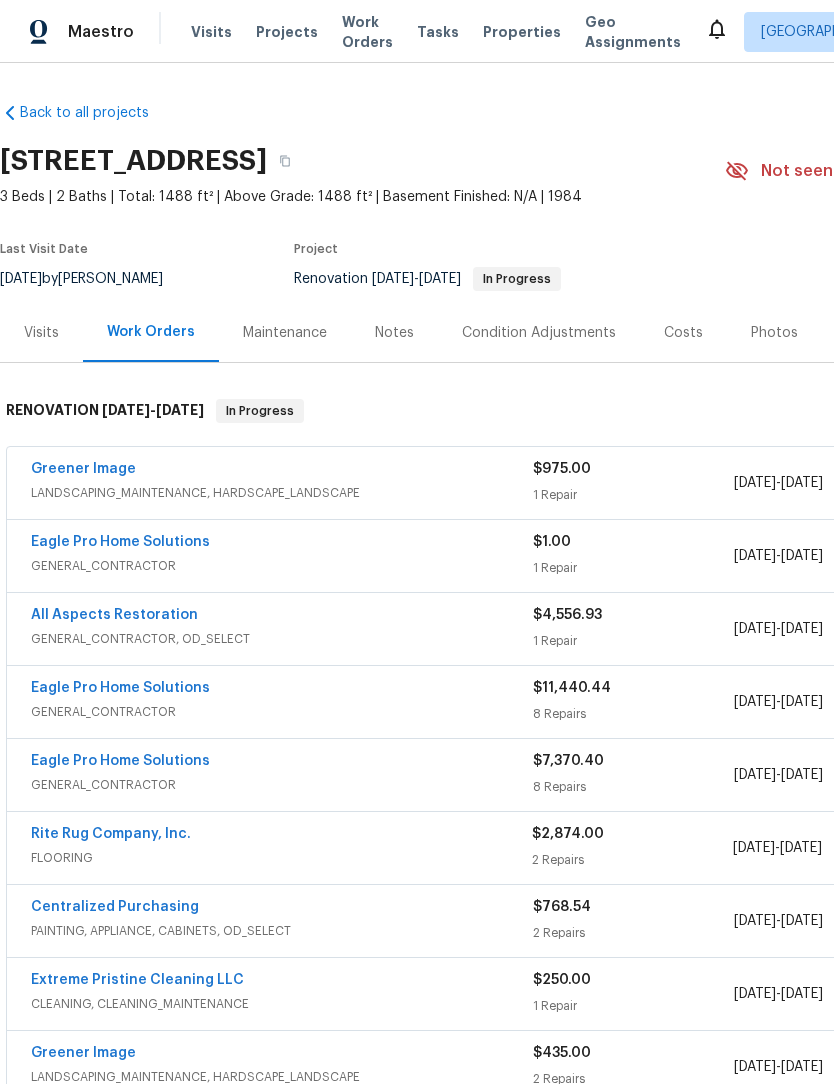click on "Eagle Pro Home Solutions" at bounding box center (120, 688) 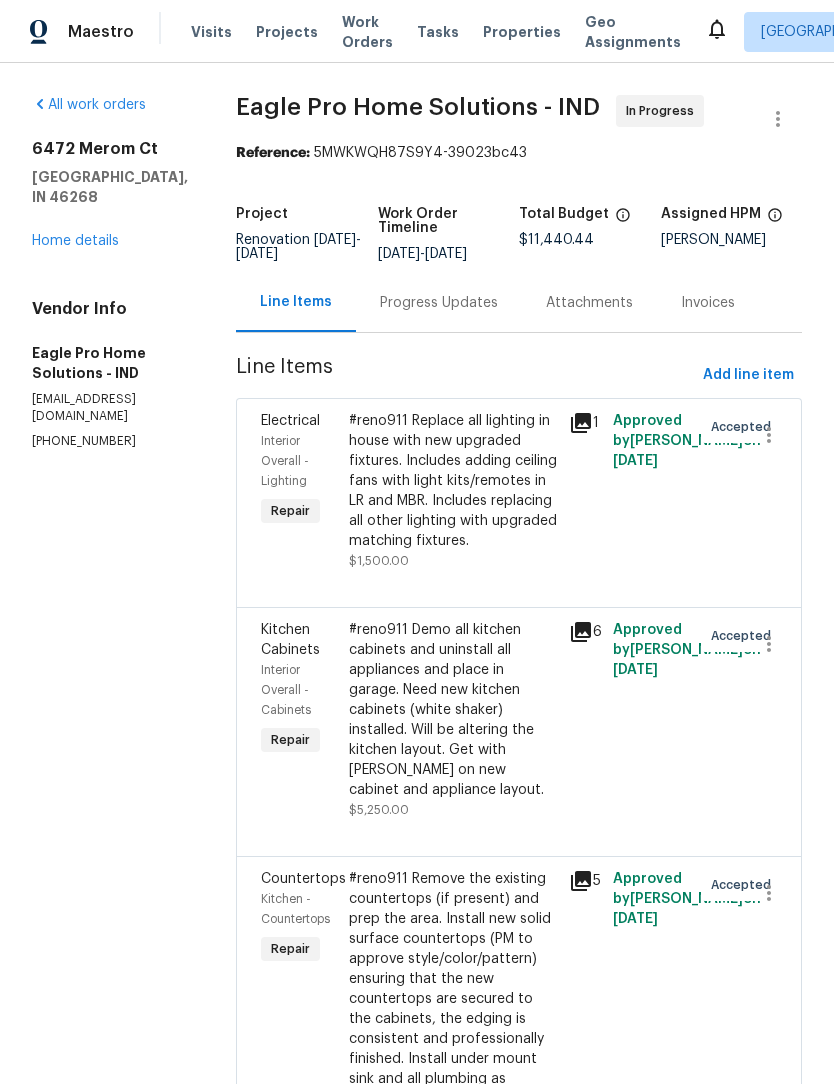 click on "Progress Updates" at bounding box center [439, 303] 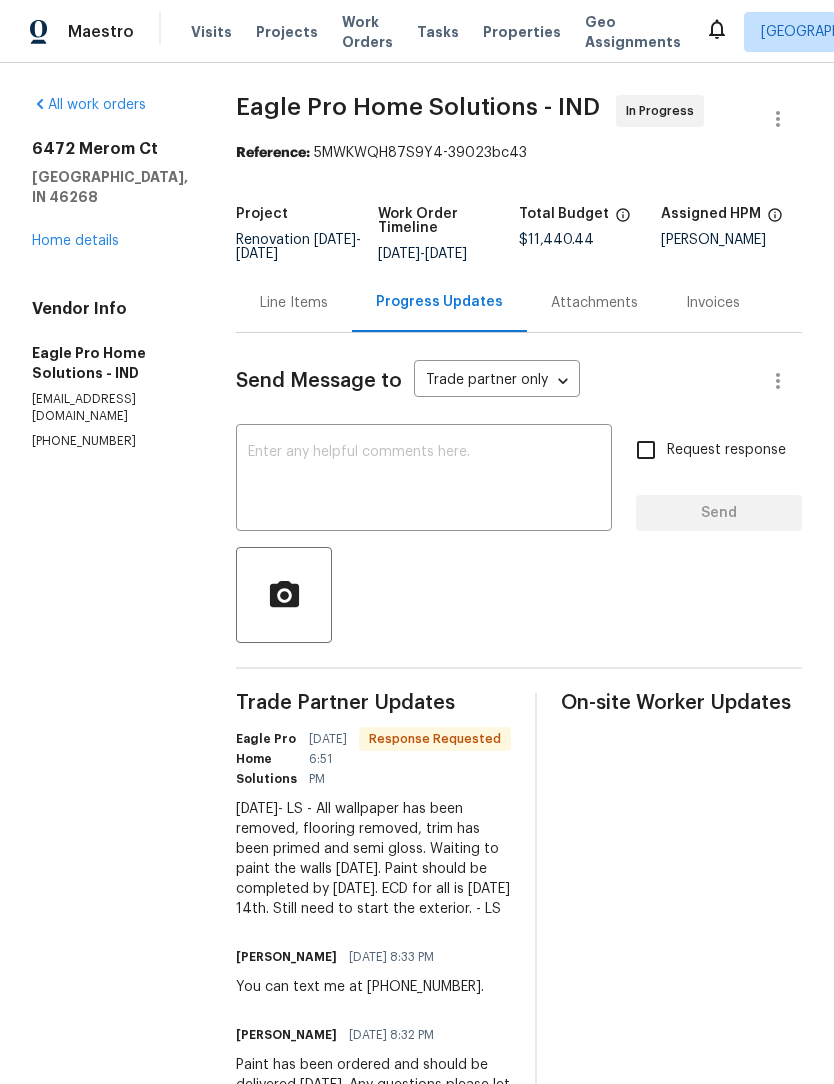 click at bounding box center (424, 480) 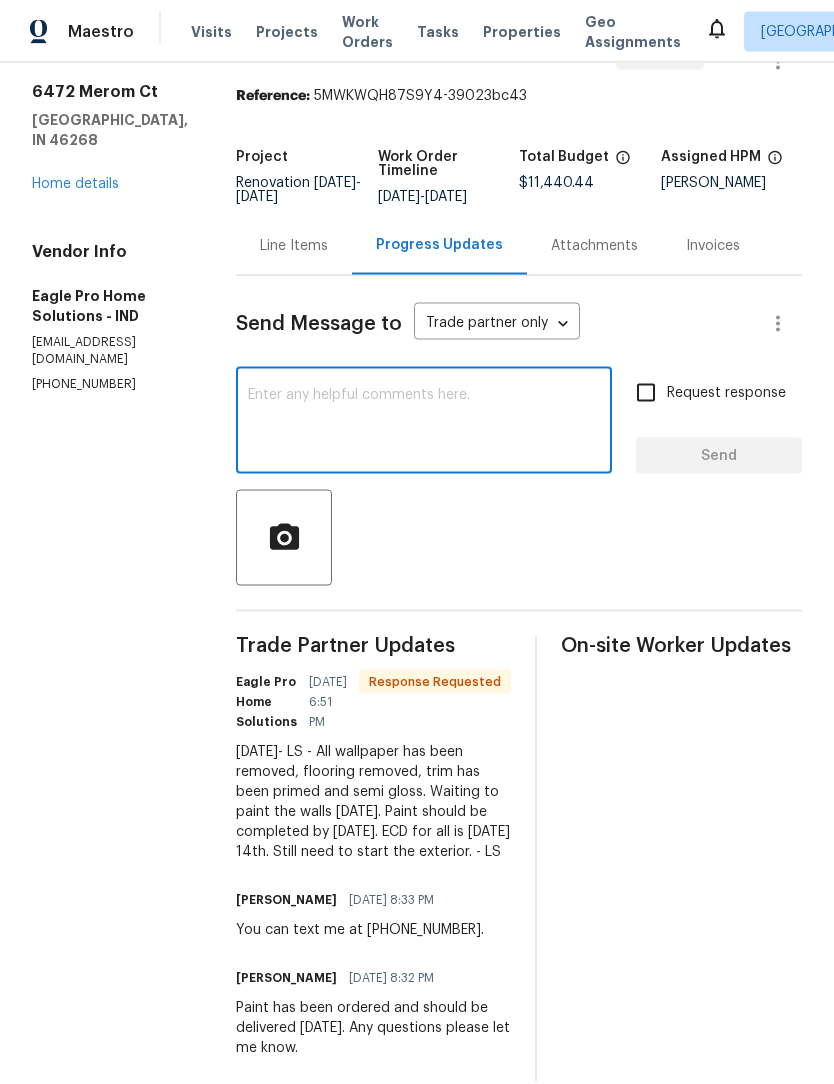 scroll, scrollTop: 56, scrollLeft: 0, axis: vertical 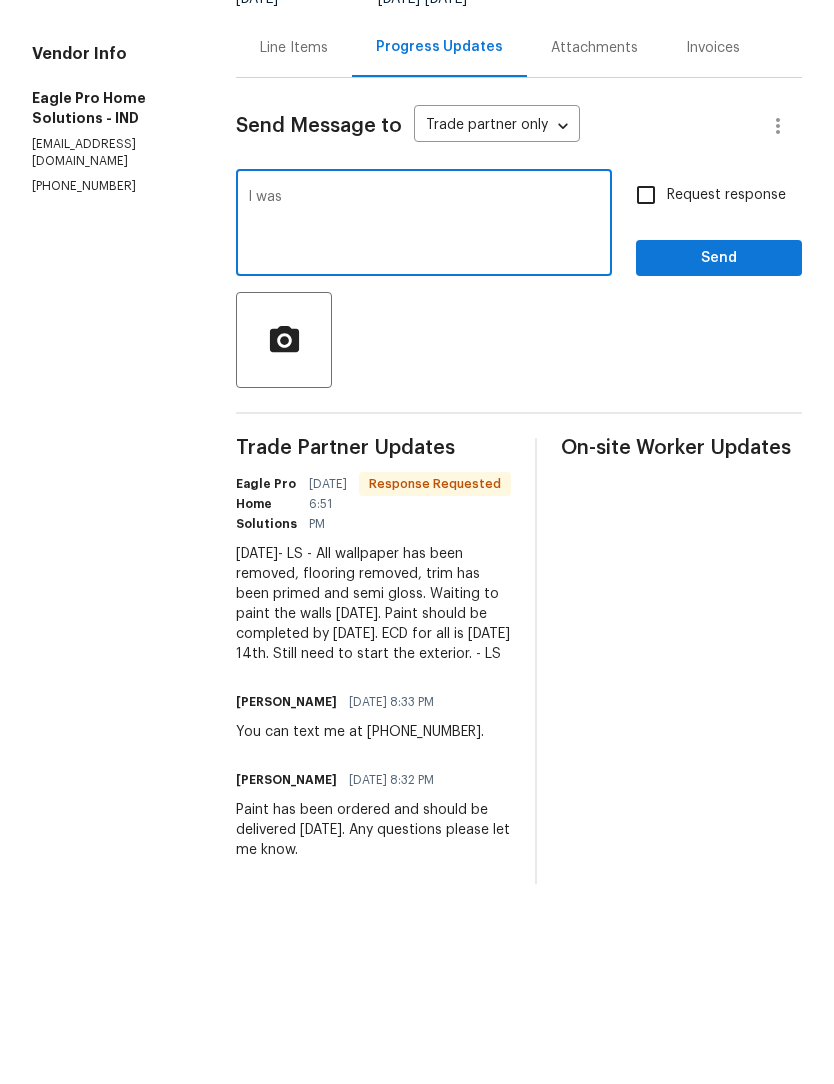 type on "I" 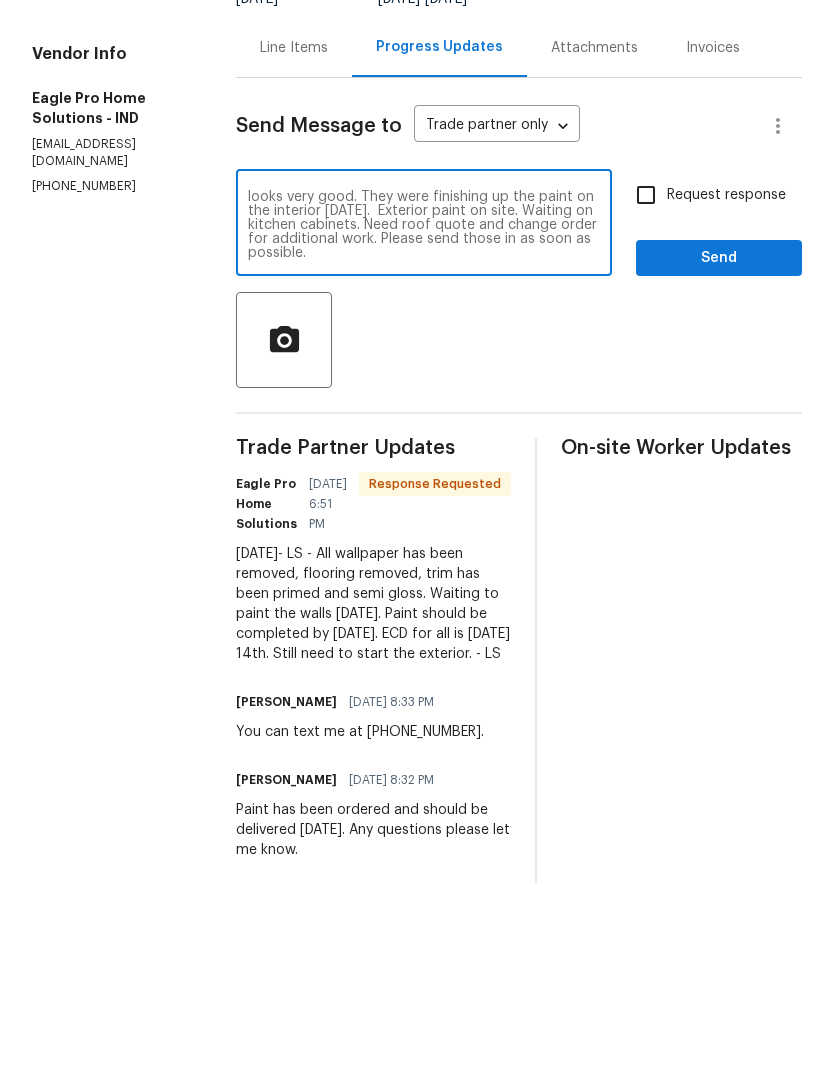 scroll, scrollTop: 28, scrollLeft: 0, axis: vertical 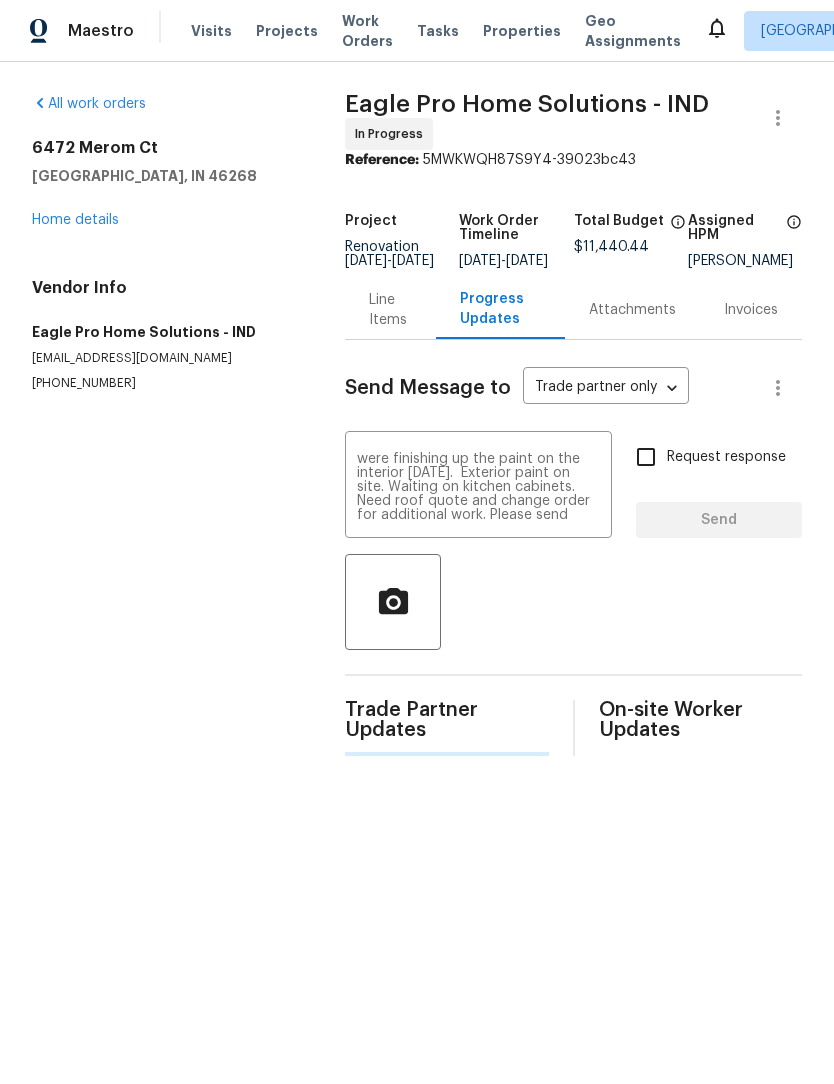 type 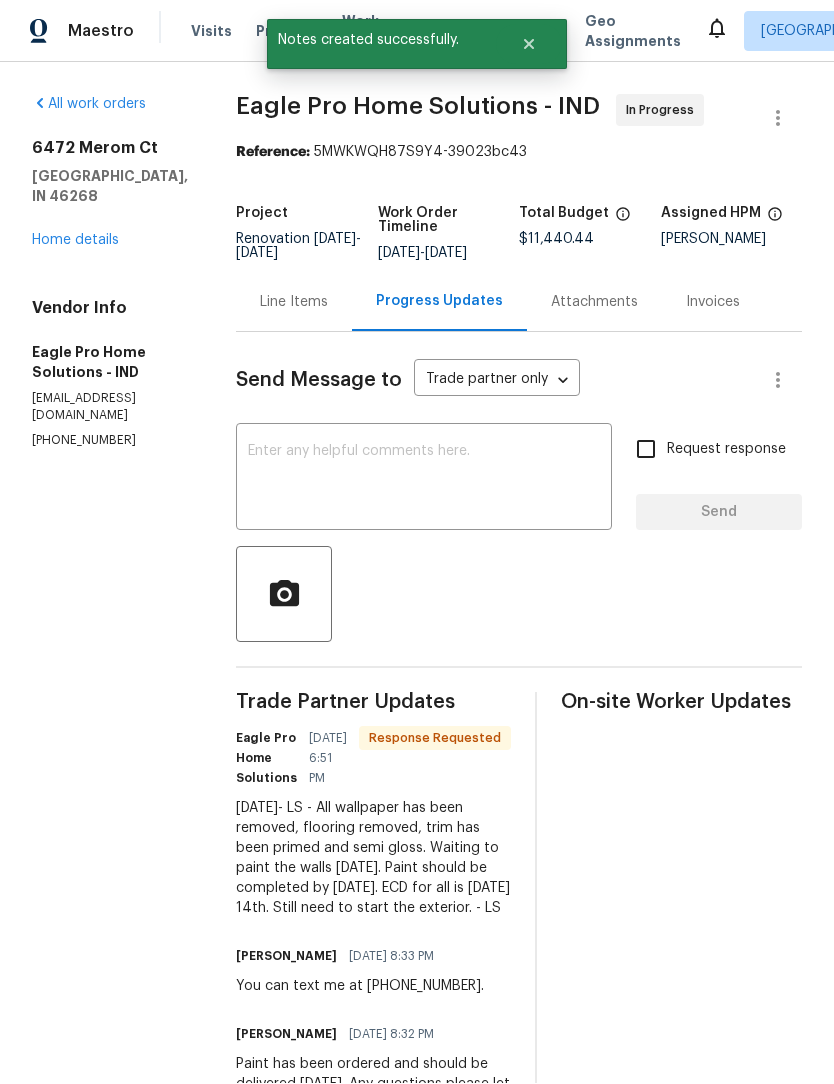 scroll, scrollTop: 0, scrollLeft: 0, axis: both 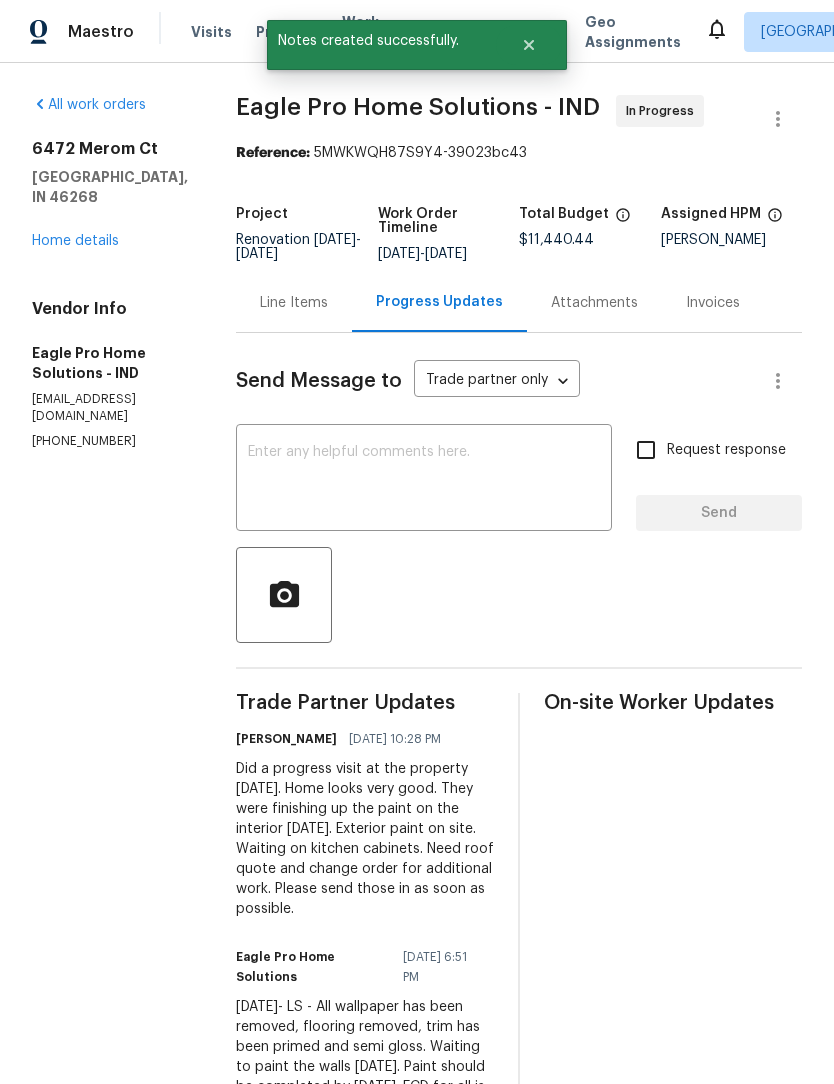 click on "Home details" at bounding box center (75, 241) 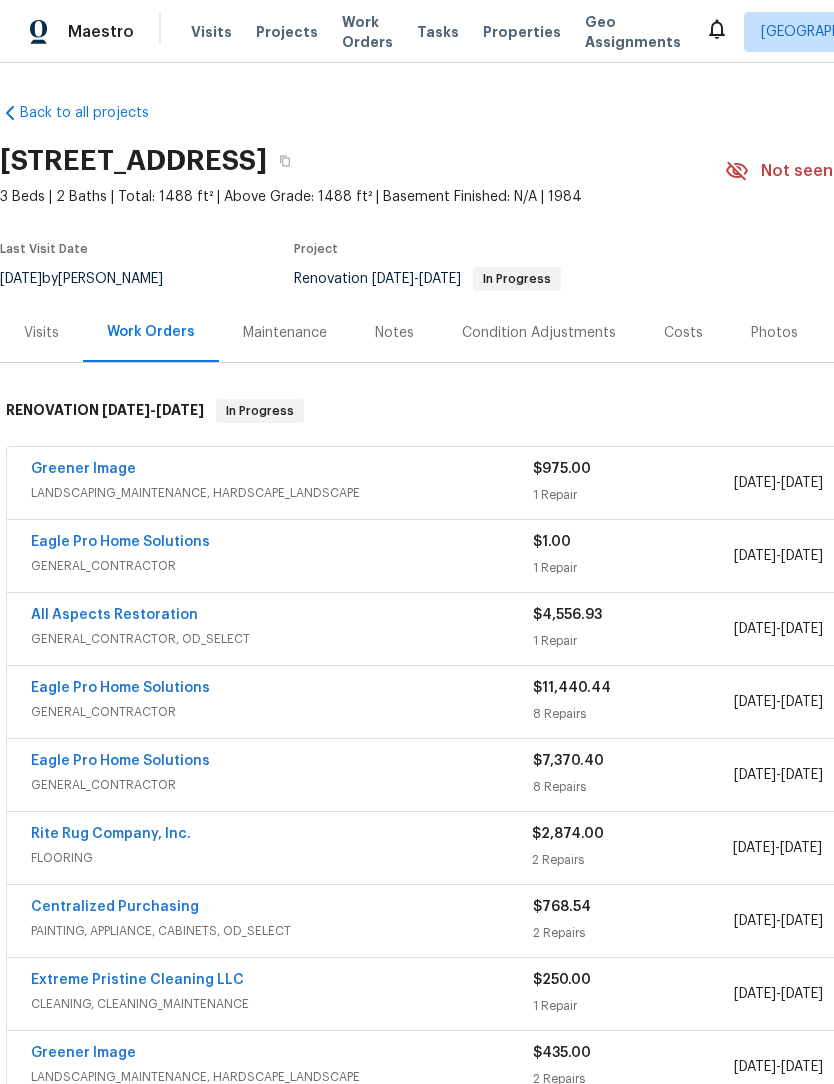 scroll, scrollTop: 0, scrollLeft: 0, axis: both 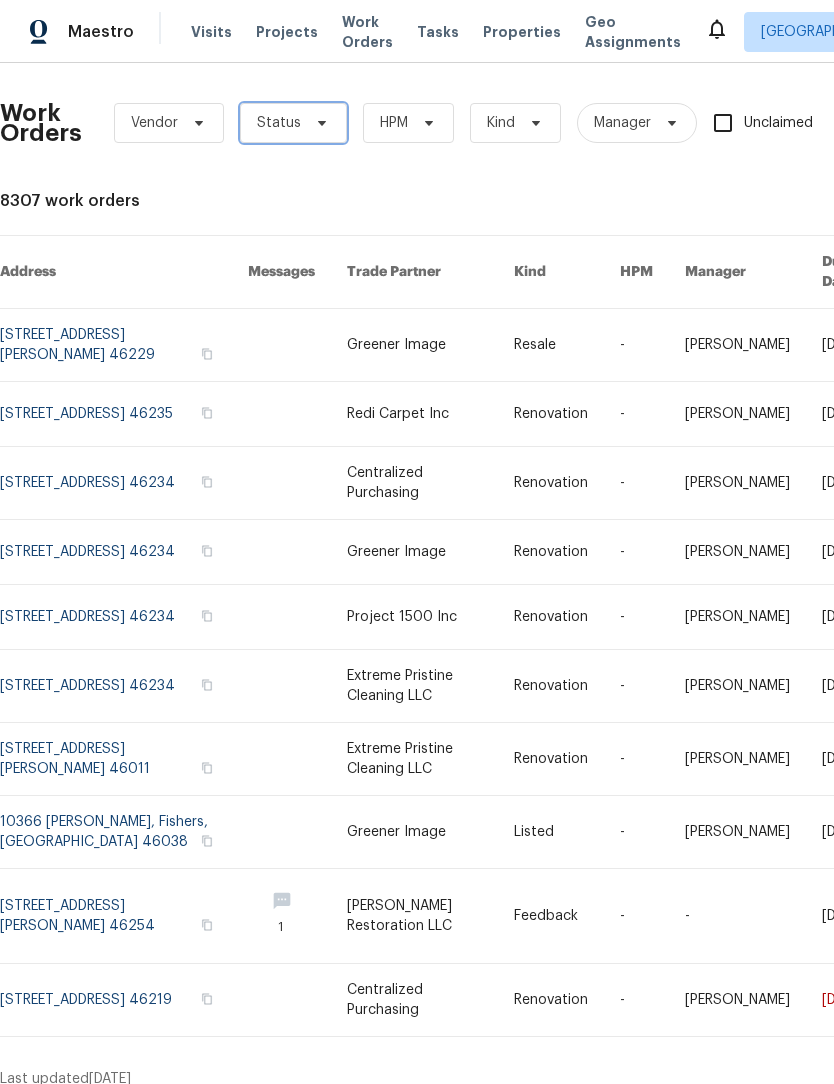 click on "Status" at bounding box center (279, 123) 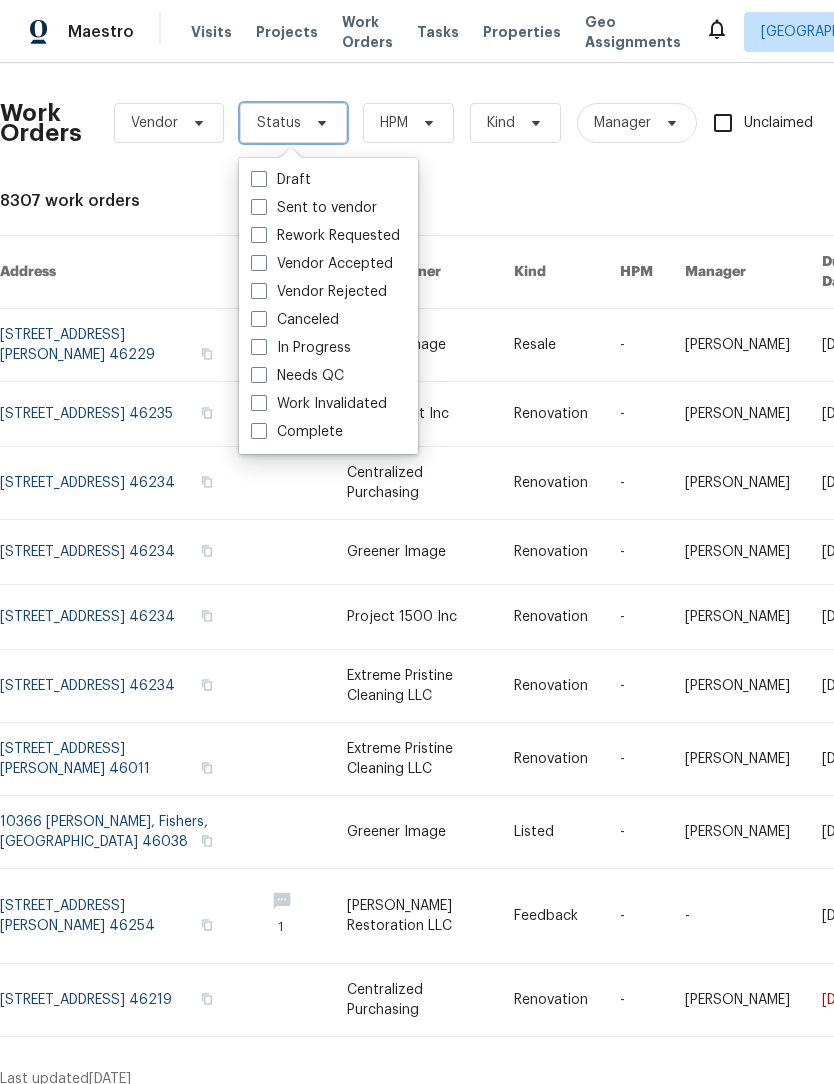 click on "Status" at bounding box center (279, 123) 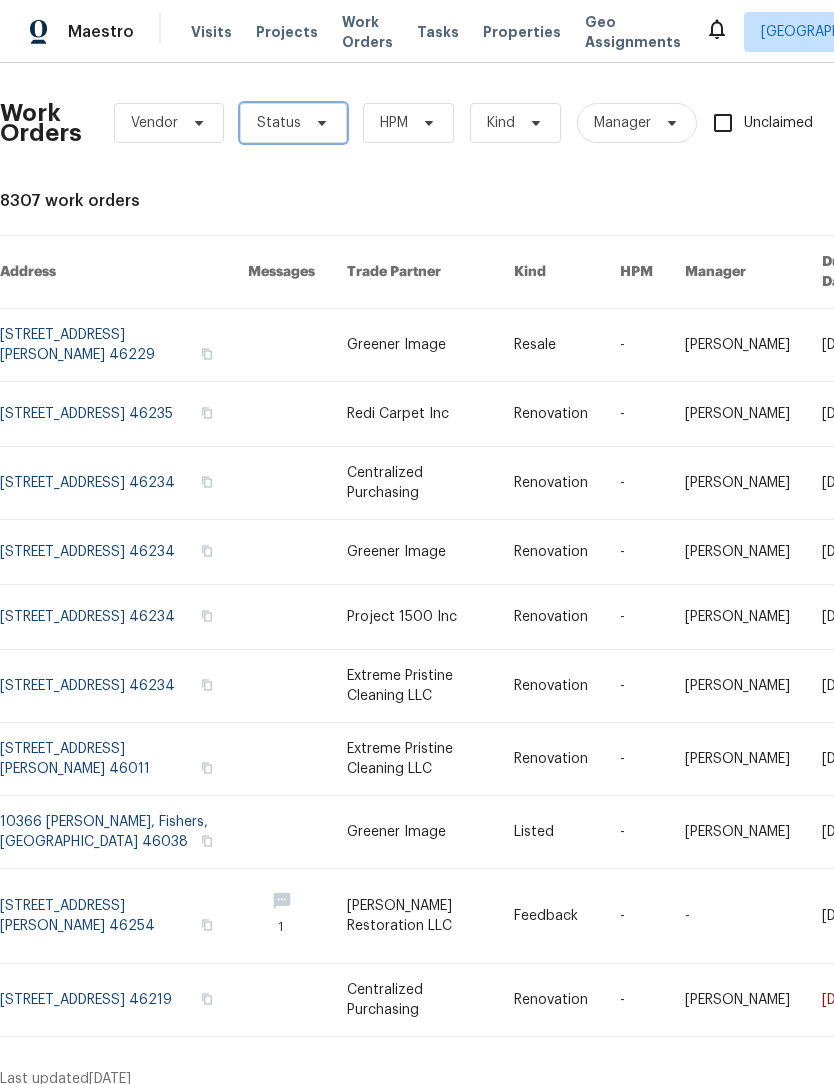 click on "Status" at bounding box center [279, 123] 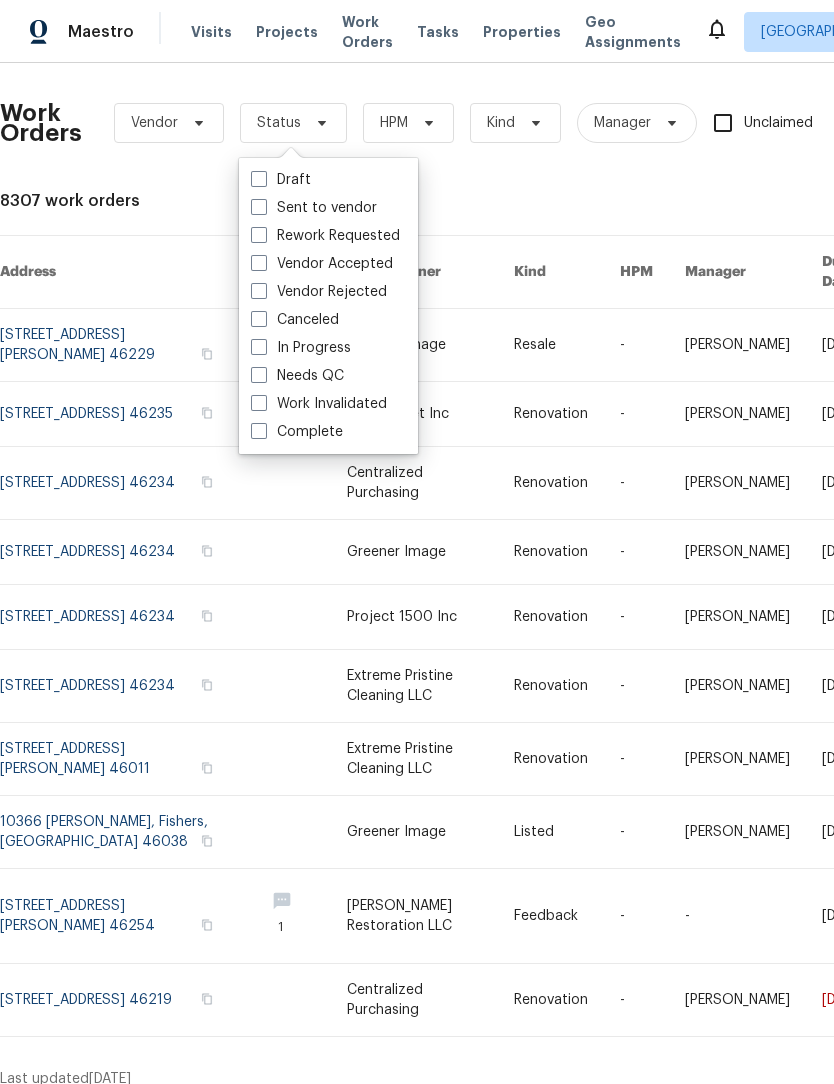 click at bounding box center [259, 375] 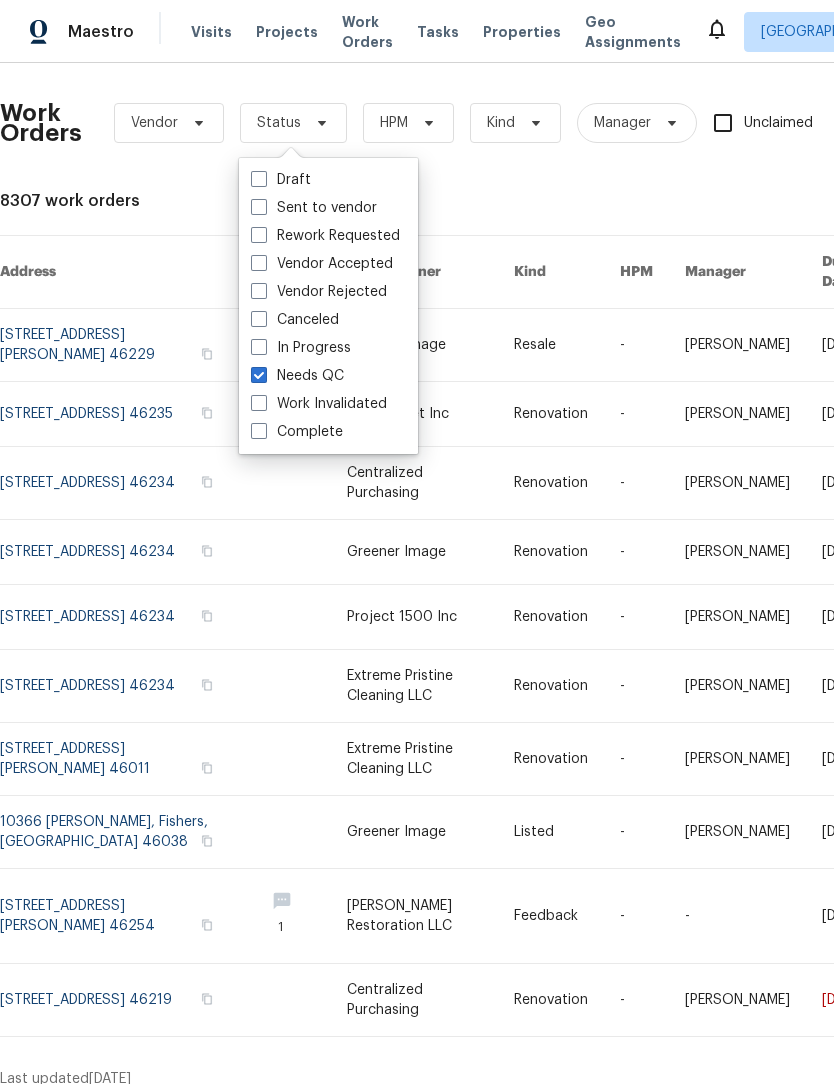 checkbox on "true" 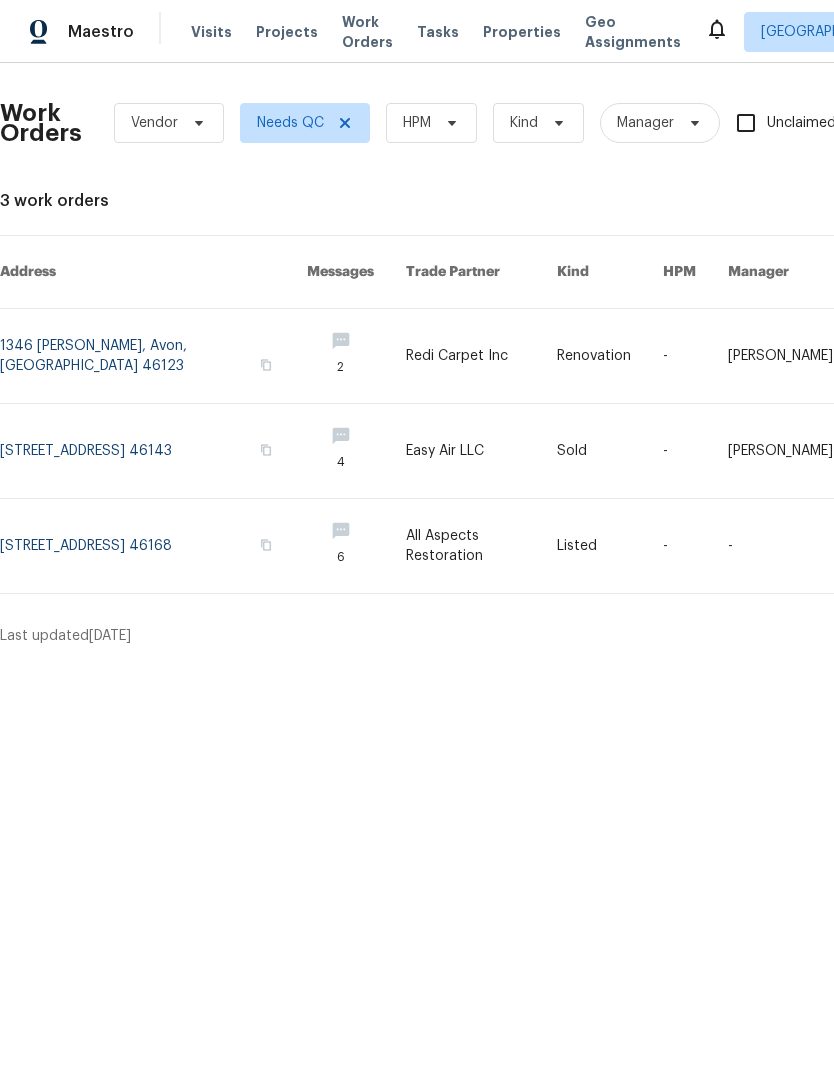 scroll, scrollTop: 0, scrollLeft: 0, axis: both 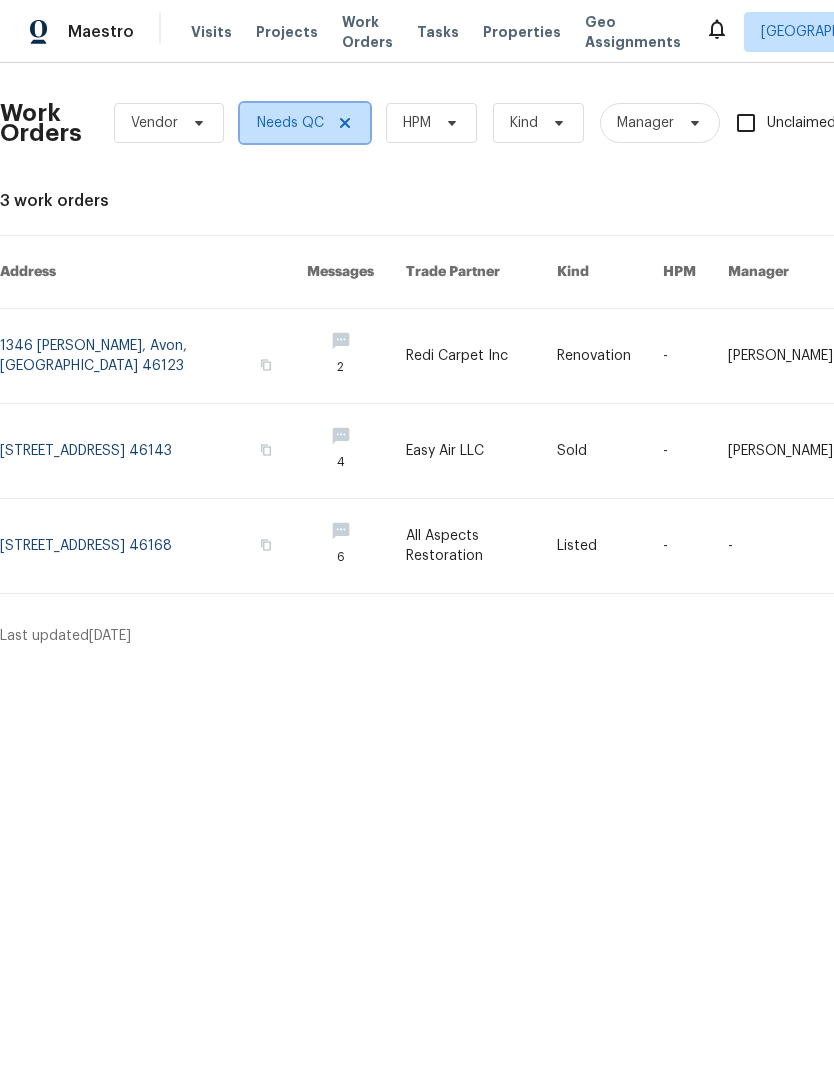 click 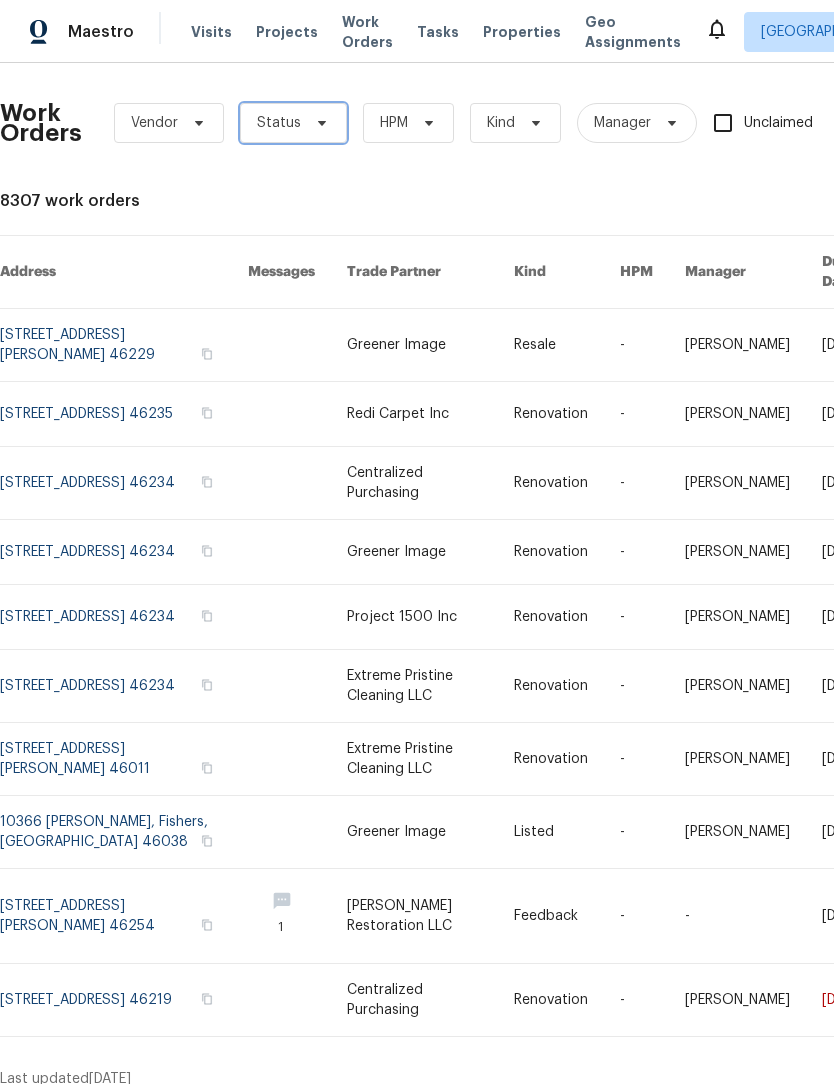 click on "Status" at bounding box center [279, 123] 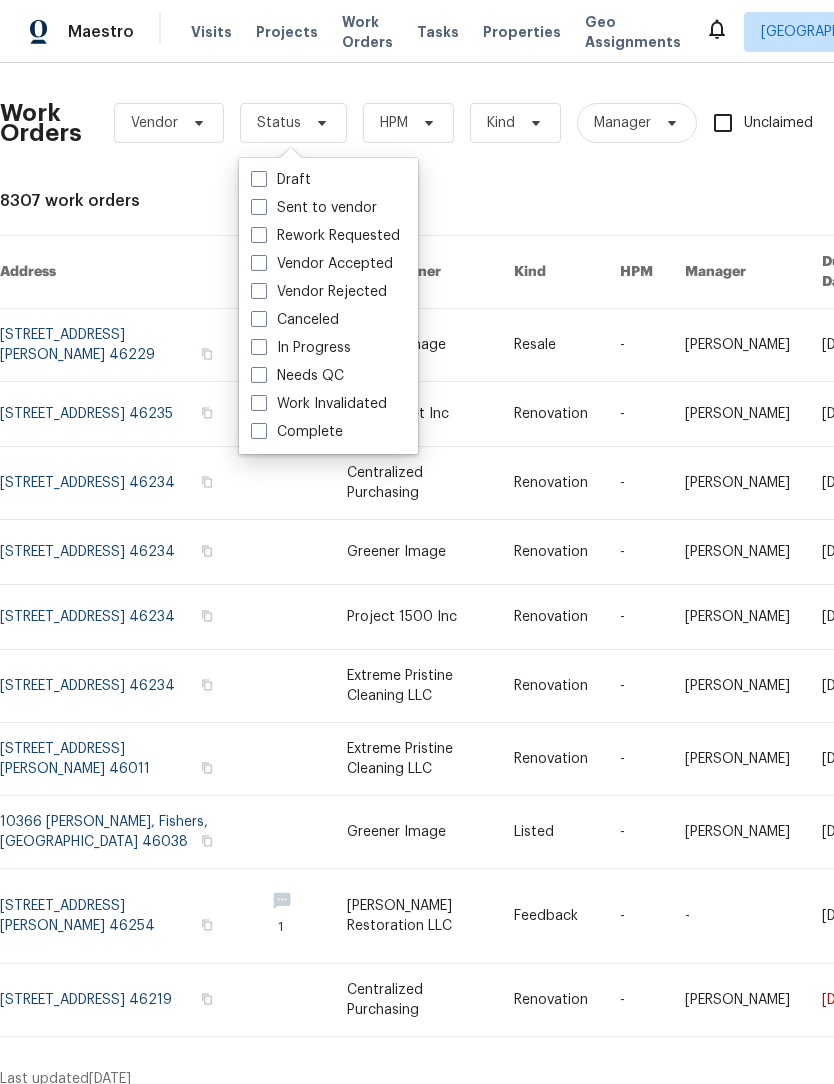 click at bounding box center [259, 347] 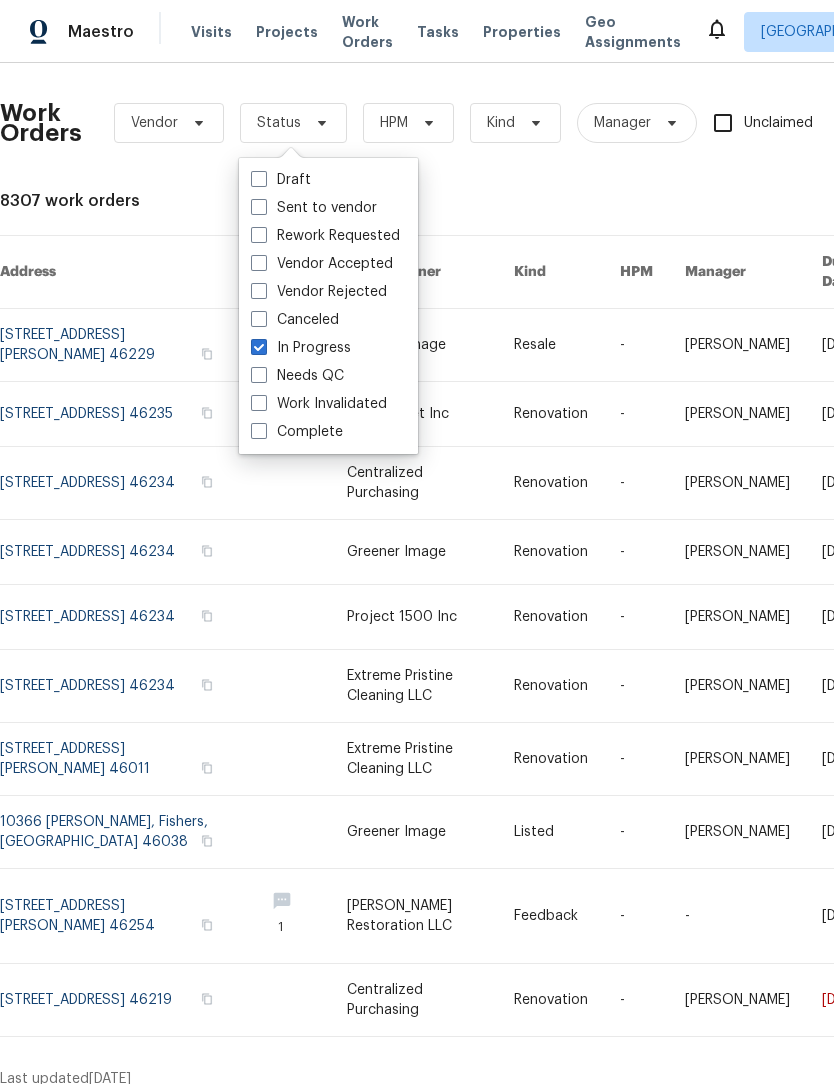 checkbox on "true" 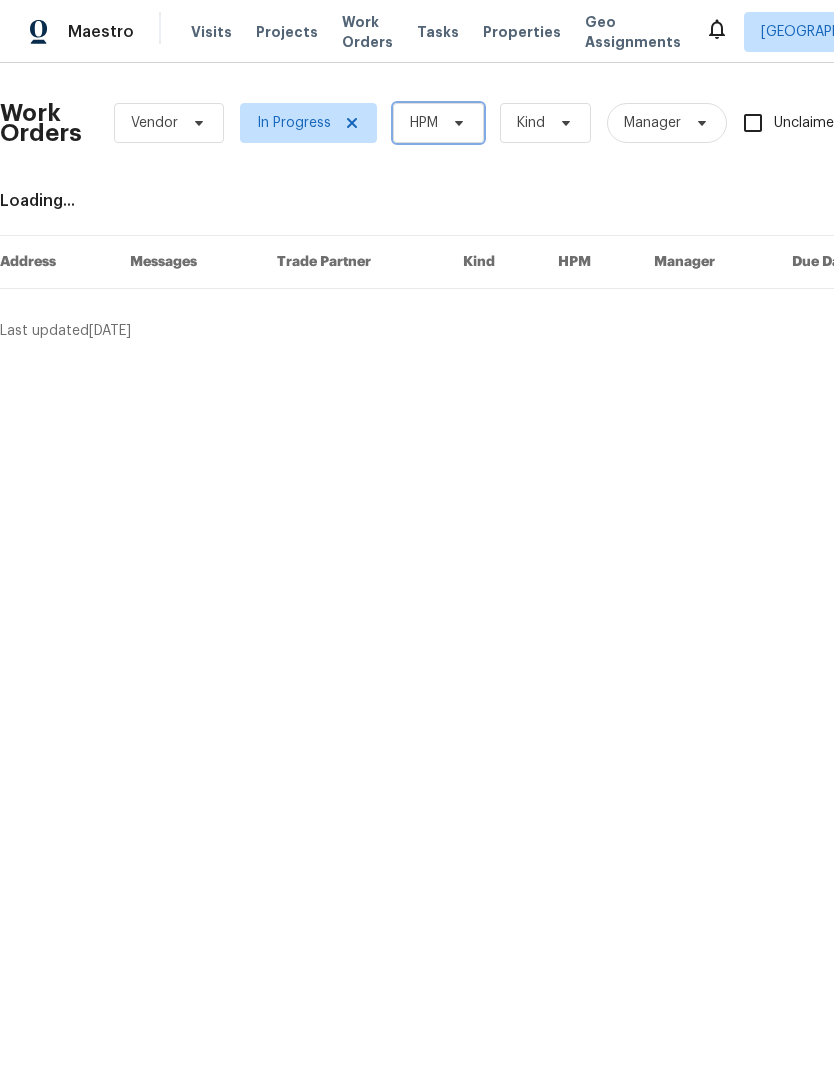 click on "HPM" at bounding box center [424, 123] 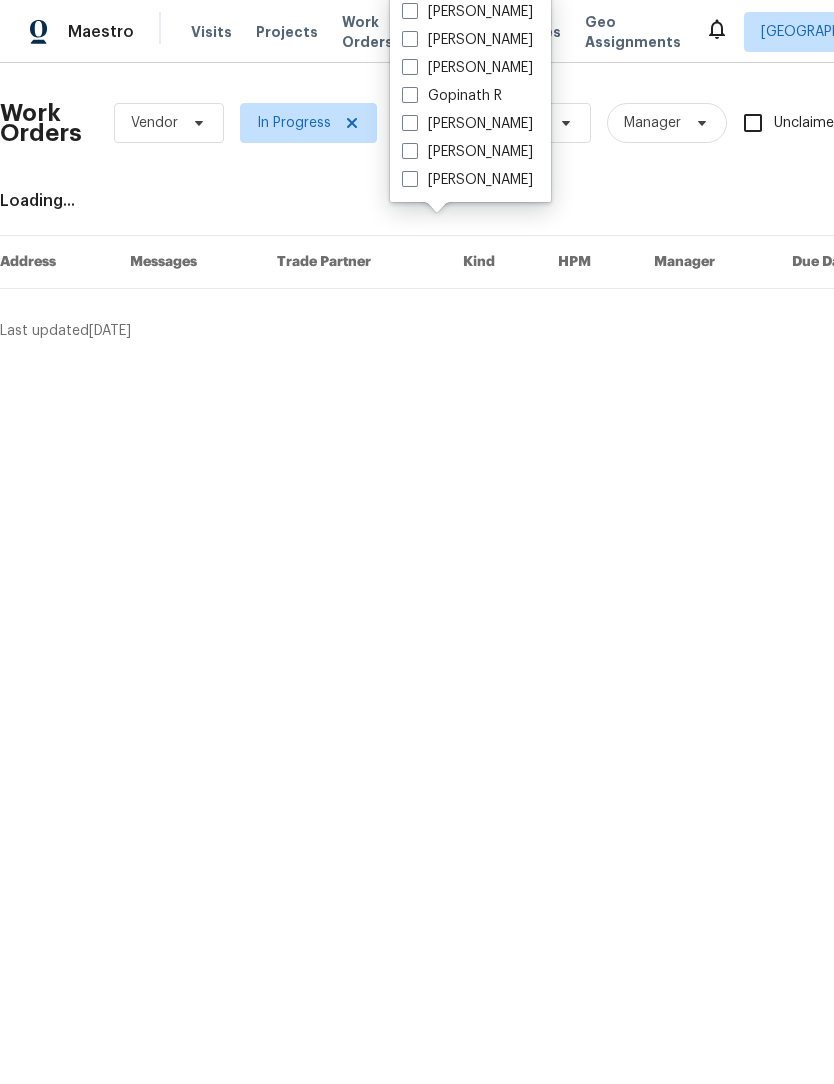 click at bounding box center (410, 123) 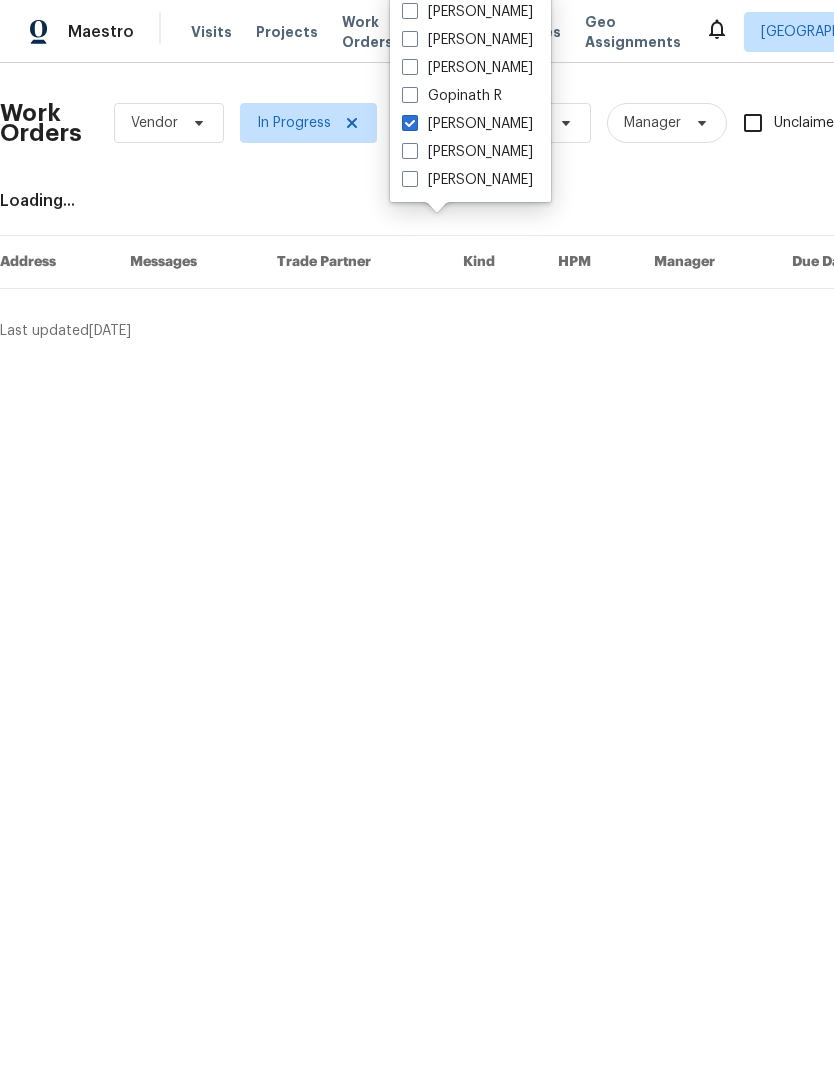 checkbox on "true" 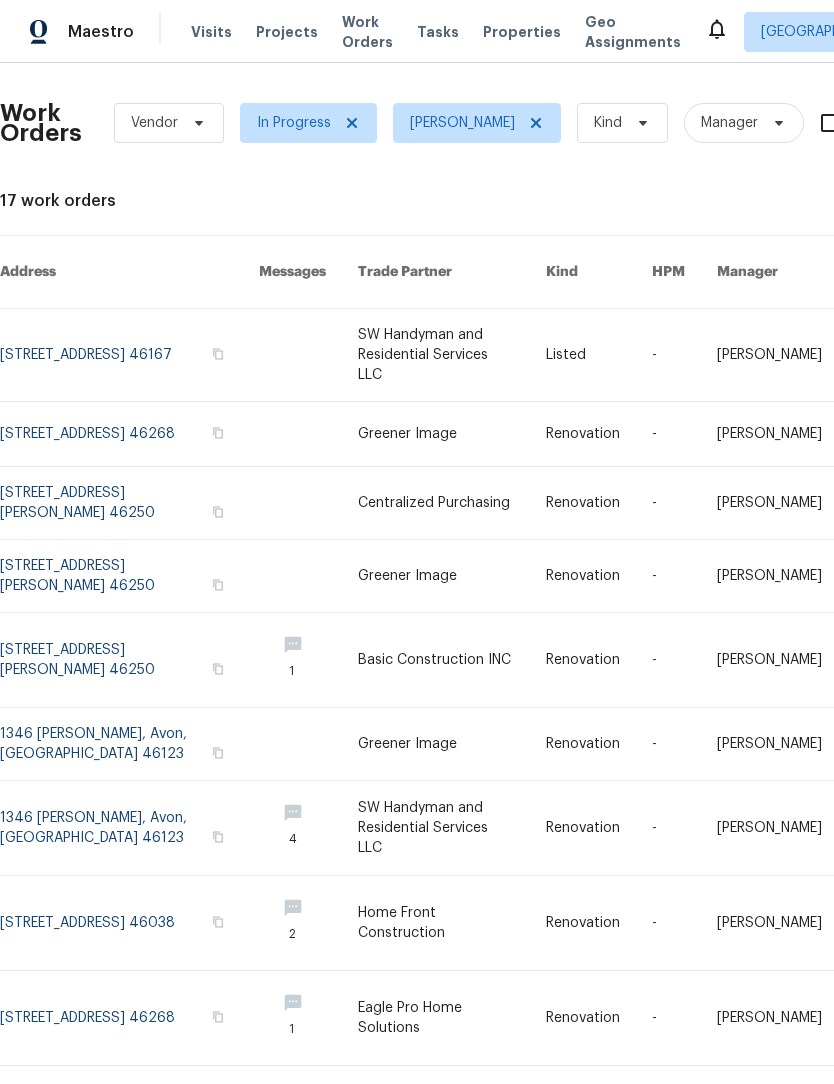 click on "Work Orders Vendor In Progress Isaul Martinez Kind Manager Unclaimed ​ View Reno Index 17 work orders Address Messages Trade Partner Kind HPM Manager Due Date Budget Status 81 Brookland Ln, Pittsboro, IN   46167 SW Handyman and Residential Services LLC Listed - Isaul Martinez 7/17/2025 $135.00 In Progress 6472 Merom Ct, Indianapolis, IN   46268 Greener Image Renovation - Isaul Martinez 7/14/2025 $975.00 In Progress 9177 Budd Run Dr, Indianapolis, IN   46250 Centralized Purchasing Renovation - Tim Hochradel 7/7/2025 $1,459.25 In Progress 9177 Budd Run Dr, Indianapolis, IN   46250 Greener Image Renovation - Isaul Martinez 7/17/2025 $550.00 In Progress 9177 Budd Run Dr, Indianapolis, IN   46250 1 Basic Construction INC Renovation - Isaul Martinez 7/18/2025 $15,878.81 In Progress 1346 Sarah Way, Avon, IN   46123 Greener Image Renovation - Isaul Martinez 7/18/2025 $150.00 In Progress 1346 Sarah Way, Avon, IN   46123 4 SW Handyman and Residential Services LLC Renovation - Isaul Martinez 7/21/2025 $7,761.00   2 -" at bounding box center [565, 635] 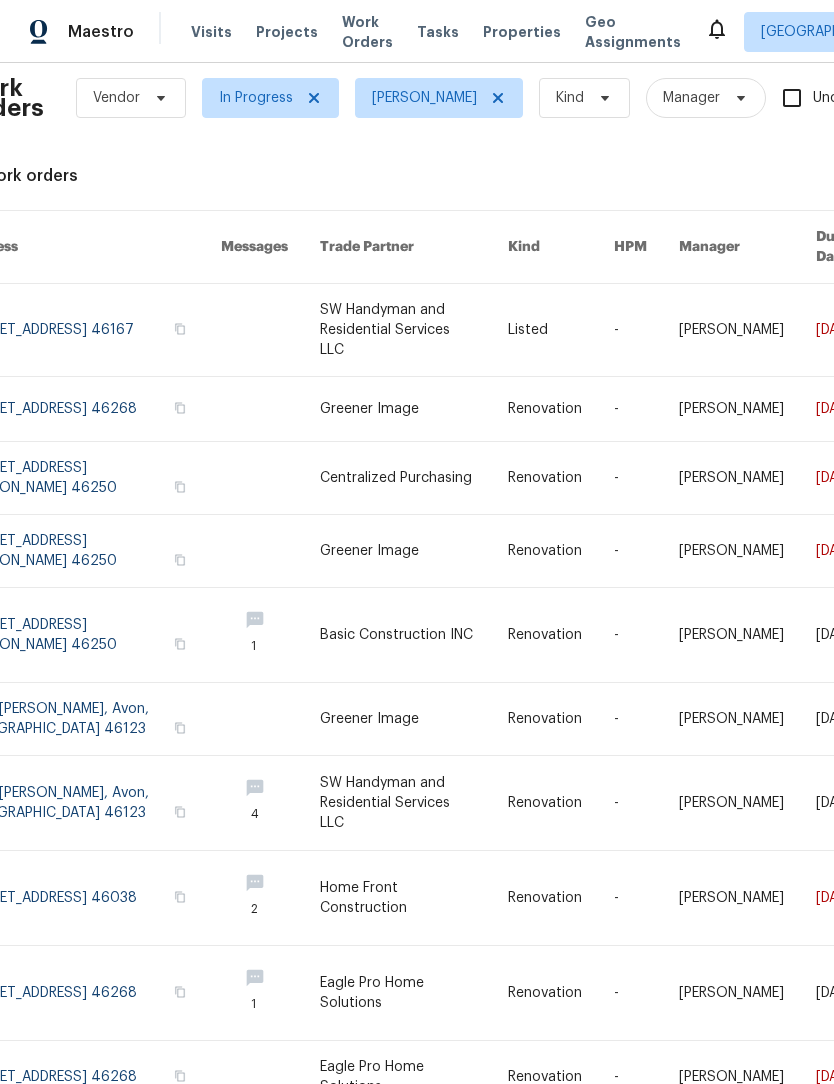 scroll, scrollTop: 25, scrollLeft: 40, axis: both 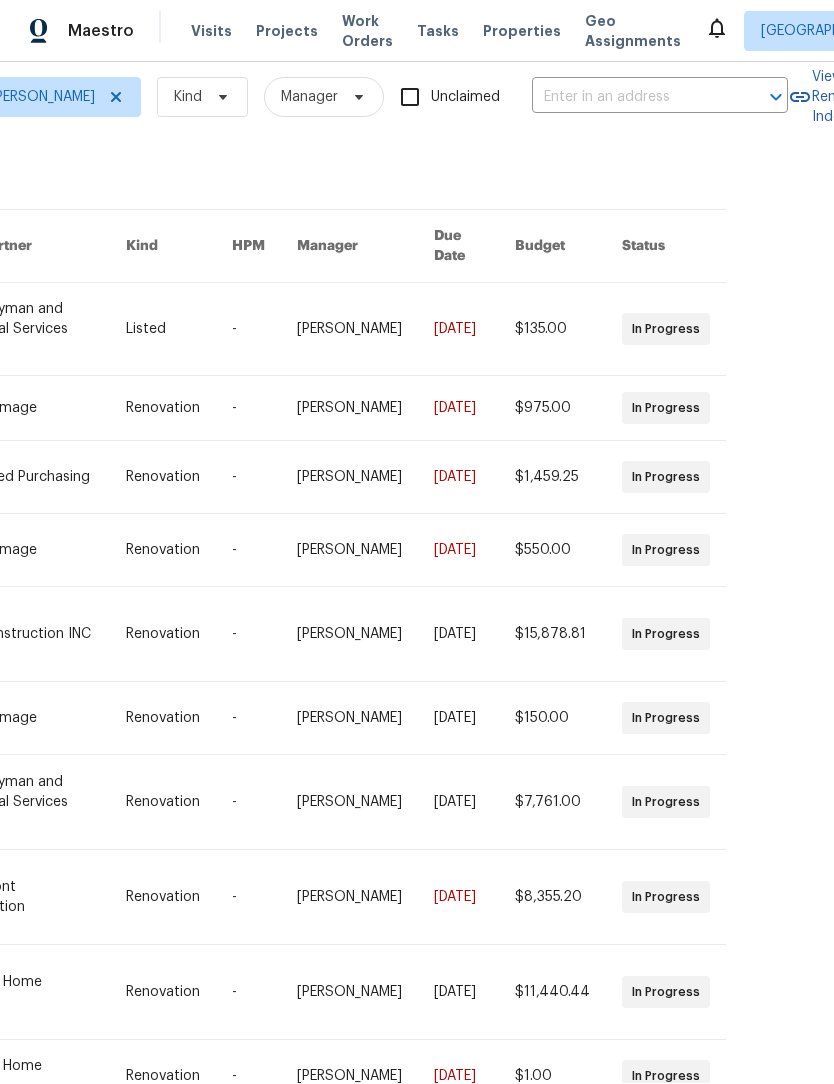click on "Work Orders Vendor In Progress Isaul Martinez Kind Manager Unclaimed ​ View Reno Index 17 work orders Address Messages Trade Partner Kind HPM Manager Due Date Budget Status 81 Brookland Ln, Pittsboro, IN   46167 SW Handyman and Residential Services LLC Listed - Isaul Martinez 7/17/2025 $135.00 In Progress 6472 Merom Ct, Indianapolis, IN   46268 Greener Image Renovation - Isaul Martinez 7/14/2025 $975.00 In Progress 9177 Budd Run Dr, Indianapolis, IN   46250 Centralized Purchasing Renovation - Tim Hochradel 7/7/2025 $1,459.25 In Progress 9177 Budd Run Dr, Indianapolis, IN   46250 Greener Image Renovation - Isaul Martinez 7/17/2025 $550.00 In Progress 9177 Budd Run Dr, Indianapolis, IN   46250 1 Basic Construction INC Renovation - Isaul Martinez 7/18/2025 $15,878.81 In Progress 1346 Sarah Way, Avon, IN   46123 Greener Image Renovation - Isaul Martinez 7/18/2025 $150.00 In Progress 1346 Sarah Way, Avon, IN   46123 4 SW Handyman and Residential Services LLC Renovation - Isaul Martinez 7/21/2025 $7,761.00   2 -" at bounding box center [417, 573] 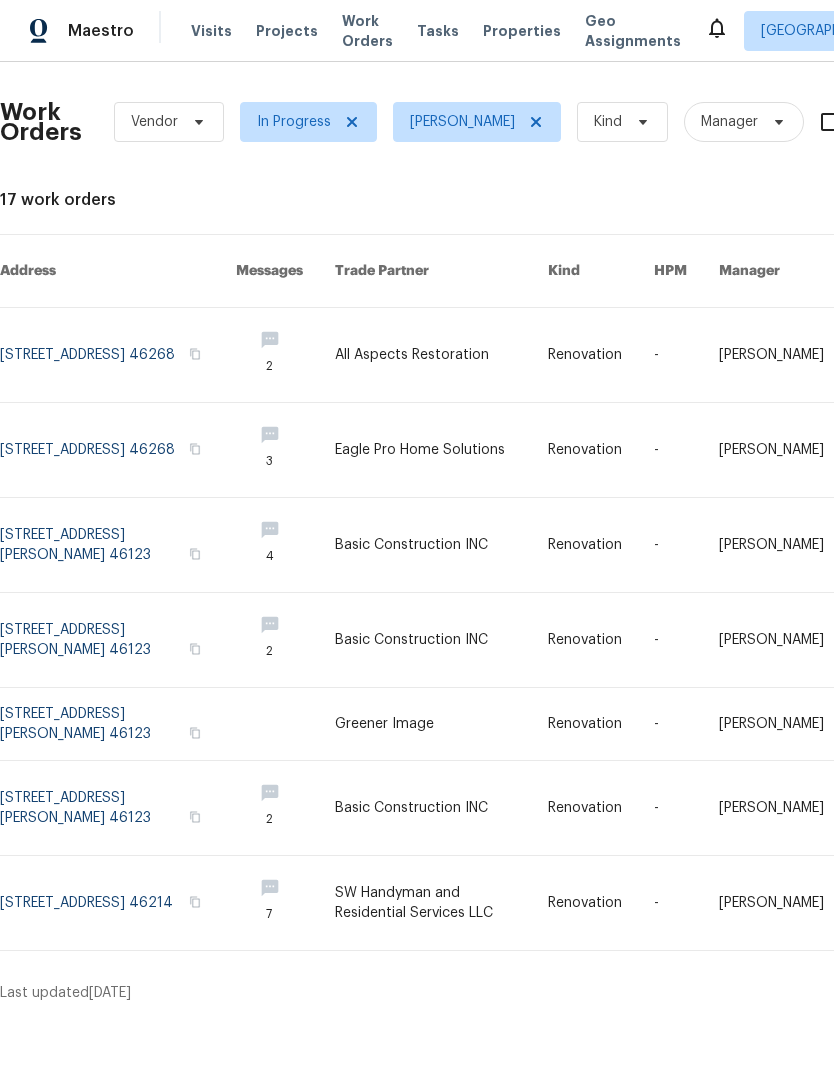 scroll, scrollTop: 0, scrollLeft: 0, axis: both 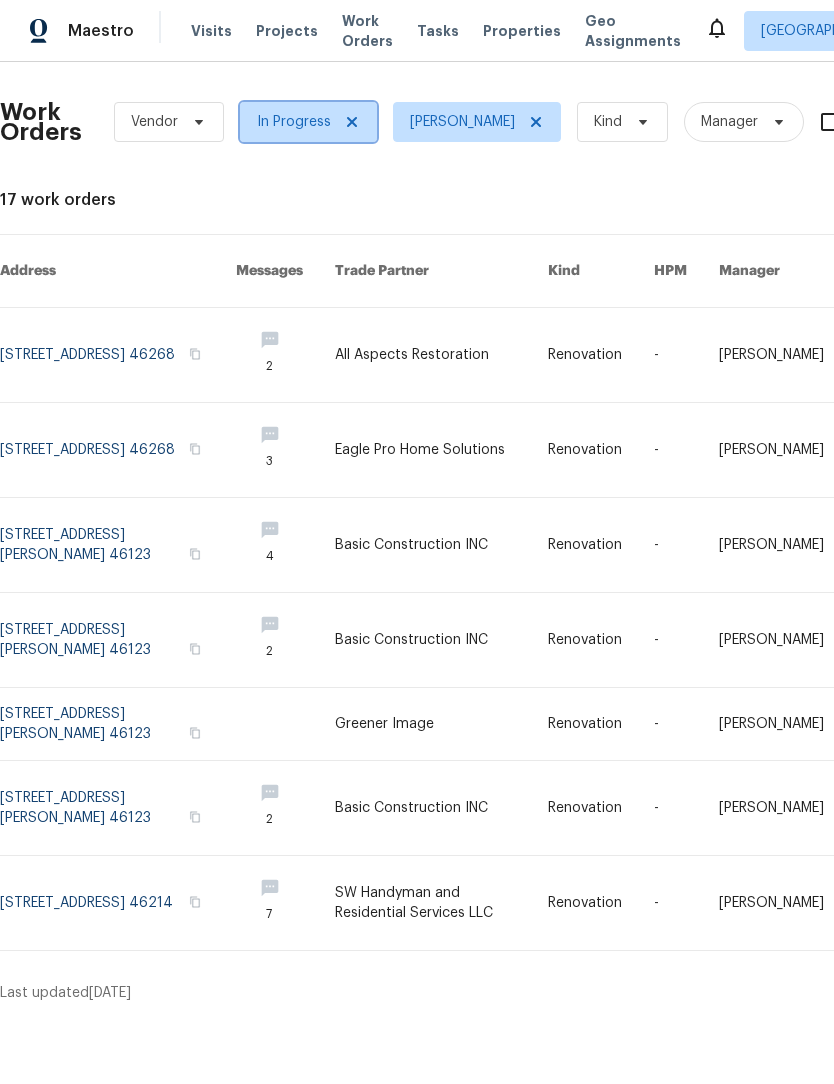 click 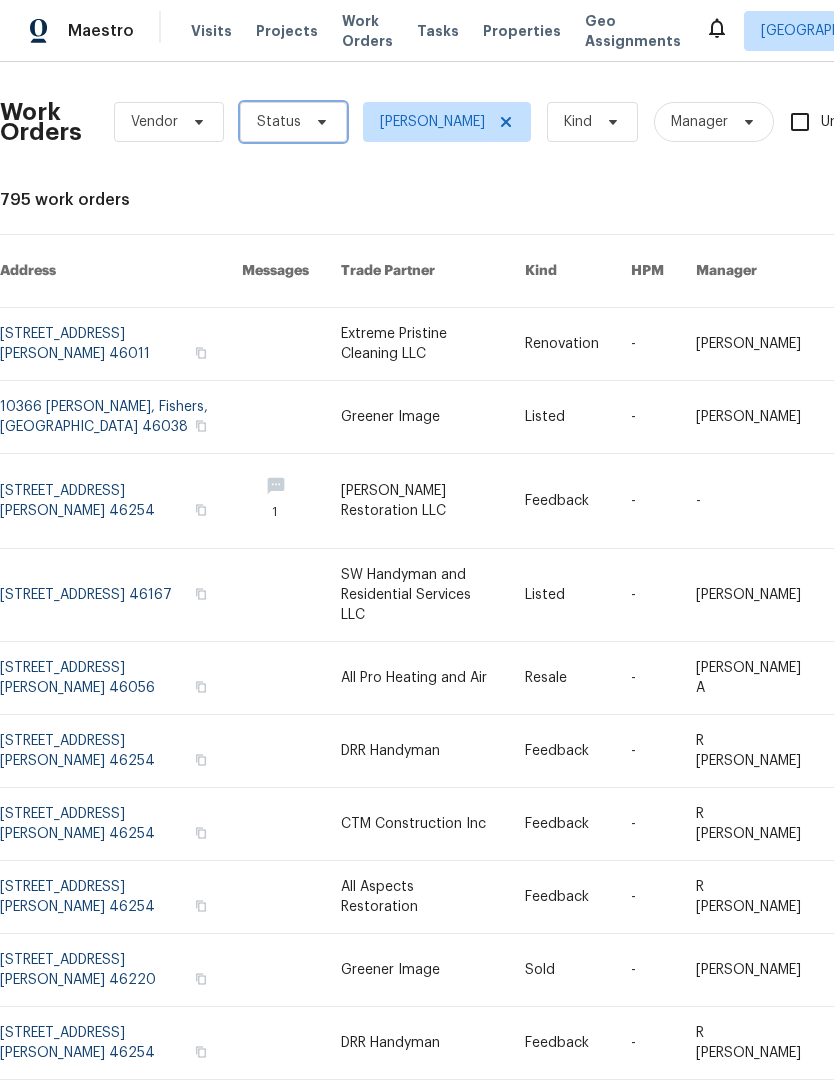 scroll, scrollTop: 1, scrollLeft: 0, axis: vertical 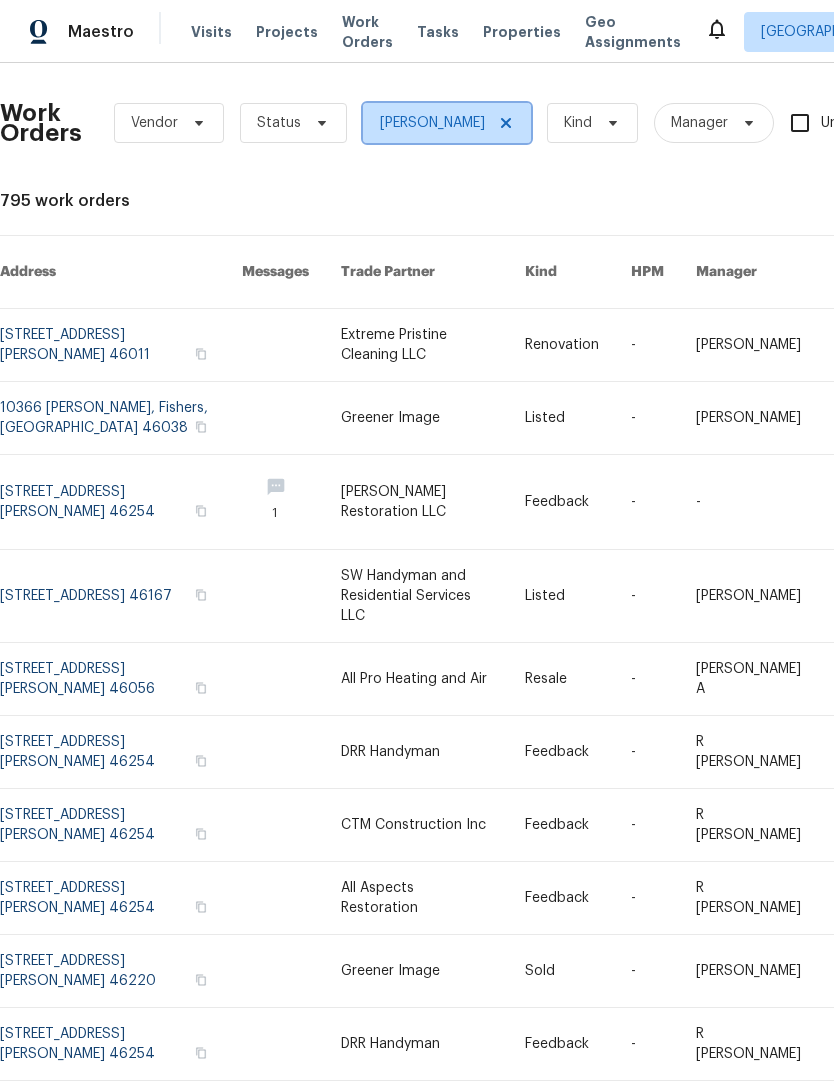 click 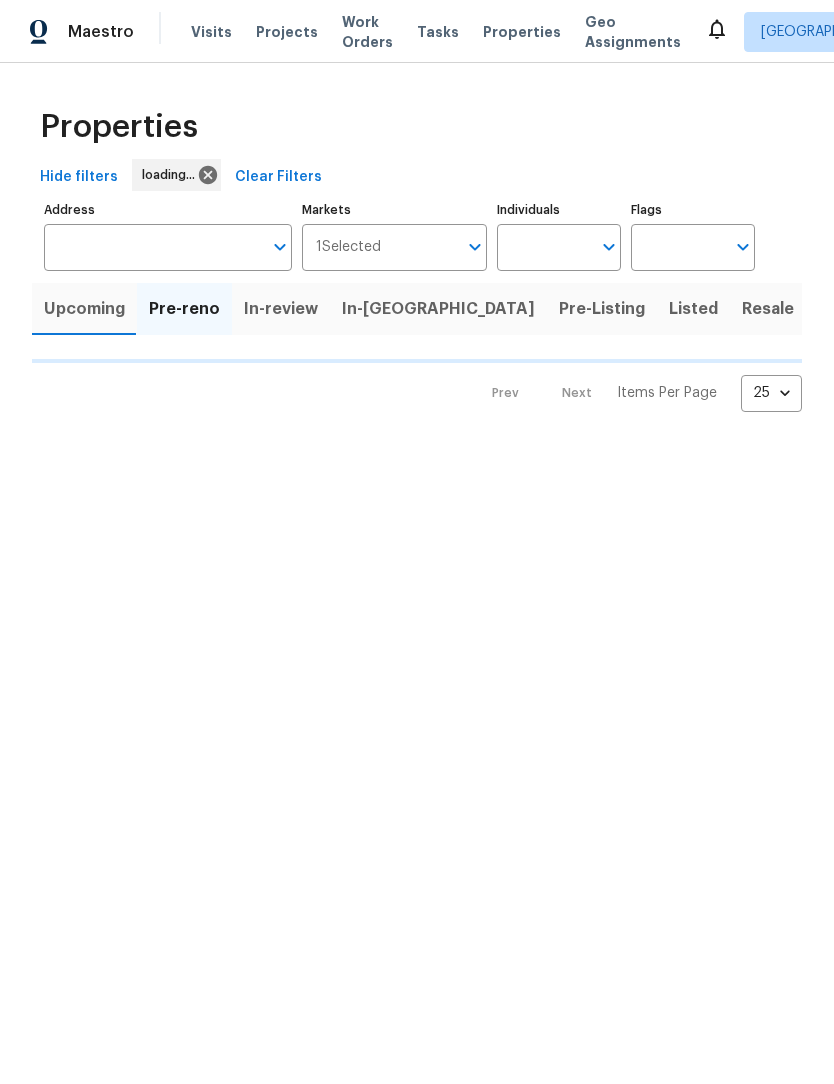 scroll, scrollTop: 0, scrollLeft: 0, axis: both 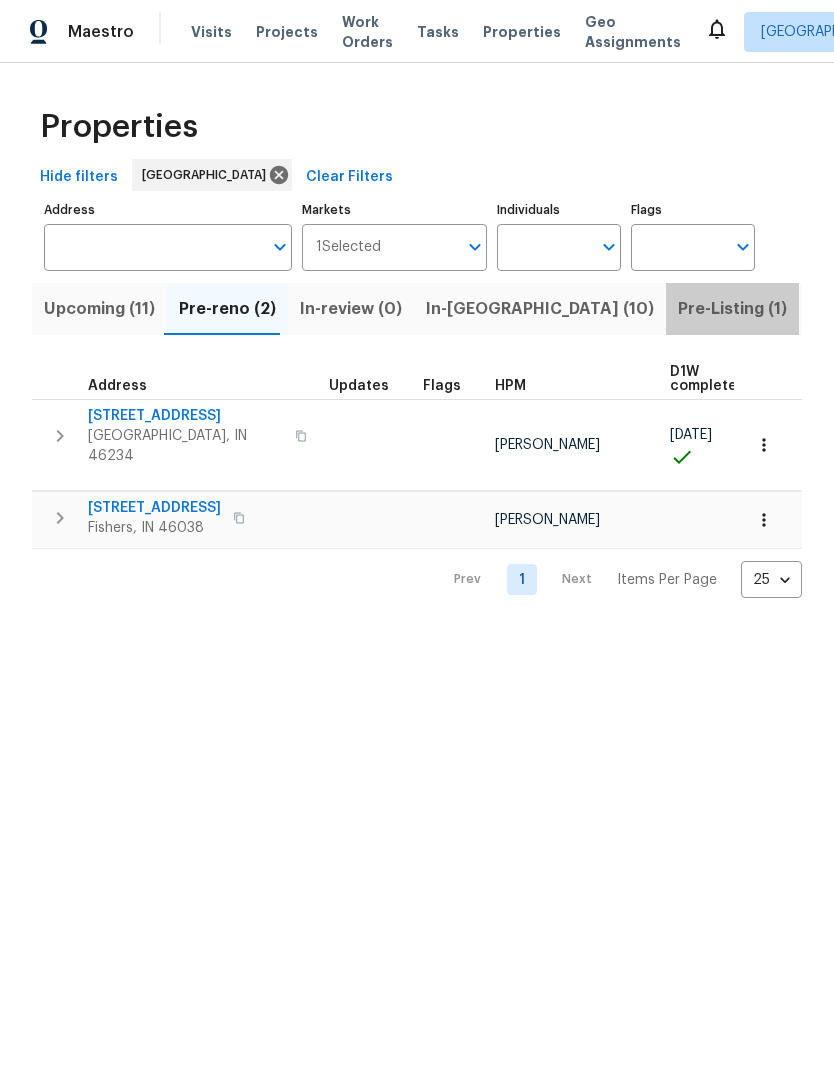 click on "Pre-Listing (1)" at bounding box center [732, 309] 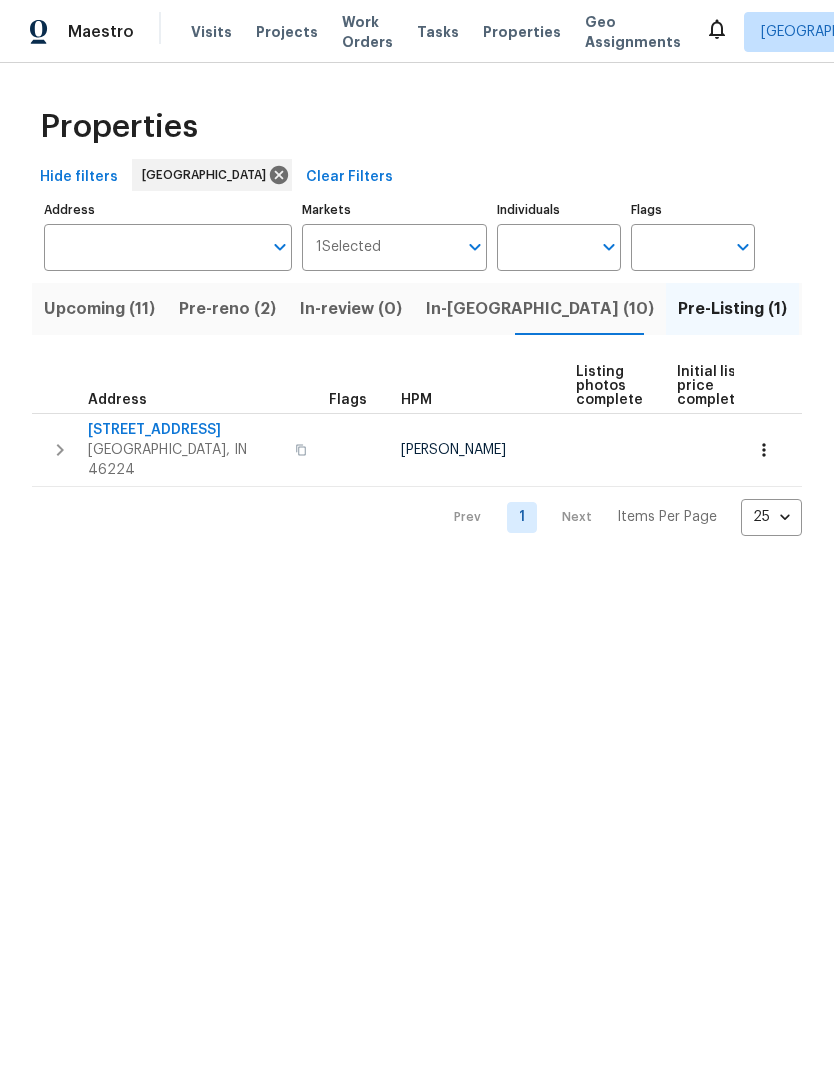 click on "In-reno (10)" at bounding box center (540, 309) 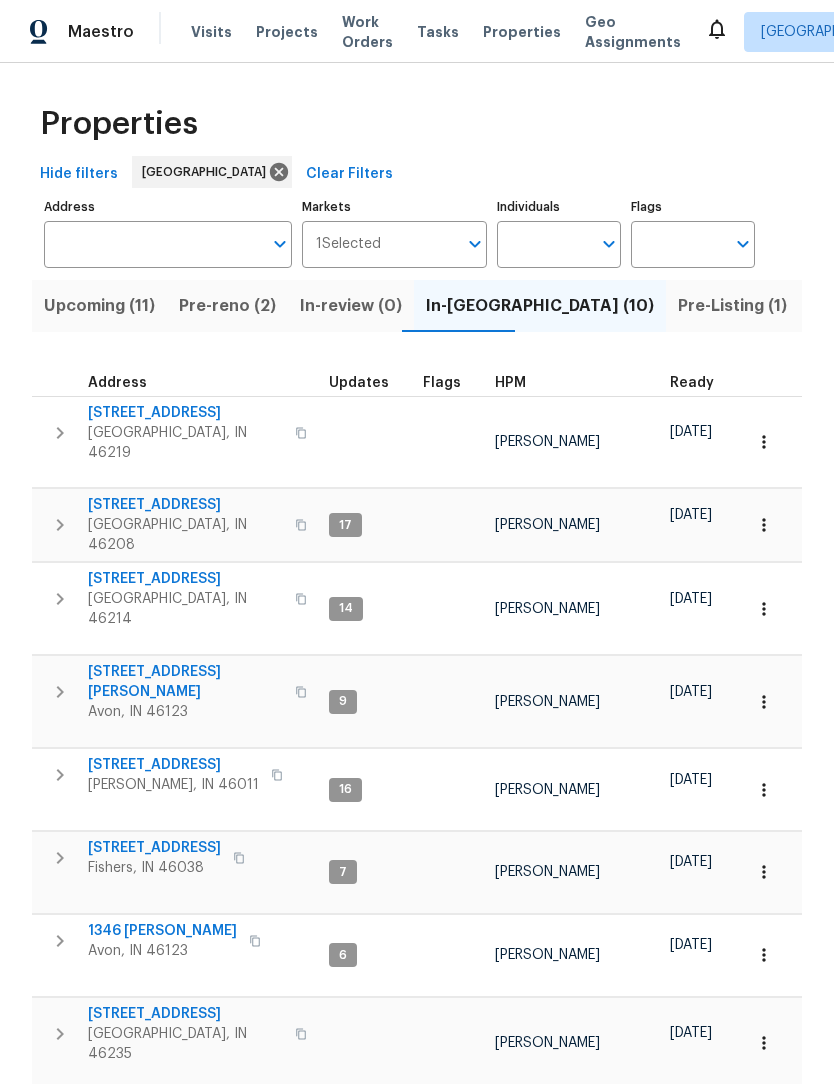 scroll, scrollTop: 2, scrollLeft: 0, axis: vertical 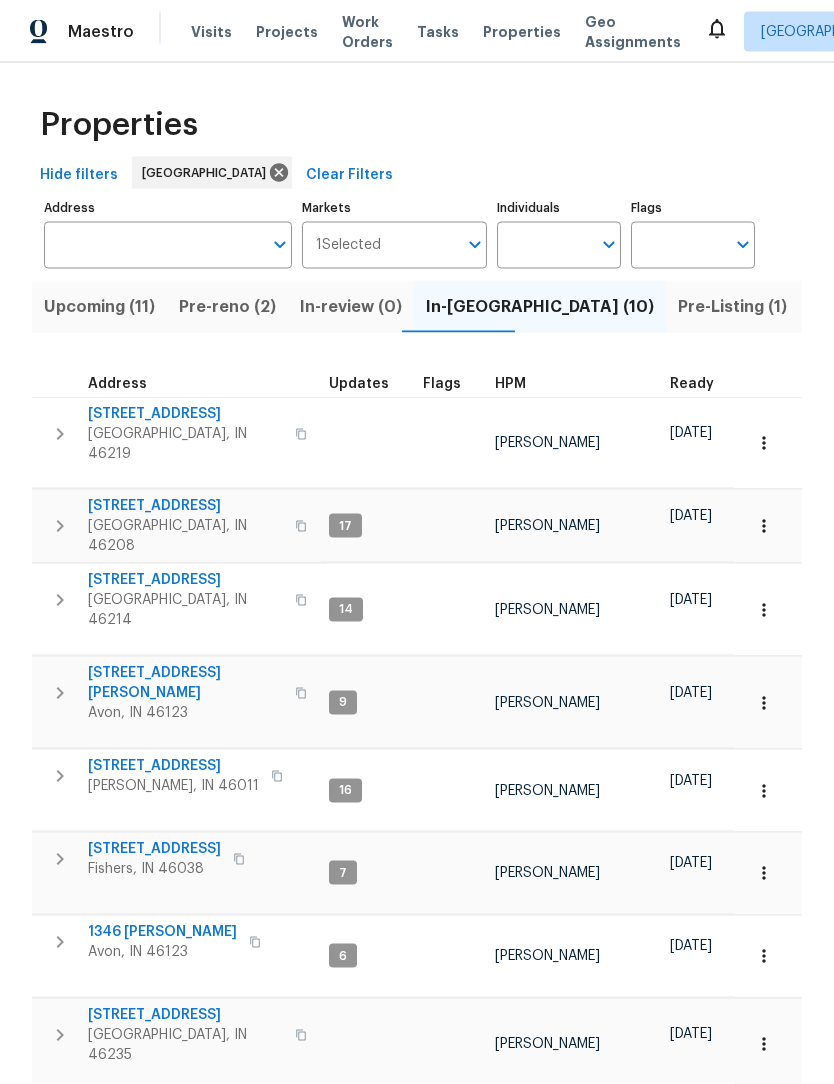 click on "Pre-reno (2)" at bounding box center (227, 307) 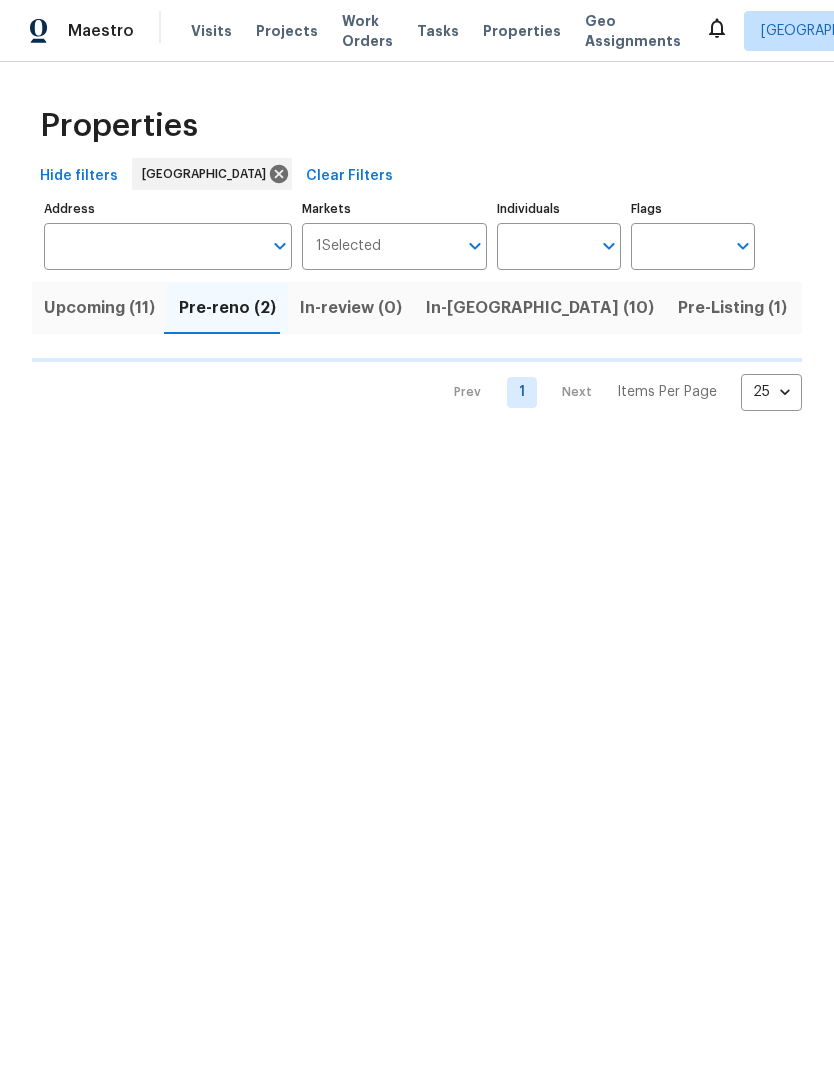 scroll, scrollTop: 0, scrollLeft: 0, axis: both 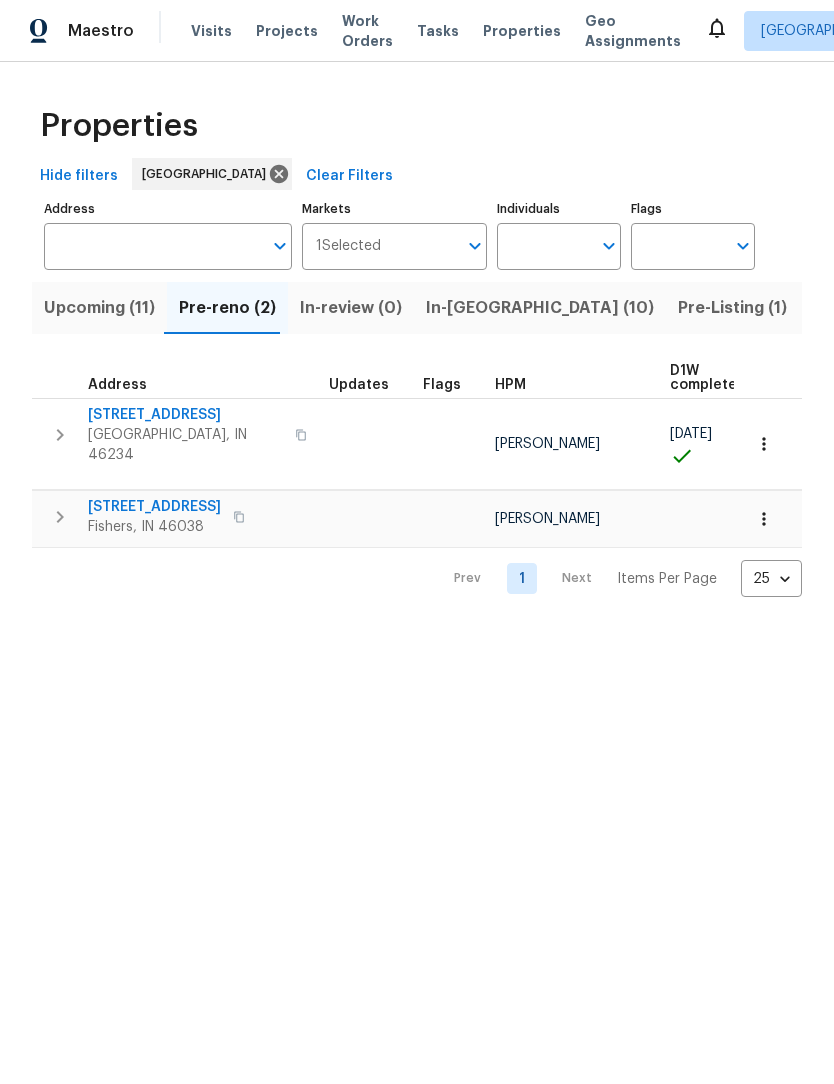 click on "Upcoming (11)" at bounding box center [99, 309] 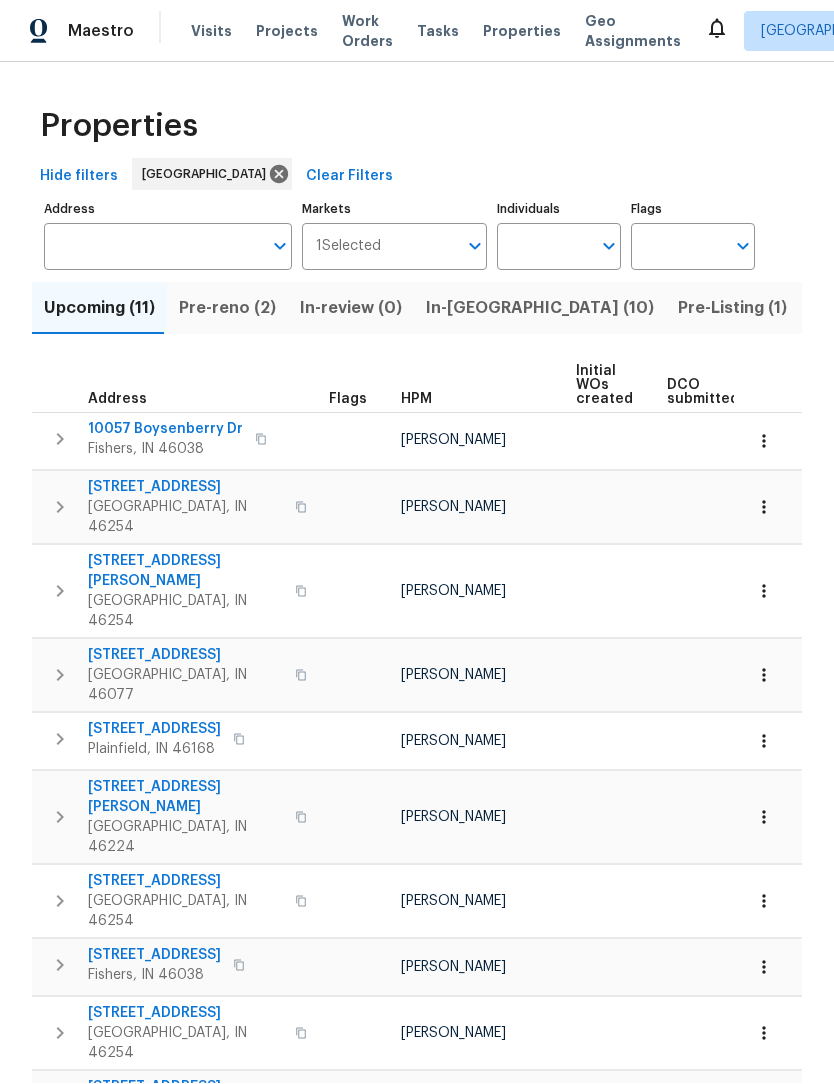 scroll, scrollTop: 1, scrollLeft: 0, axis: vertical 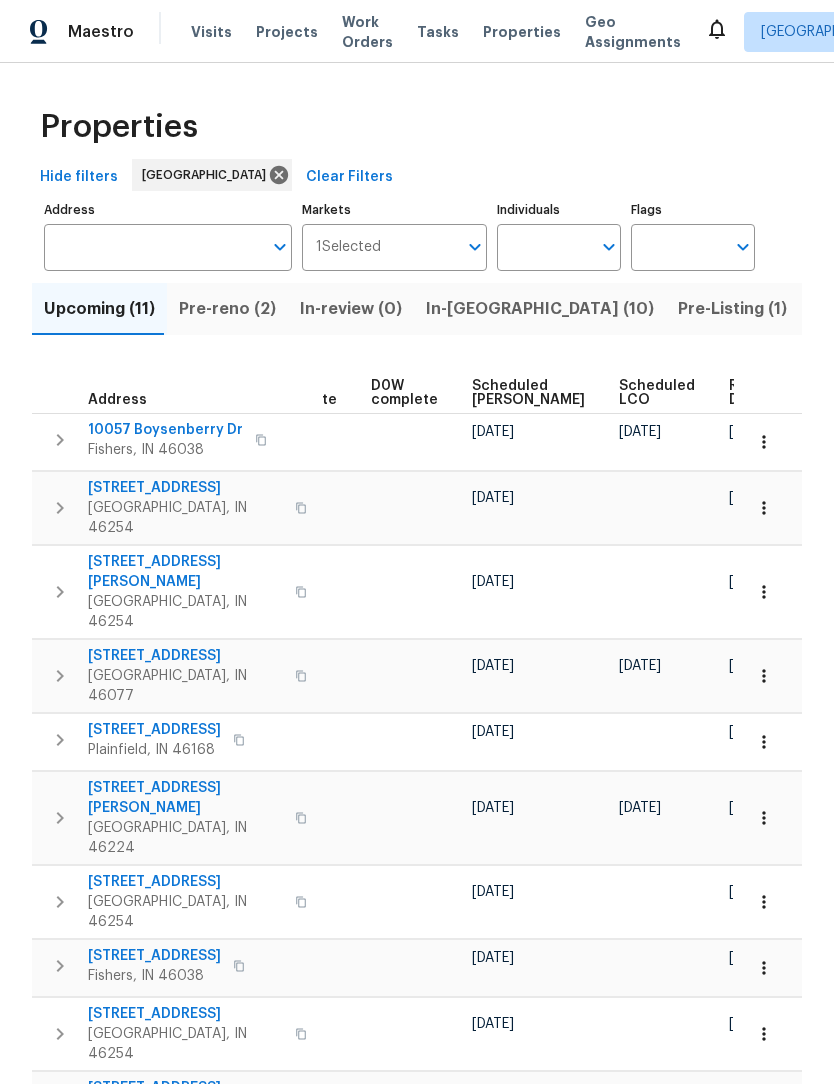 click on "Ready Date" at bounding box center (751, 393) 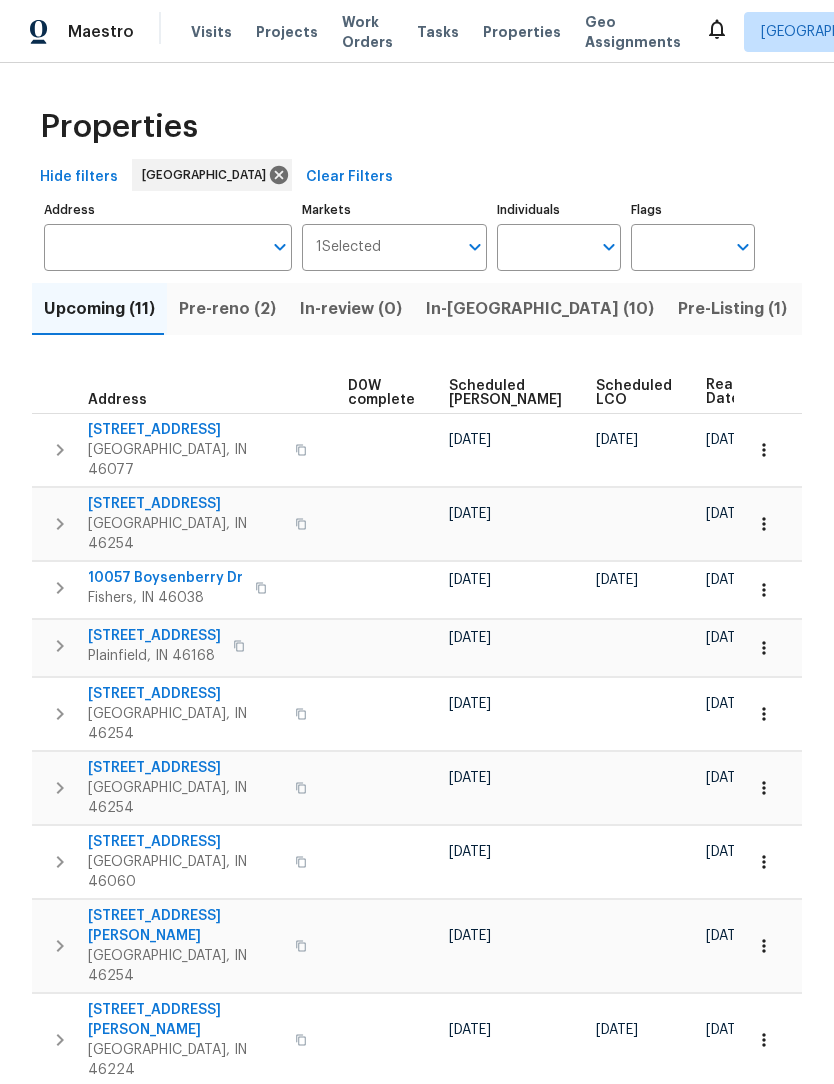scroll, scrollTop: 0, scrollLeft: 525, axis: horizontal 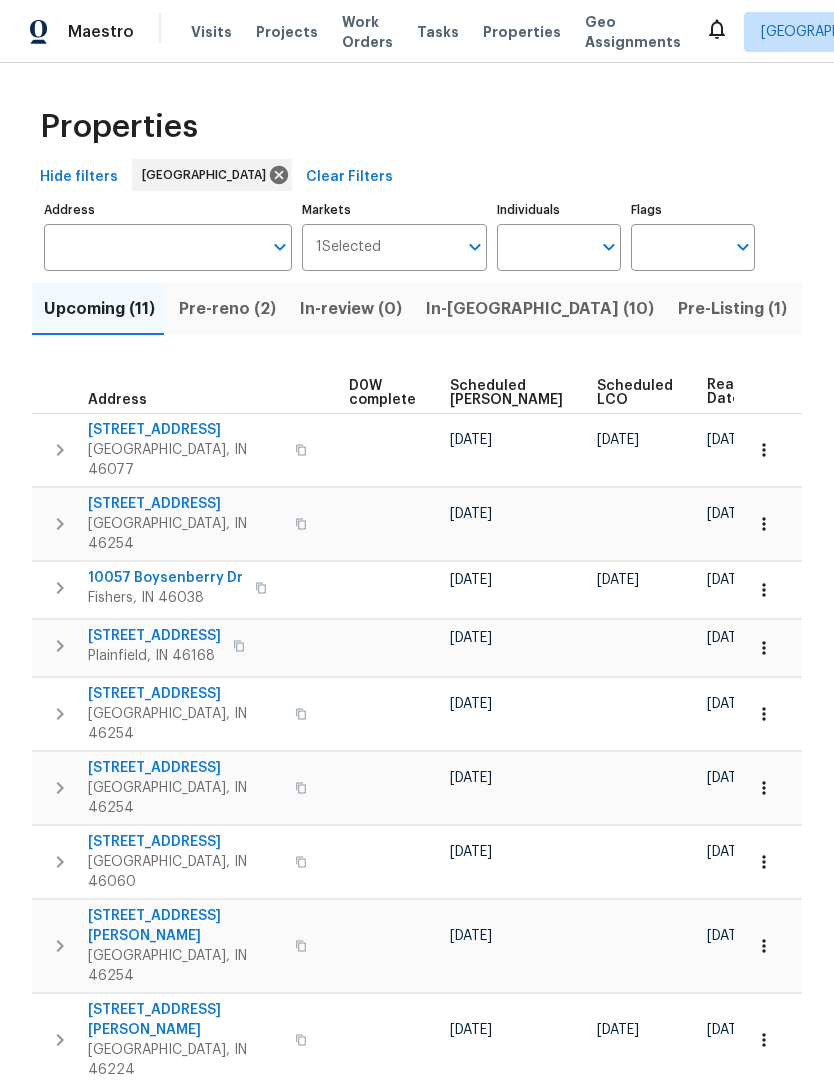 click on "Resale (19)" at bounding box center (962, 309) 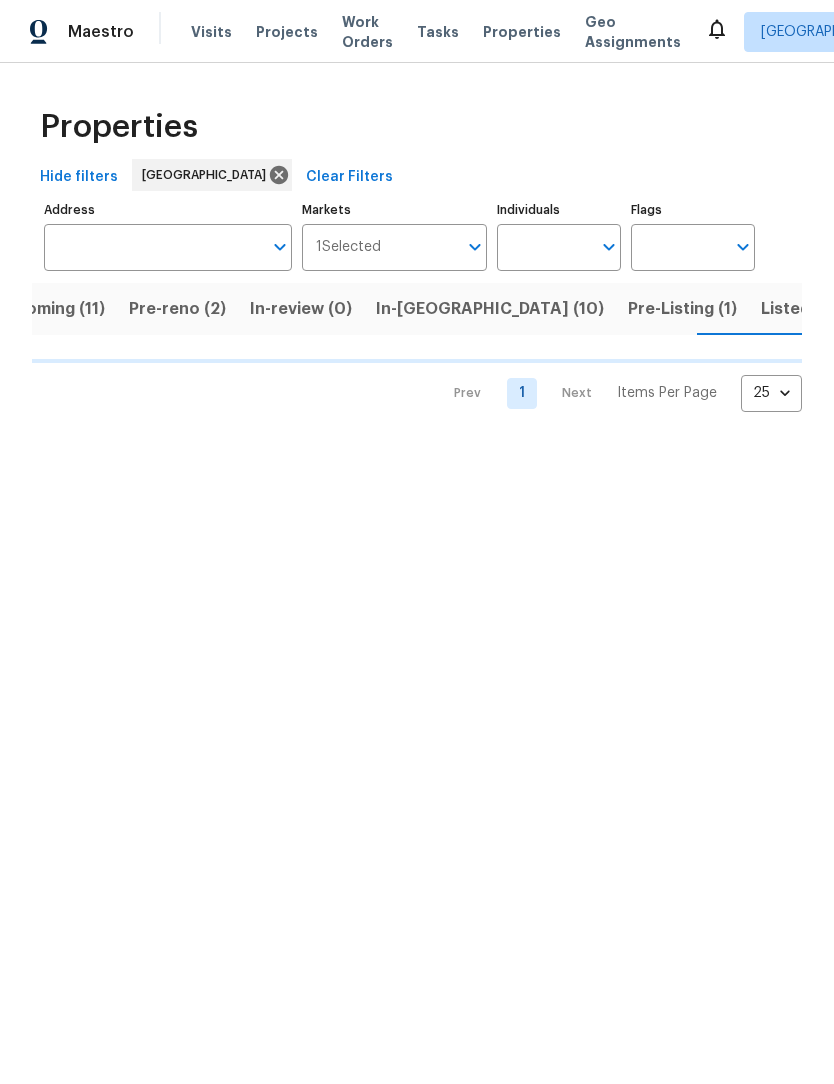 scroll, scrollTop: 0, scrollLeft: 51, axis: horizontal 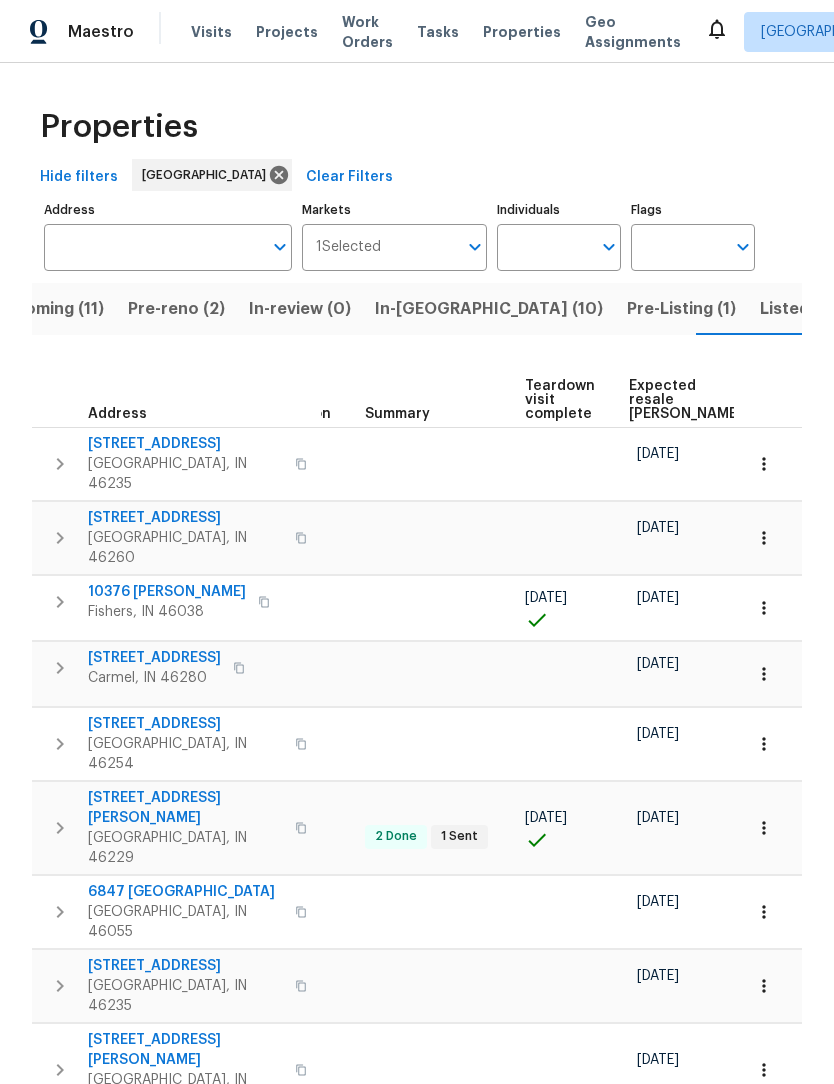 click on "Expected resale COE" at bounding box center (685, 400) 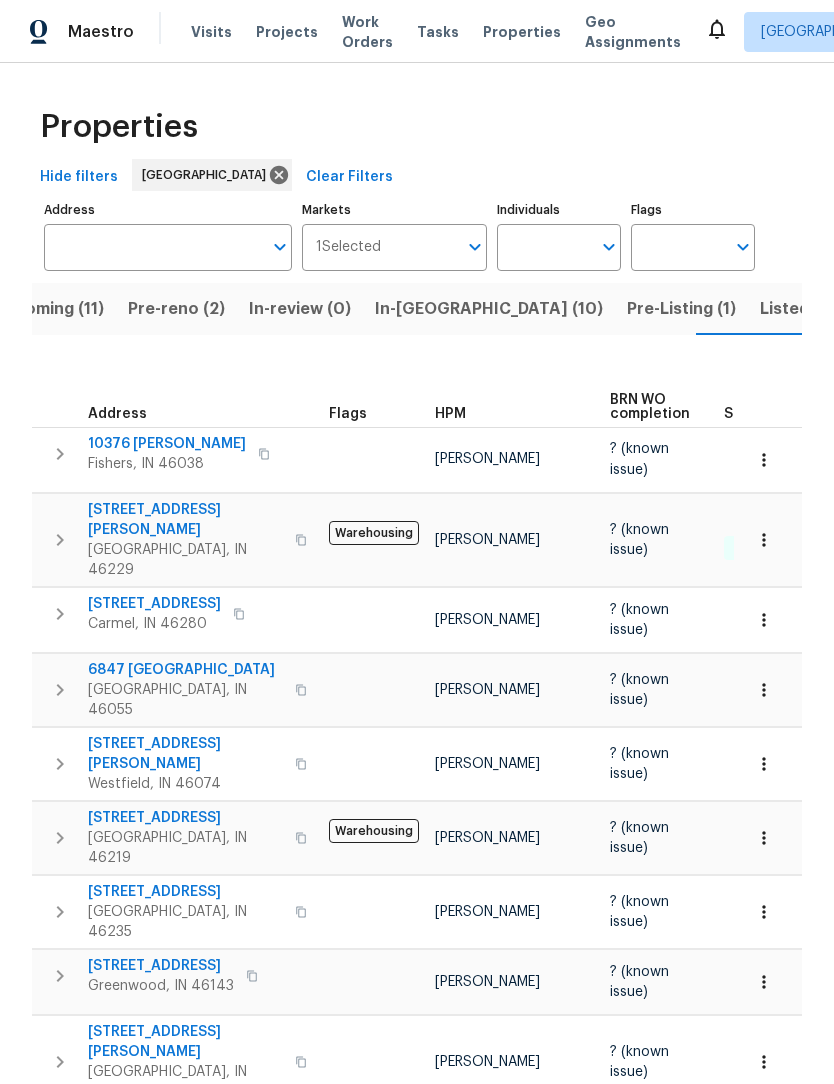 scroll, scrollTop: 0, scrollLeft: 0, axis: both 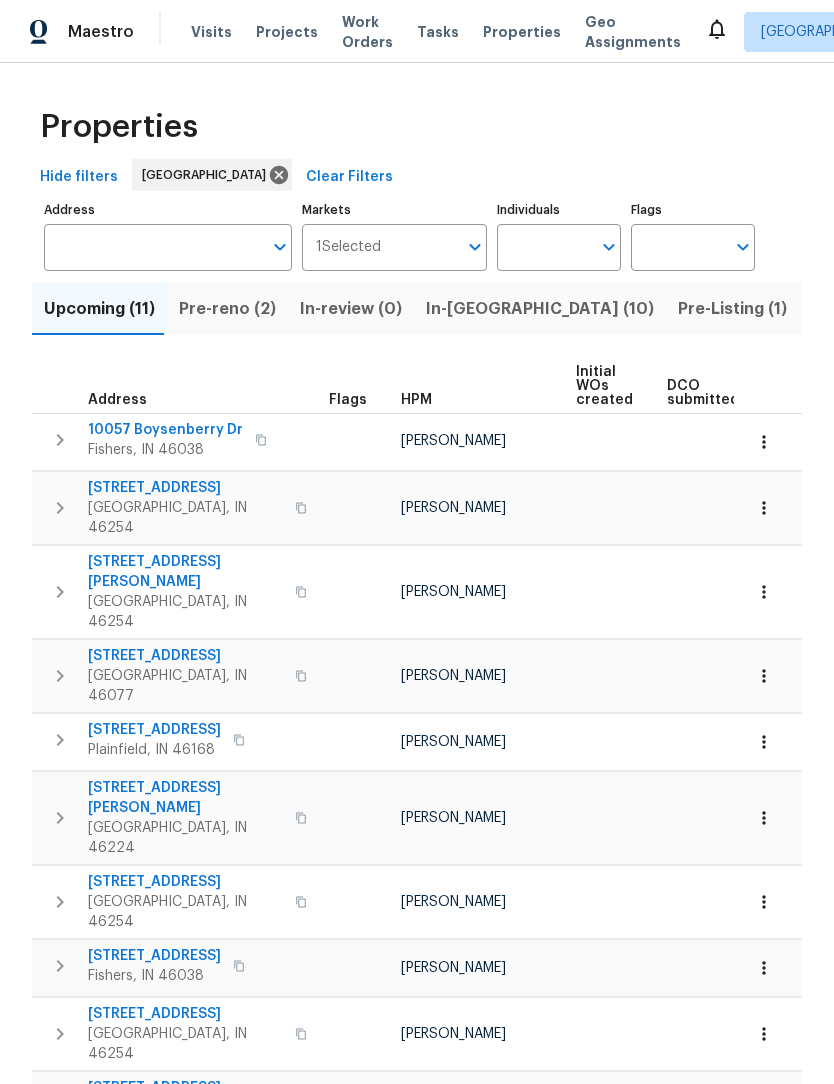 click on "Resale (19)" at bounding box center [962, 309] 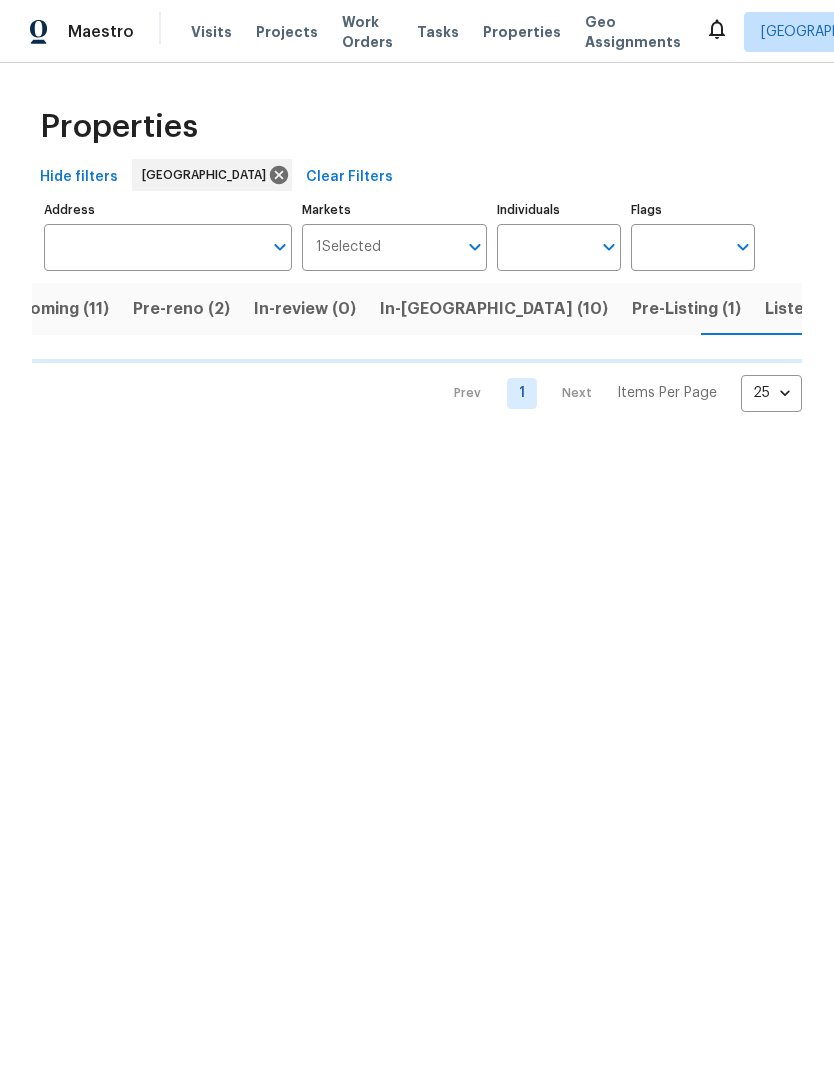 scroll, scrollTop: 0, scrollLeft: 51, axis: horizontal 